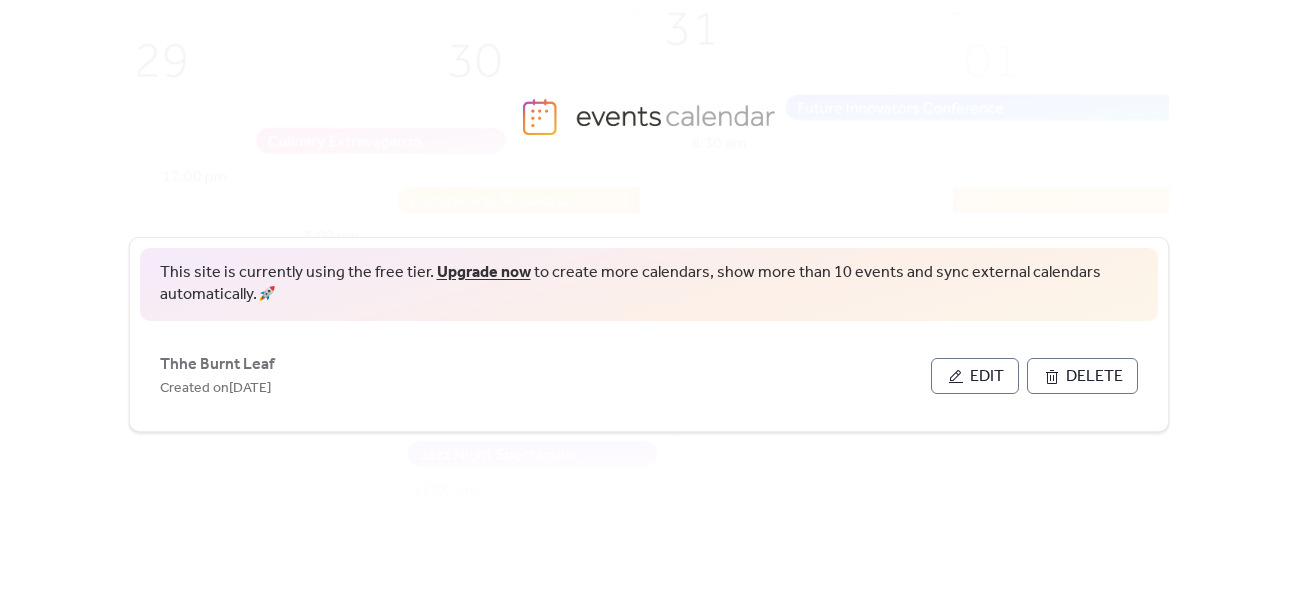 scroll, scrollTop: 0, scrollLeft: 0, axis: both 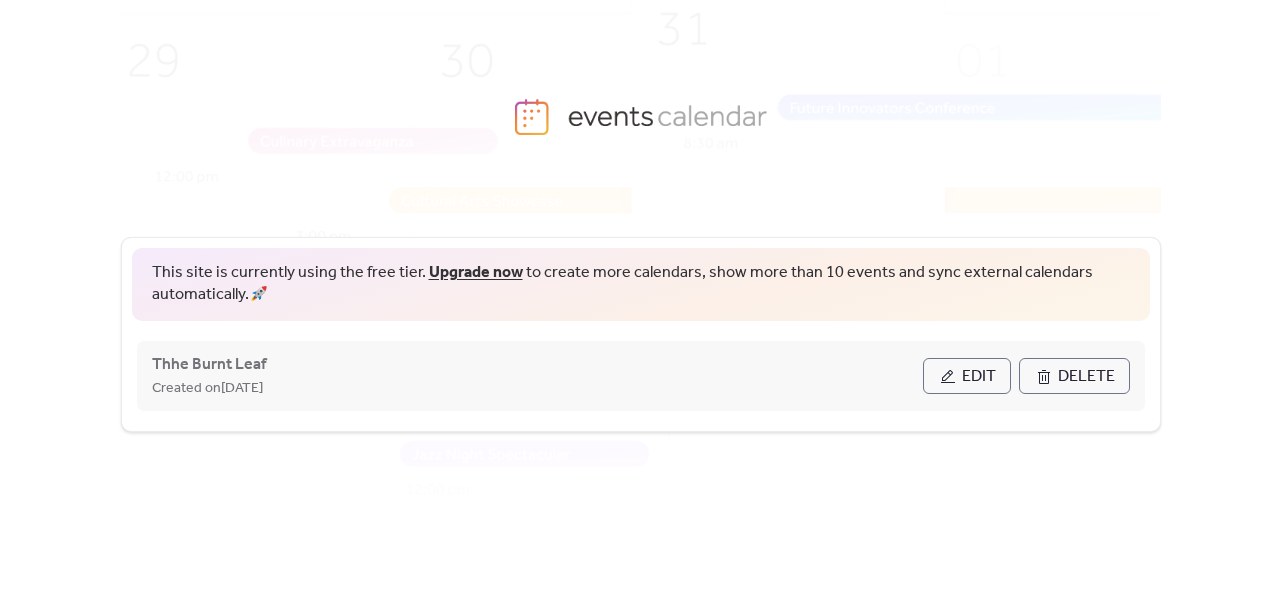 click on "Edit" at bounding box center (979, 377) 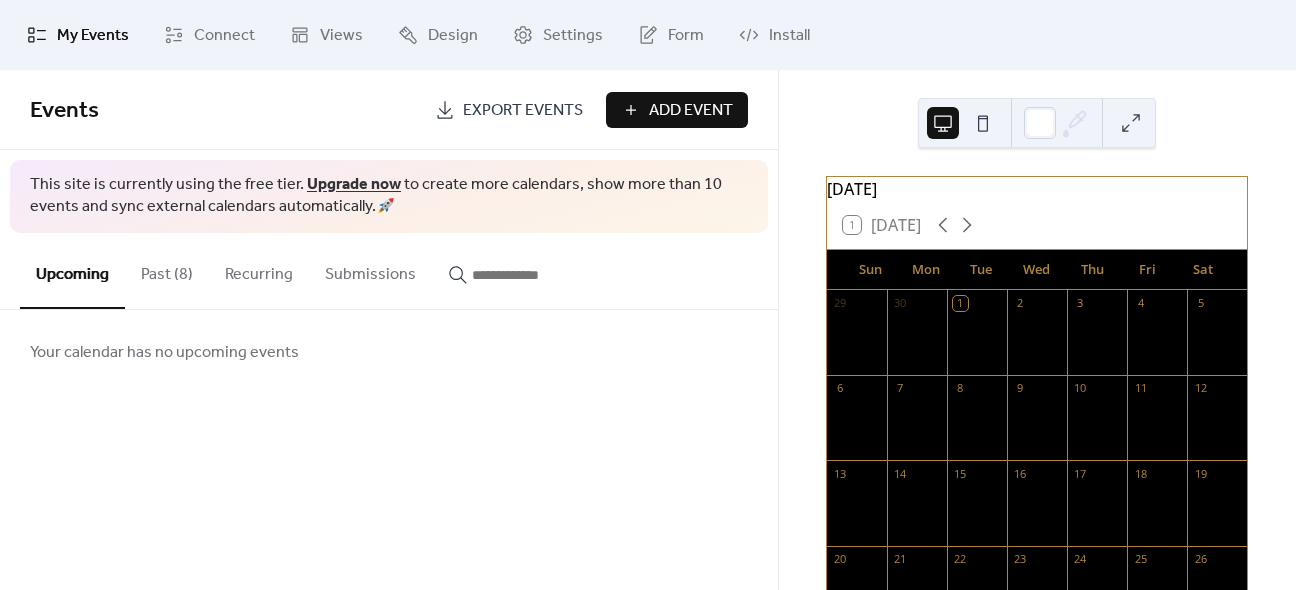 click on "Past  (8)" at bounding box center (167, 270) 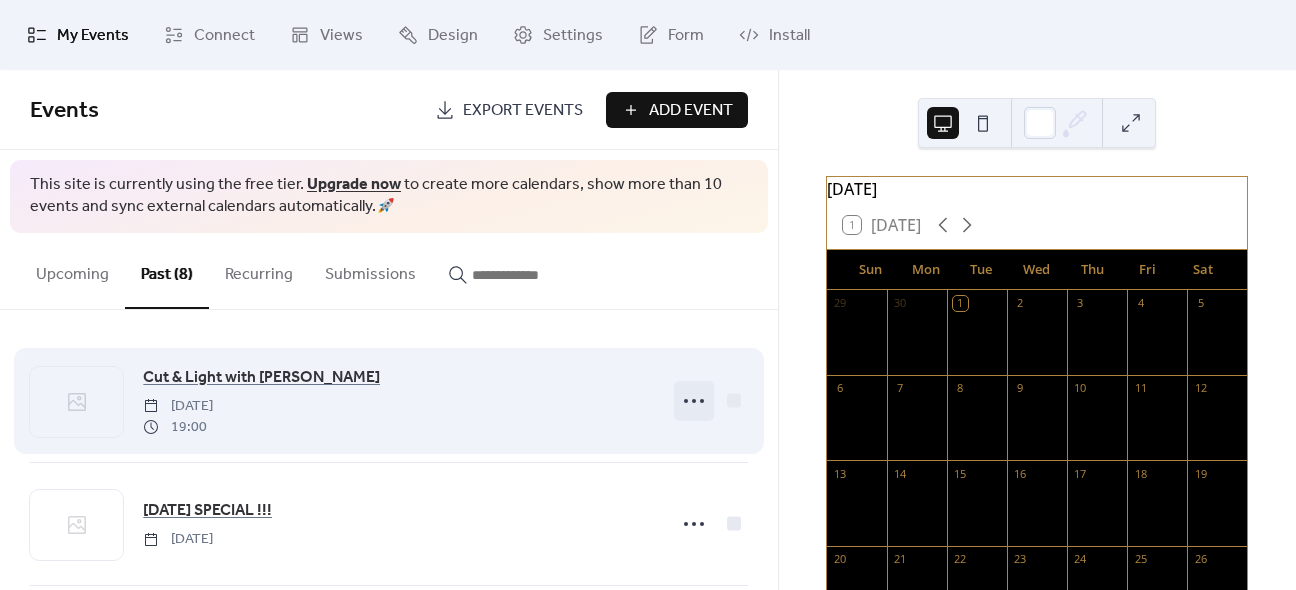 click 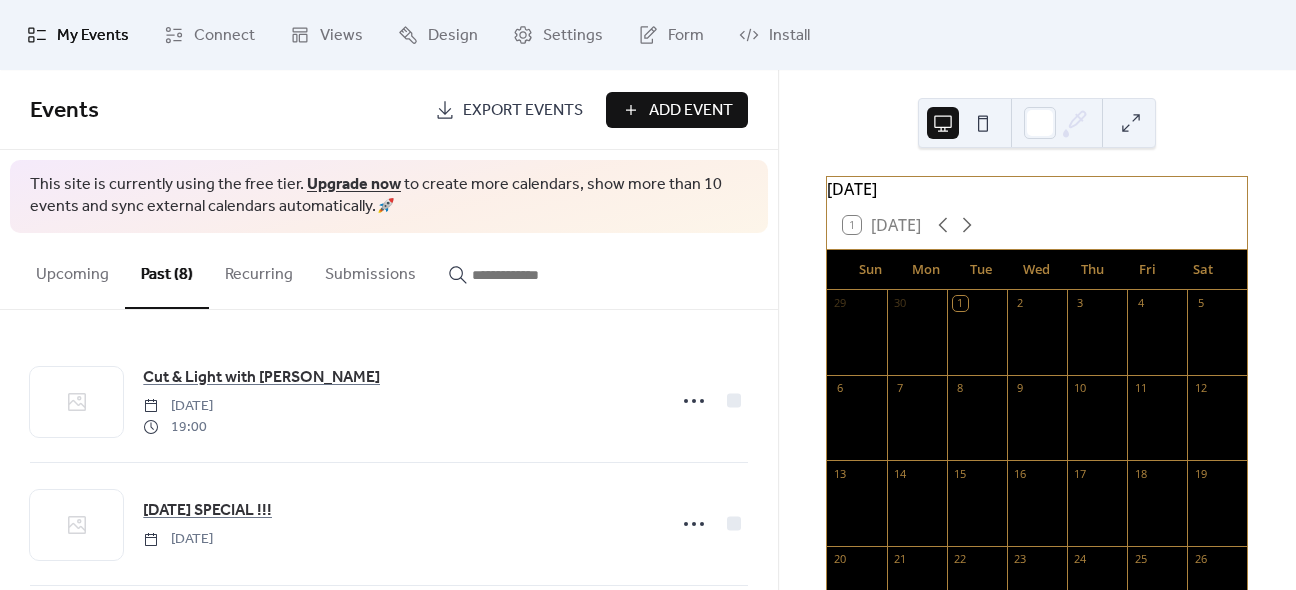 click on "[DATE] 1 [DATE] Sun Mon Tue Wed Thu Fri Sat 29 30 1 2 3 4 5 6 7 8 9 10 11 12 13 14 15 16 17 18 19 20 21 22 23 24 25 26 27 28 29 30 31 1 2 3 4 5 6 7 8 9" at bounding box center (1037, 330) 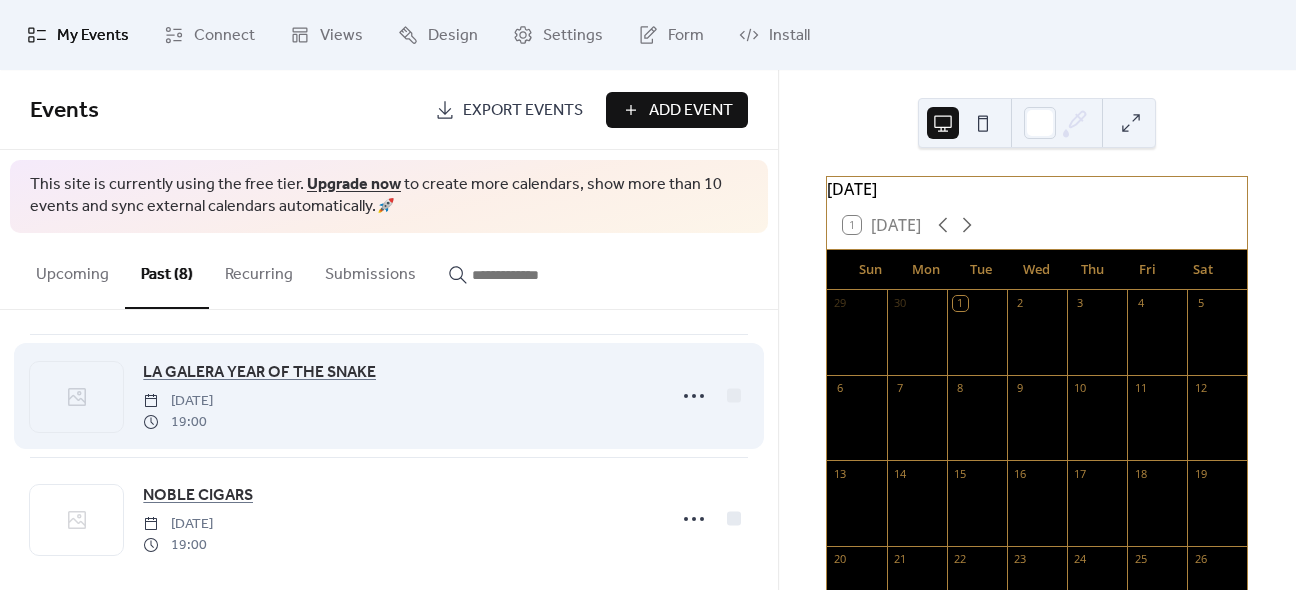 scroll, scrollTop: 763, scrollLeft: 0, axis: vertical 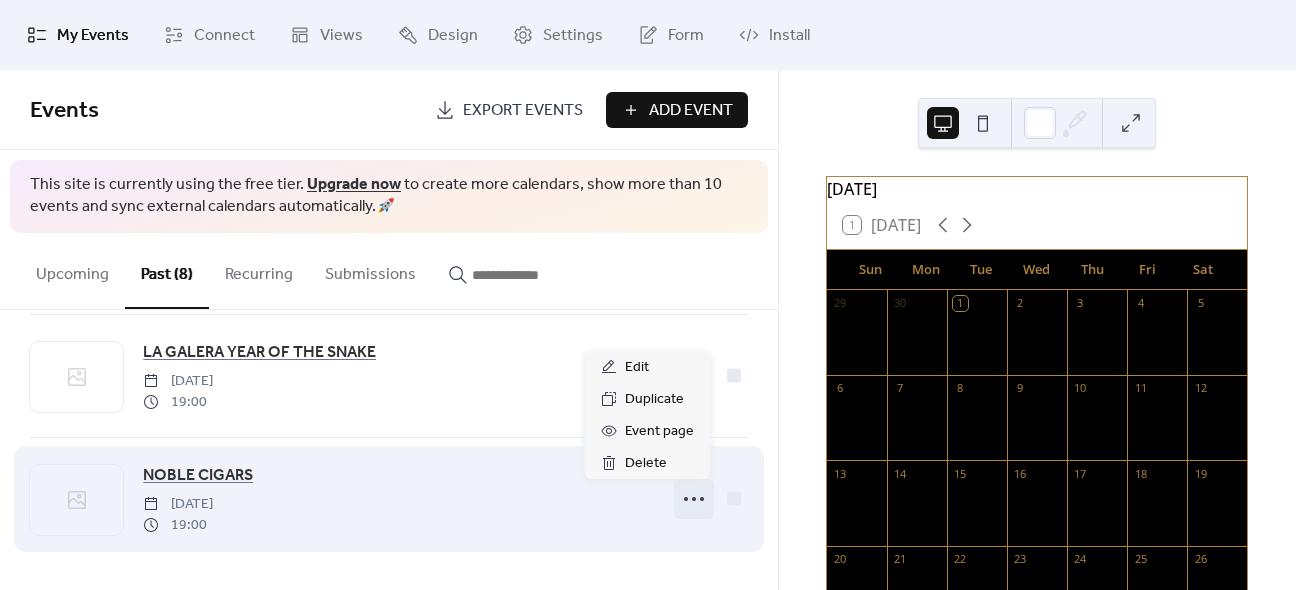 click 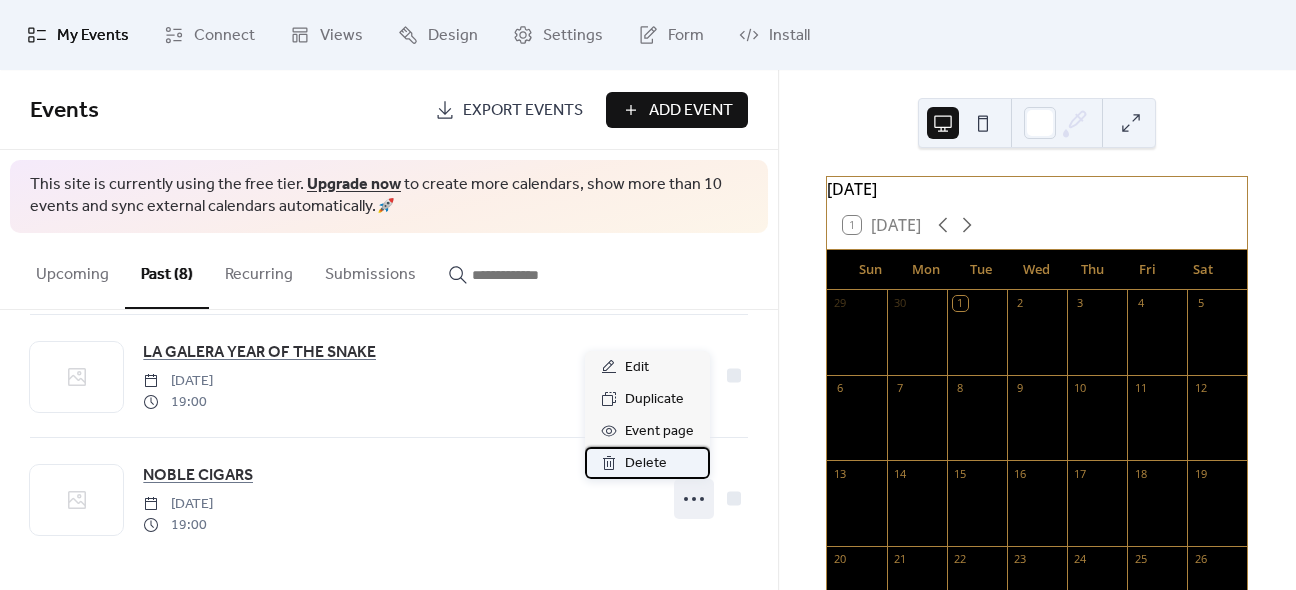 click on "Delete" at bounding box center [647, 463] 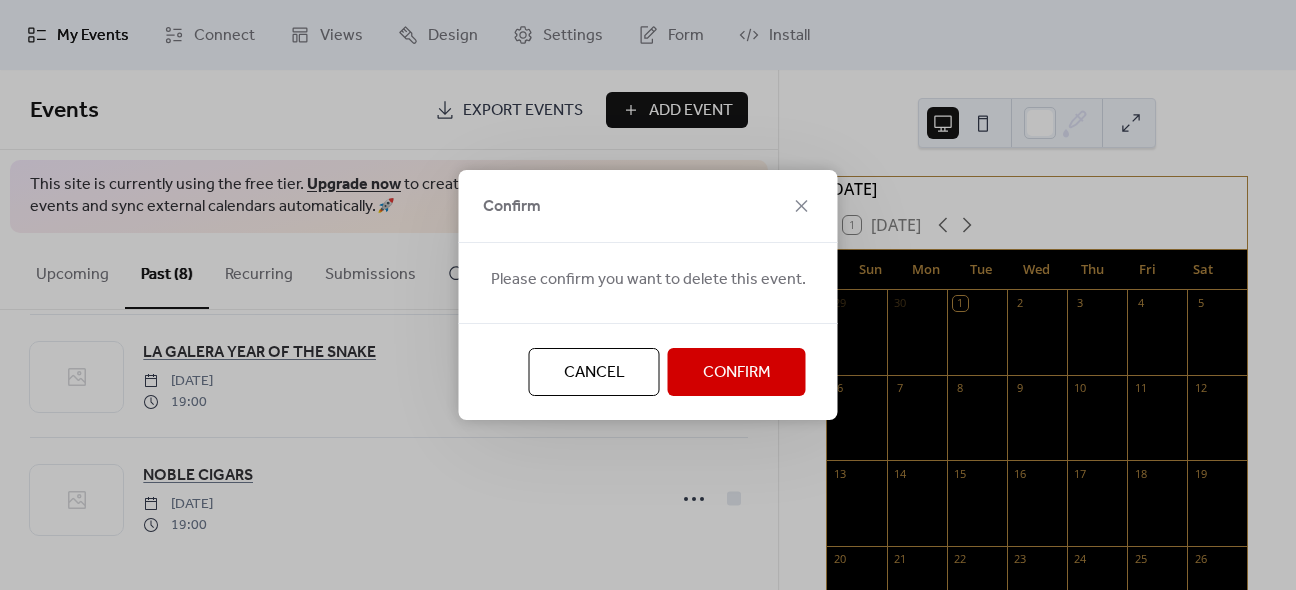 click on "Confirm" at bounding box center (737, 373) 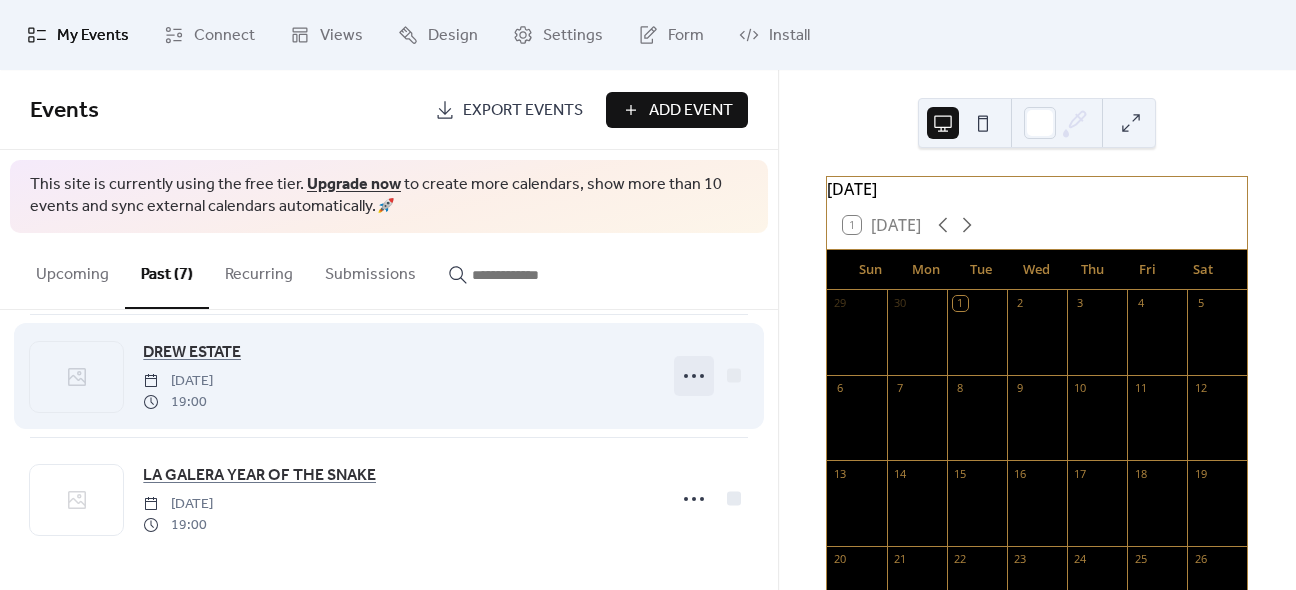 scroll, scrollTop: 640, scrollLeft: 0, axis: vertical 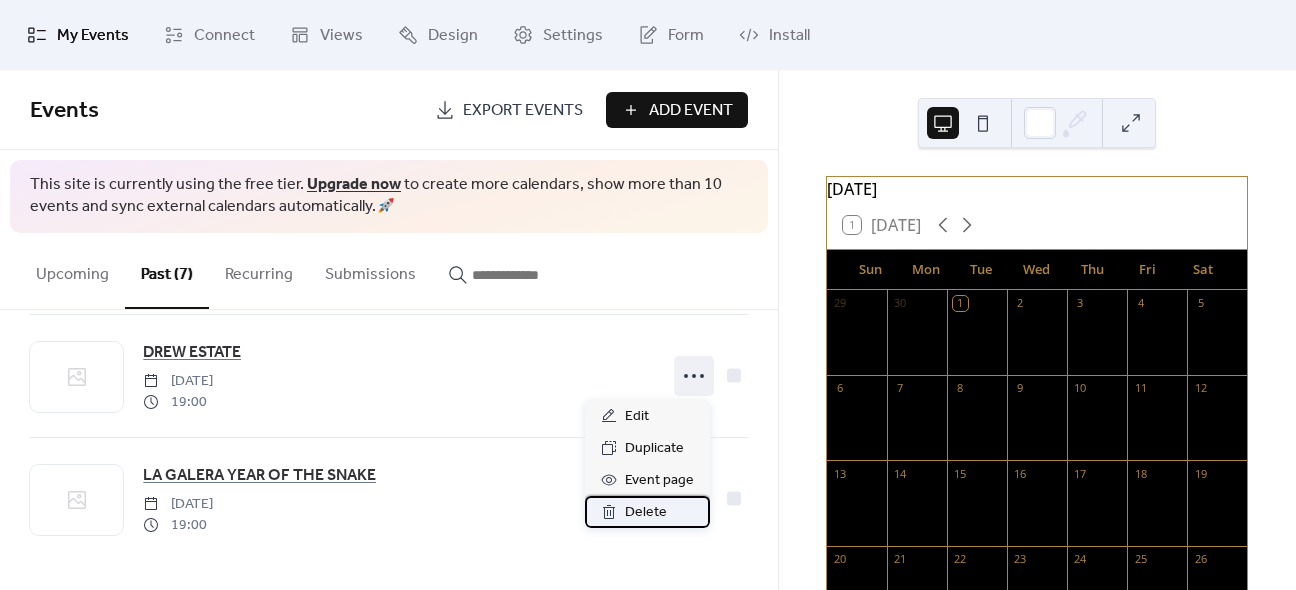 click on "Delete" at bounding box center (646, 513) 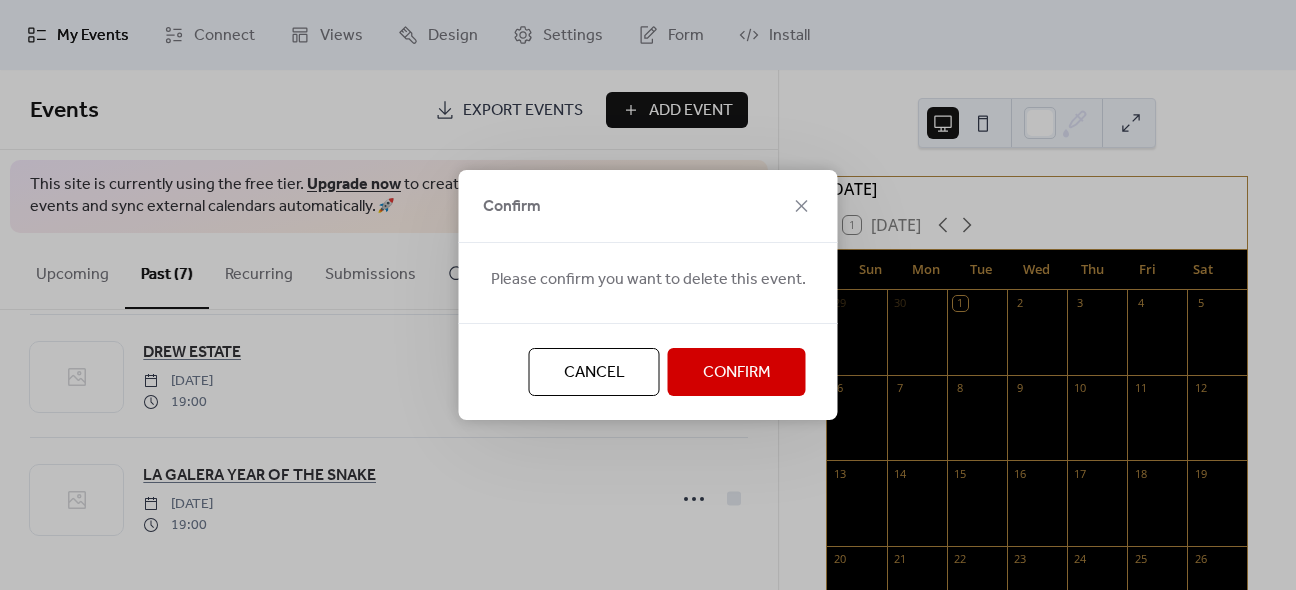 click on "Confirm" at bounding box center [737, 373] 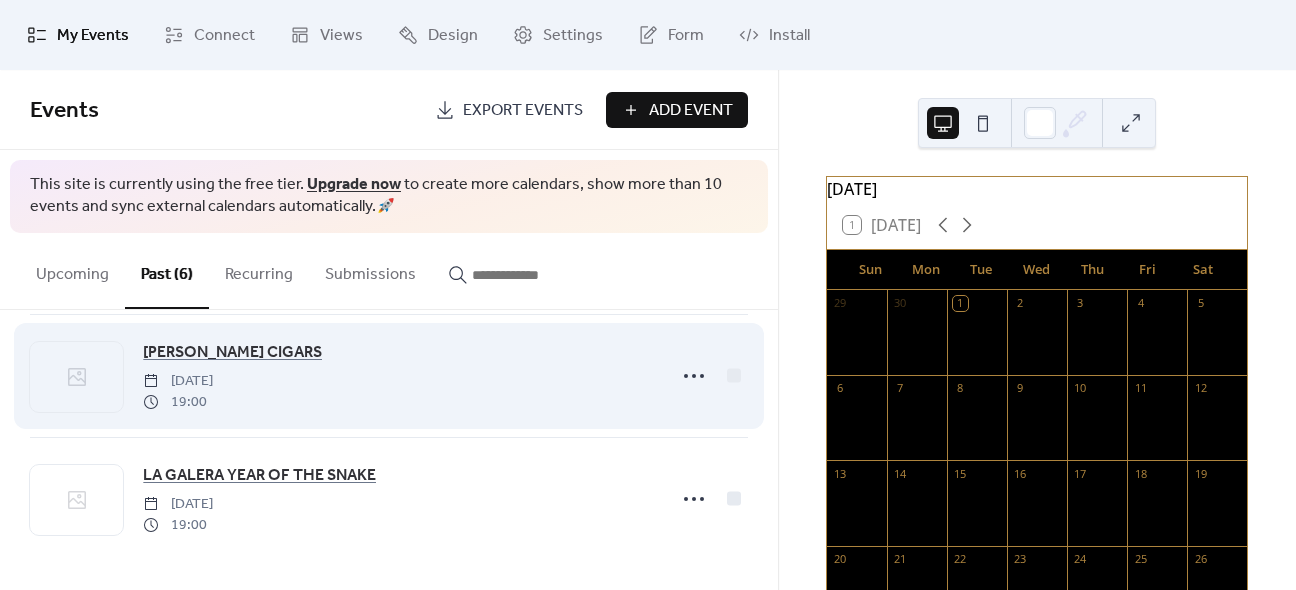 scroll, scrollTop: 516, scrollLeft: 0, axis: vertical 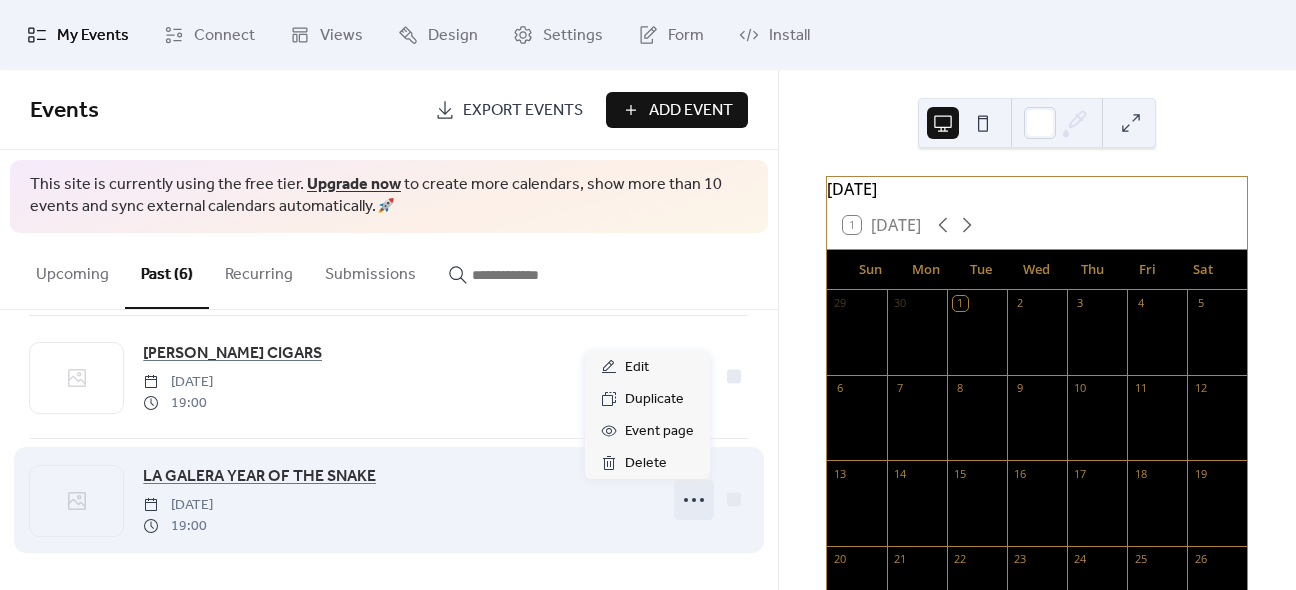 click 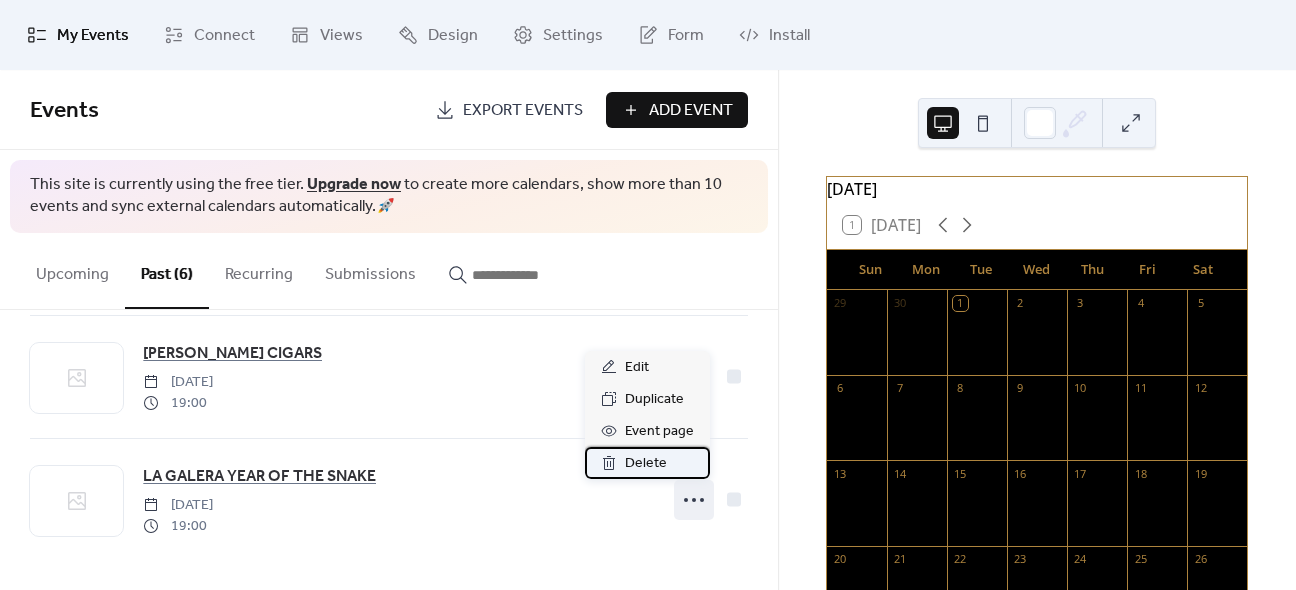 click on "Delete" at bounding box center (646, 464) 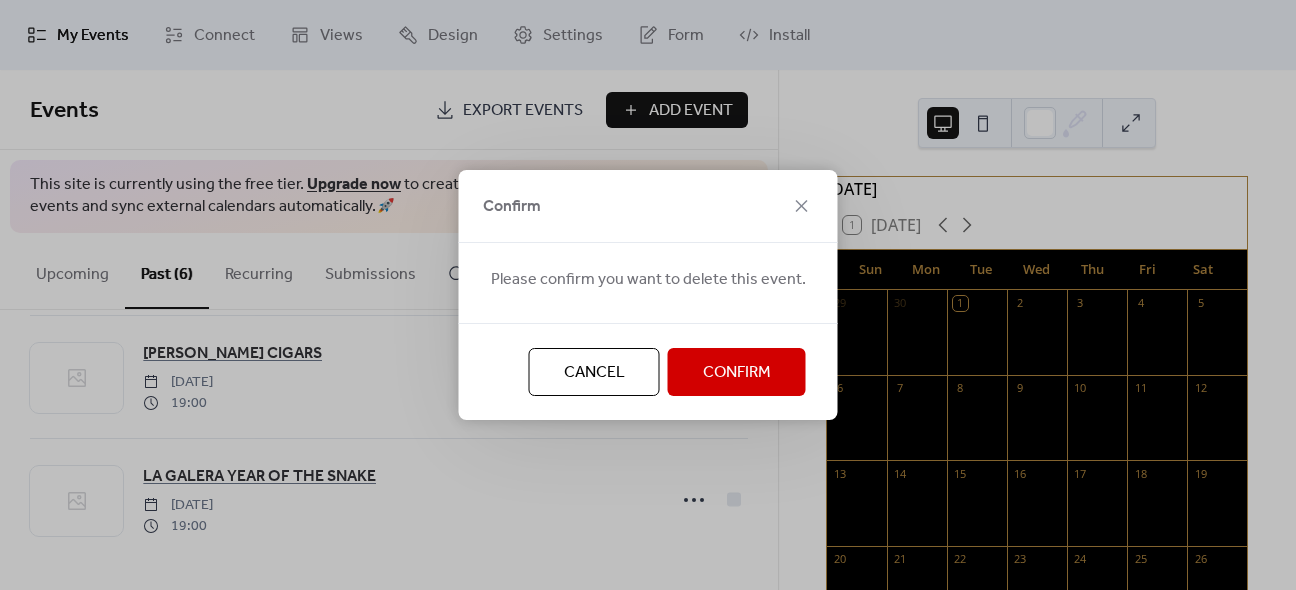 click on "Confirm" at bounding box center [737, 373] 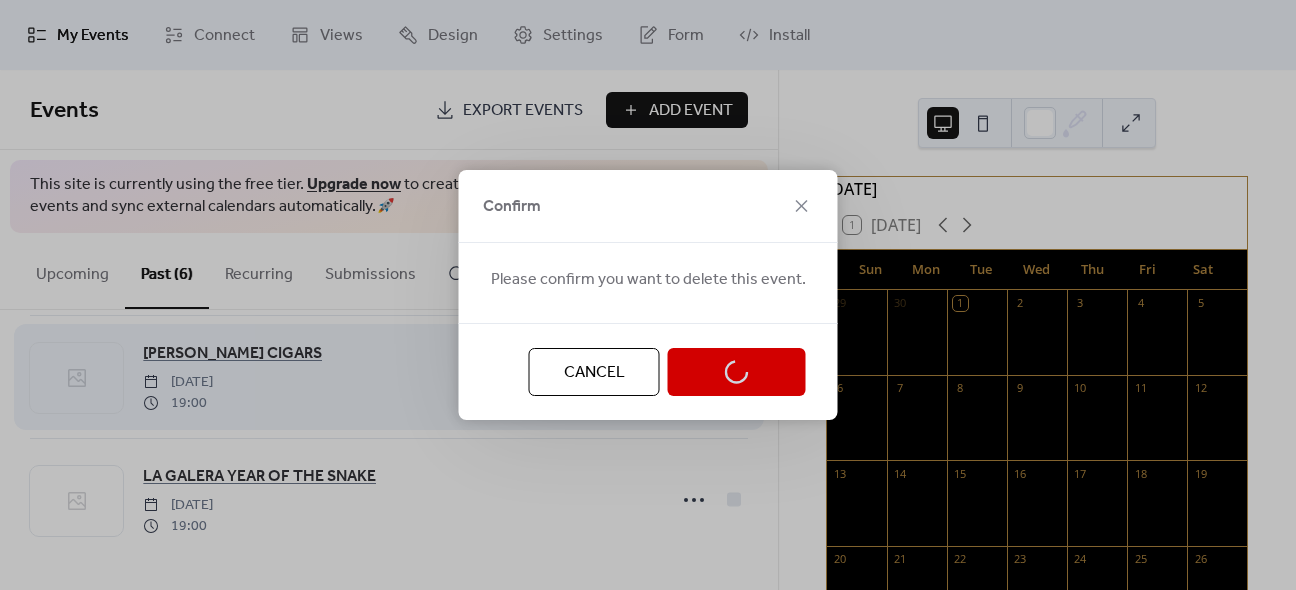 scroll, scrollTop: 393, scrollLeft: 0, axis: vertical 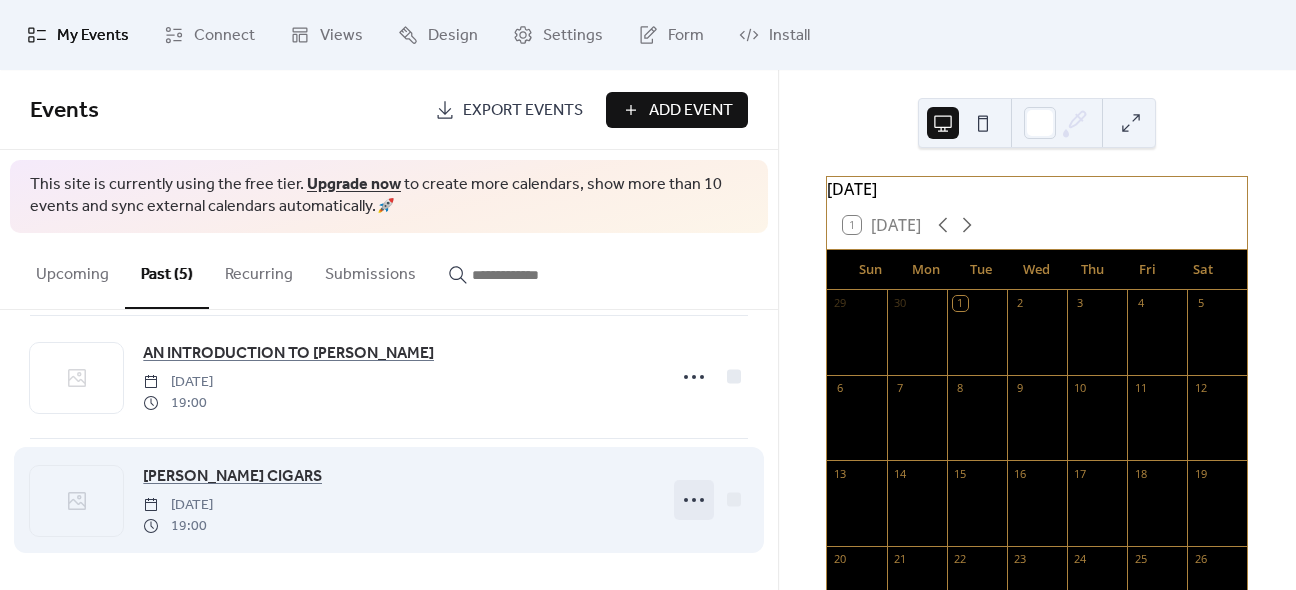 click 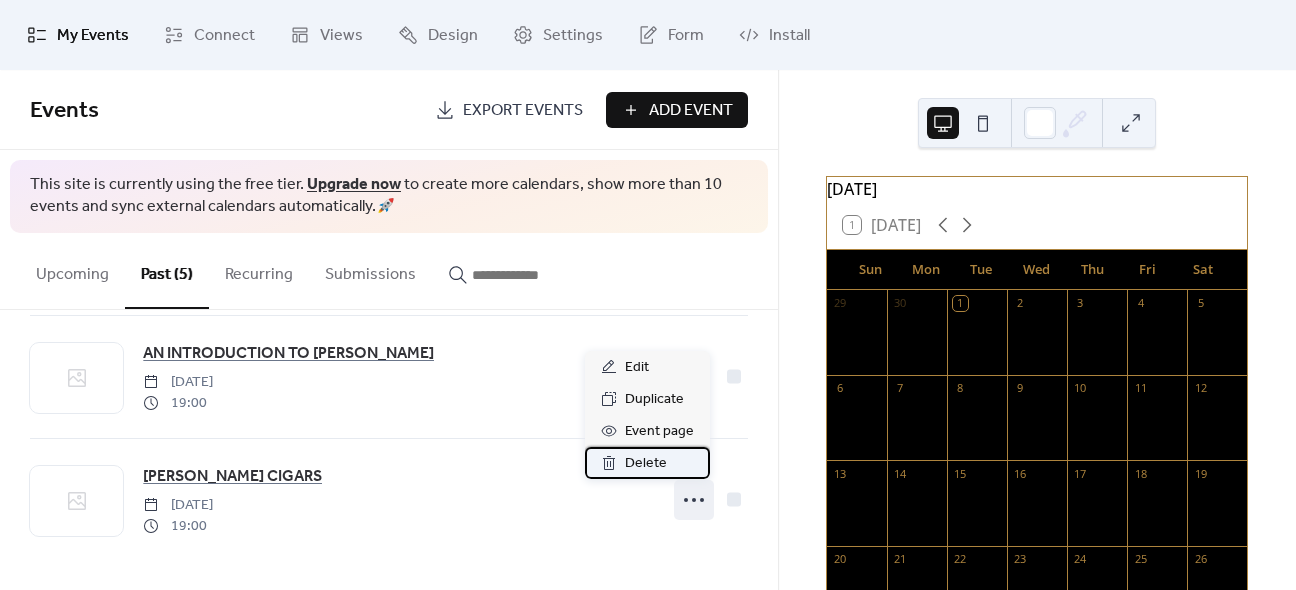 click on "Delete" at bounding box center [646, 464] 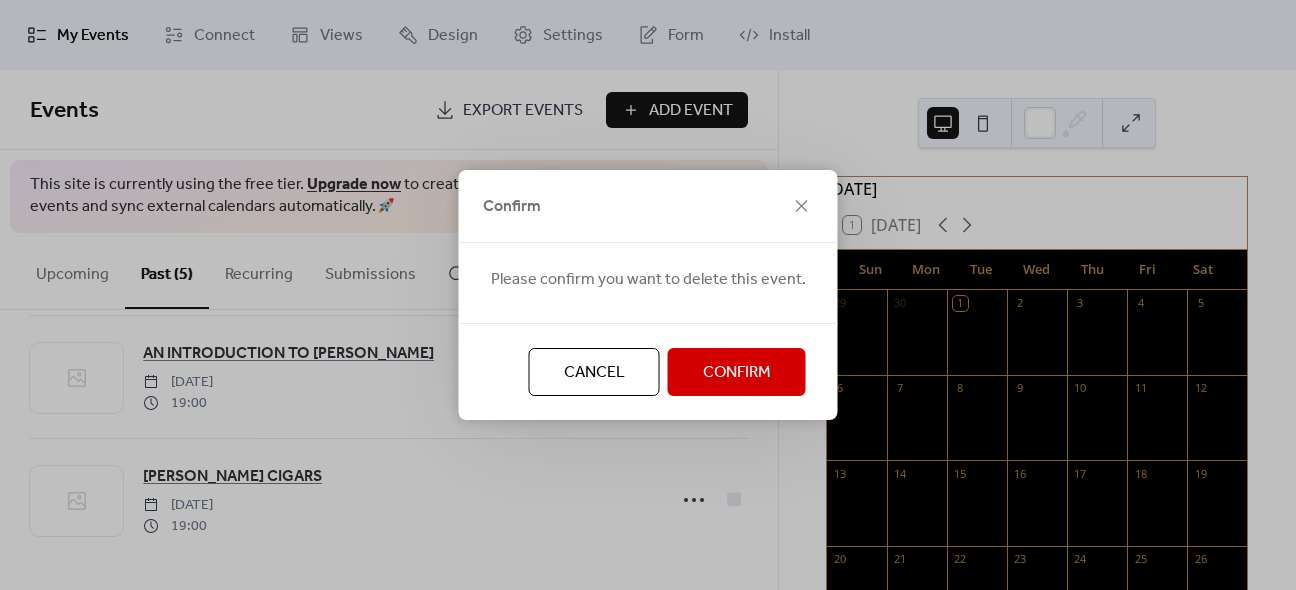 click on "Confirm" at bounding box center [737, 372] 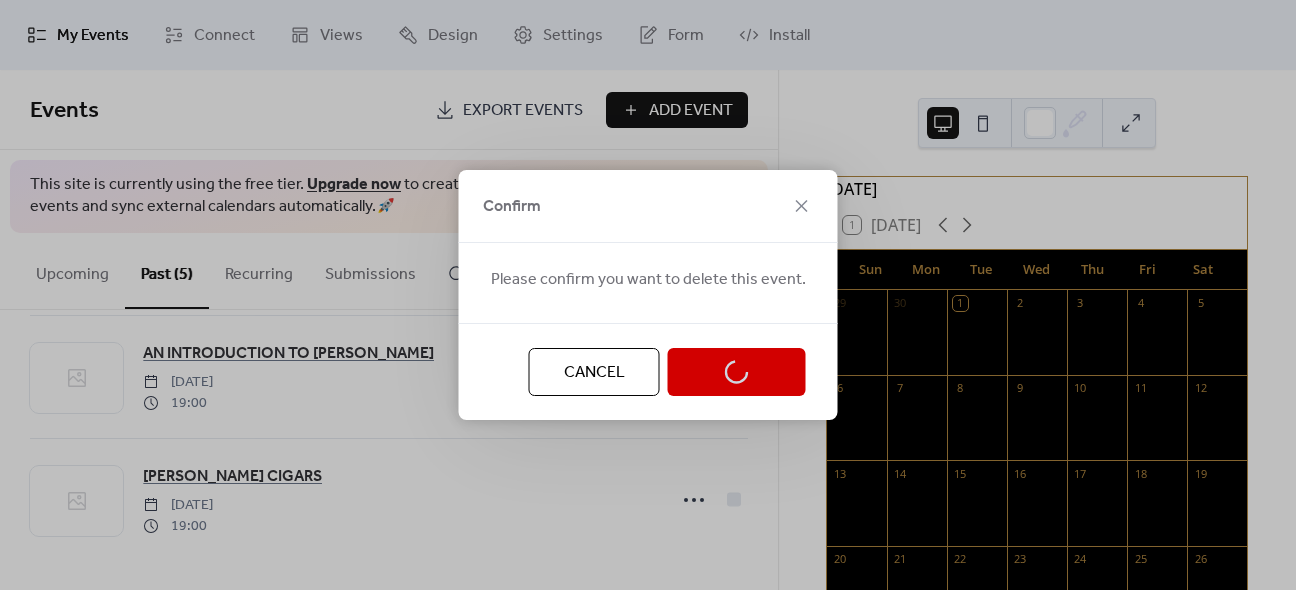 scroll, scrollTop: 270, scrollLeft: 0, axis: vertical 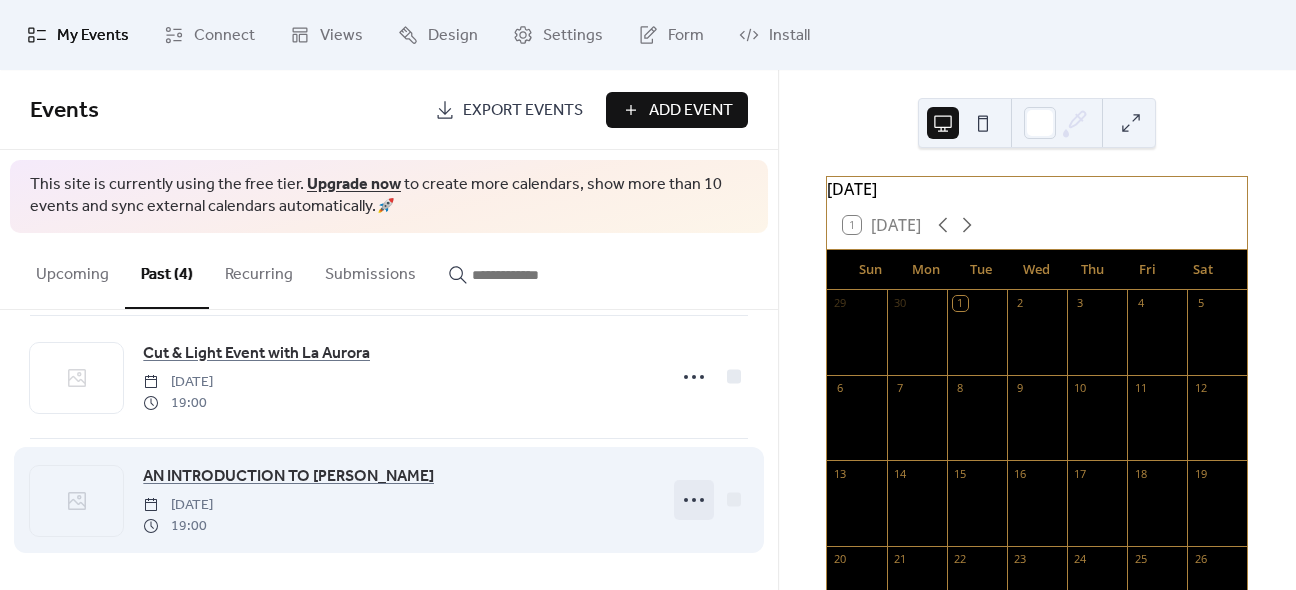 click 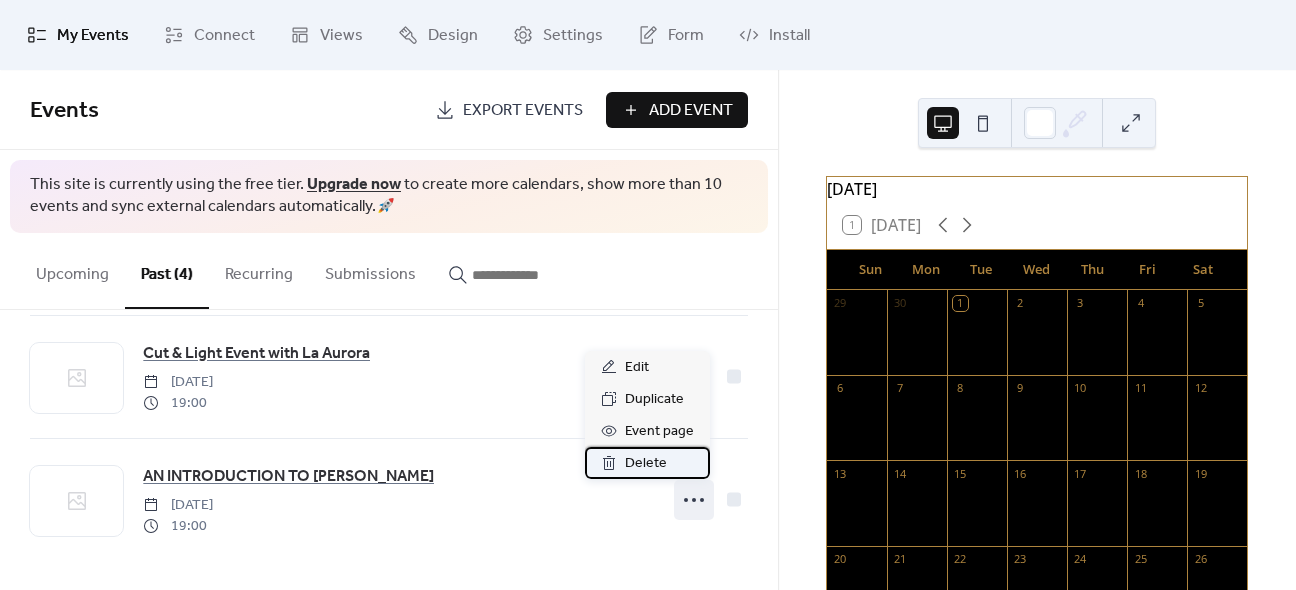 click on "Delete" at bounding box center [647, 463] 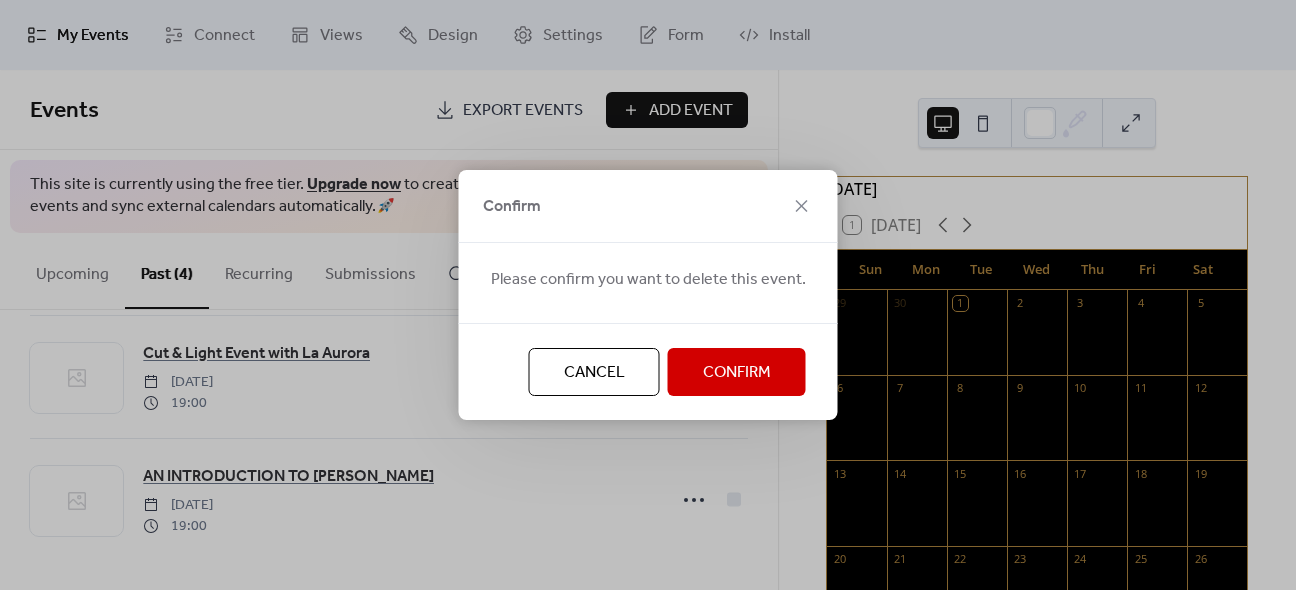 click on "Confirm" at bounding box center [737, 373] 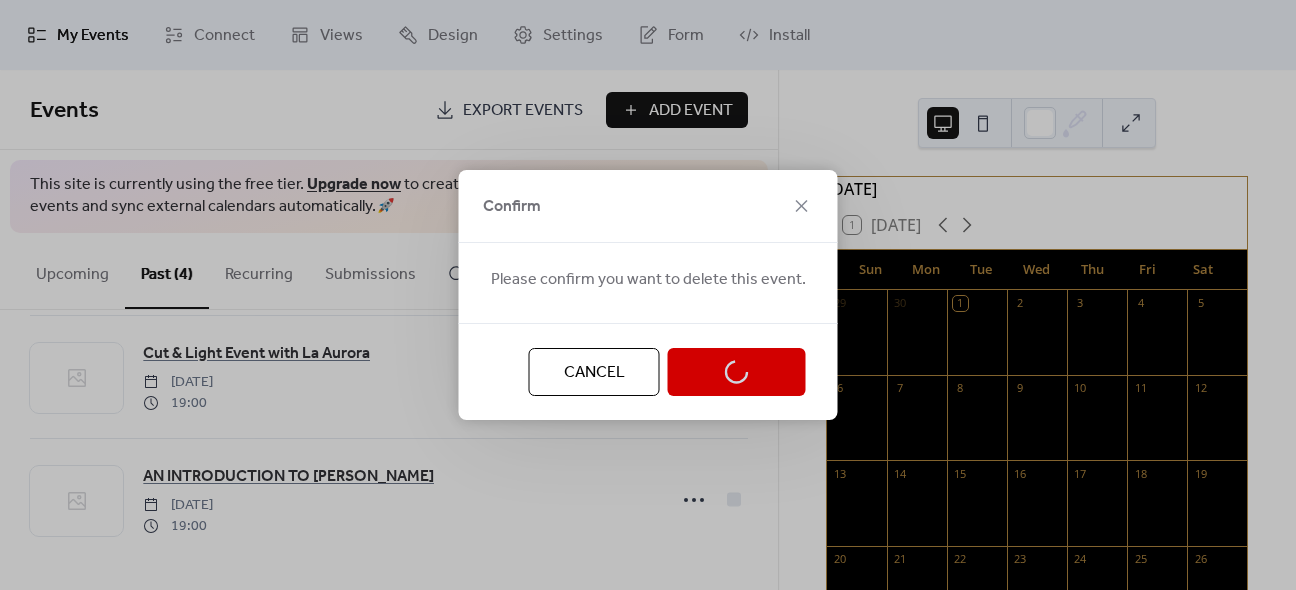 scroll, scrollTop: 147, scrollLeft: 0, axis: vertical 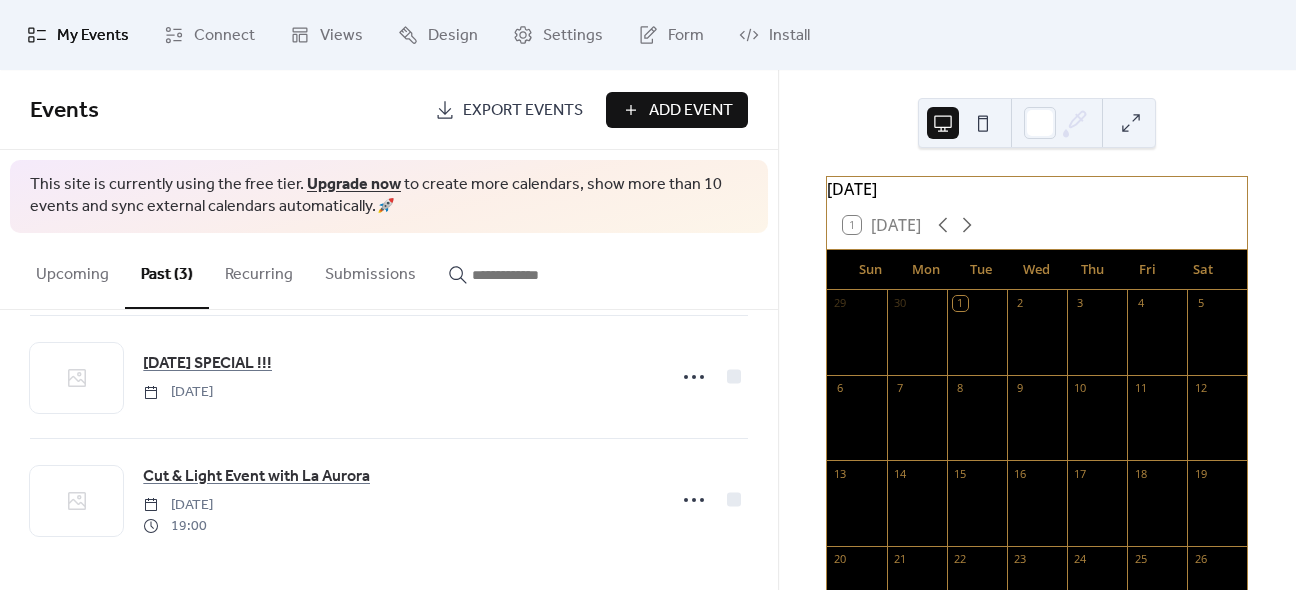 click on "Add Event" at bounding box center [691, 111] 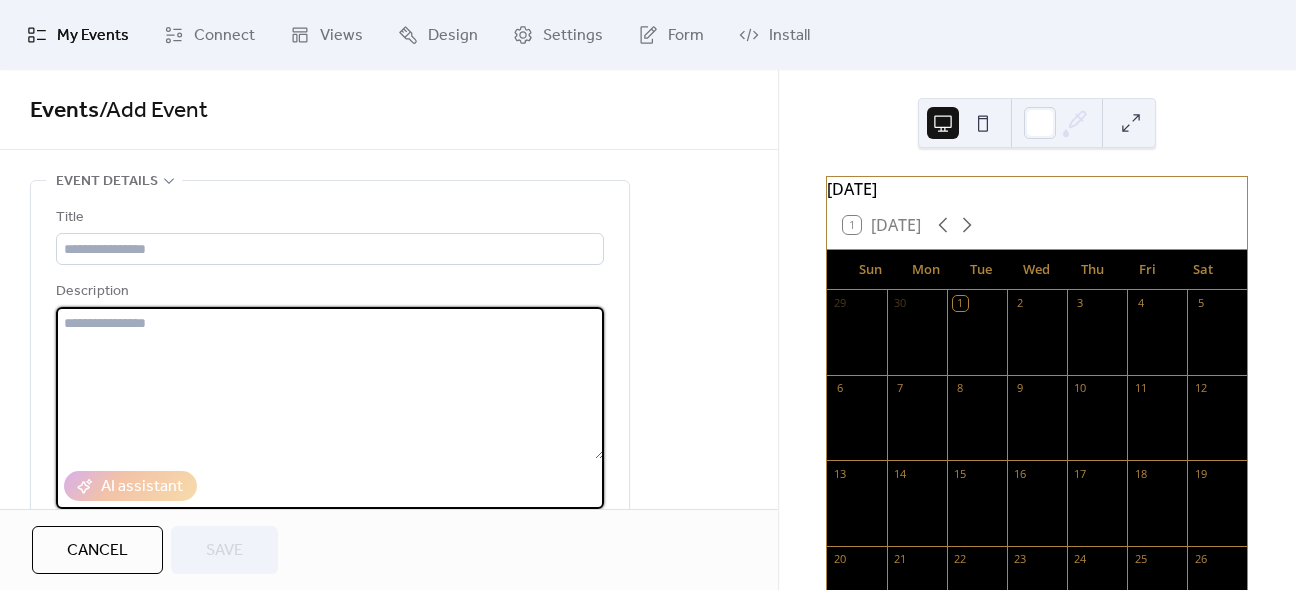 click at bounding box center (330, 383) 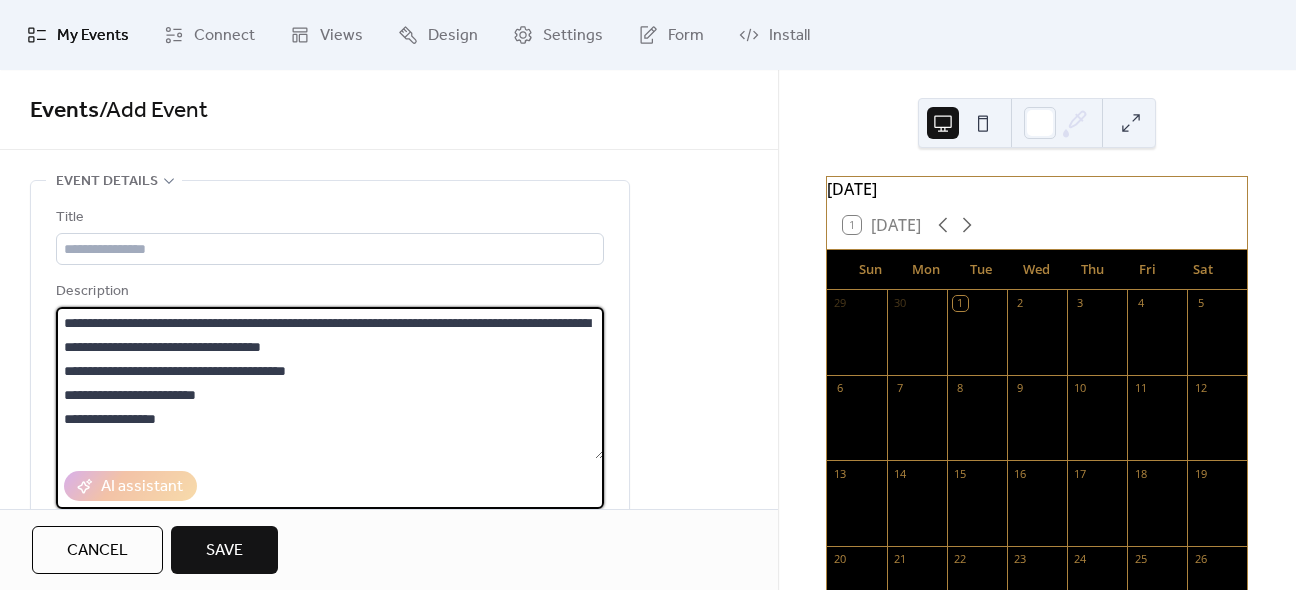 type on "**********" 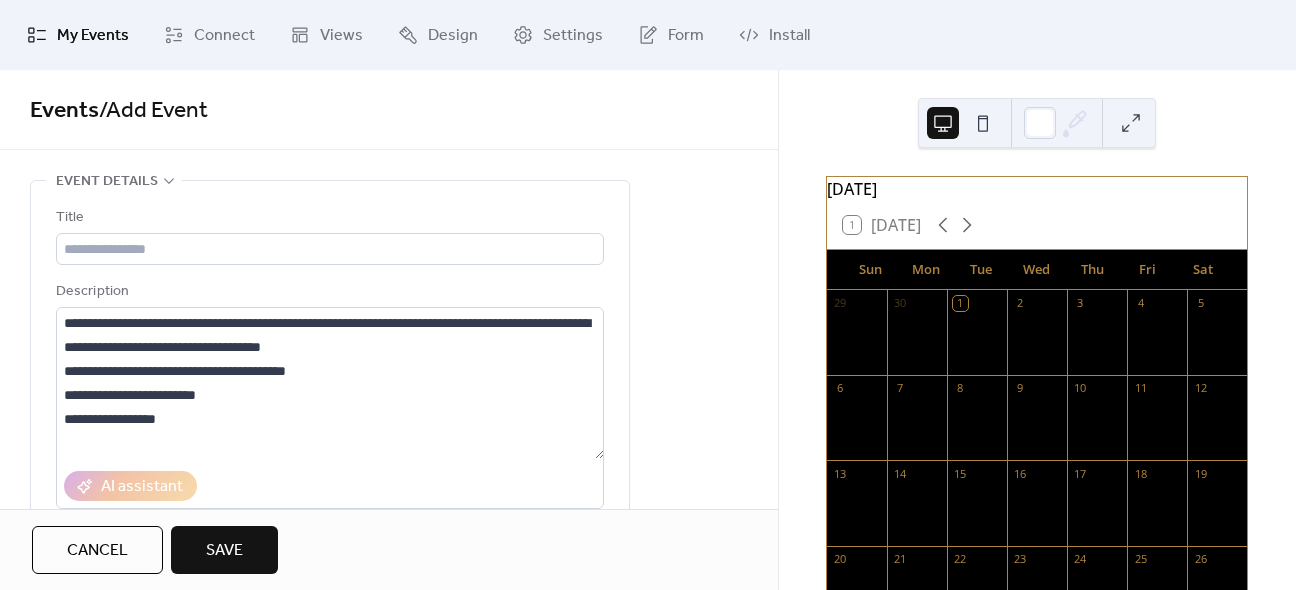 click on "**********" at bounding box center [330, 460] 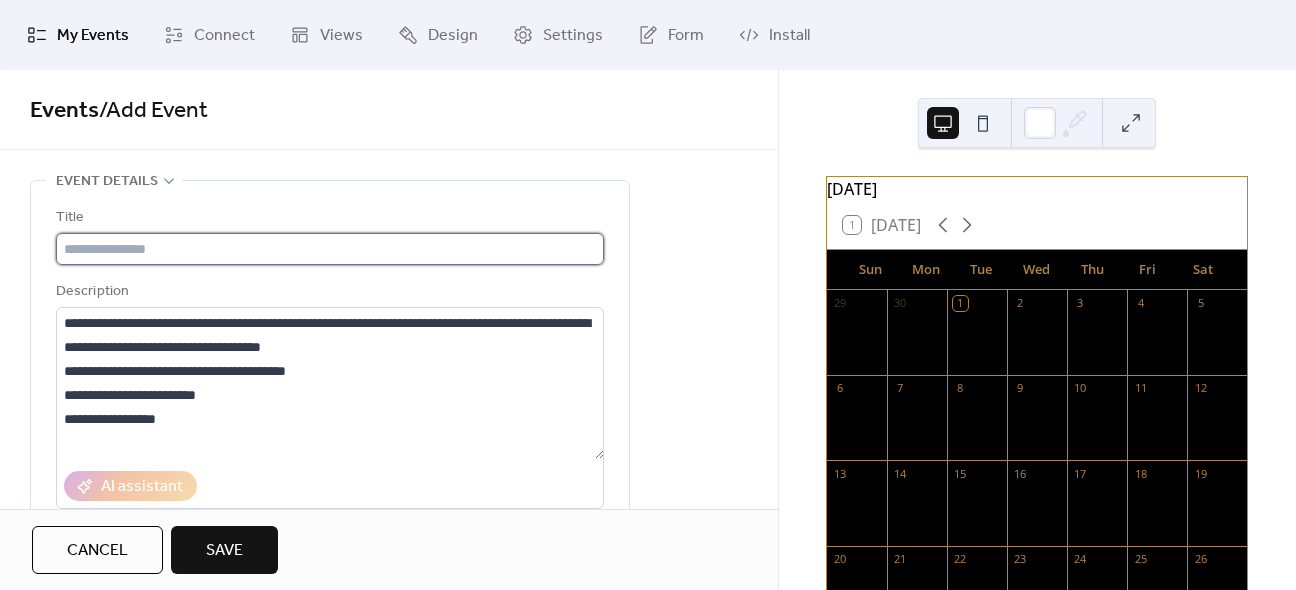 click at bounding box center [330, 249] 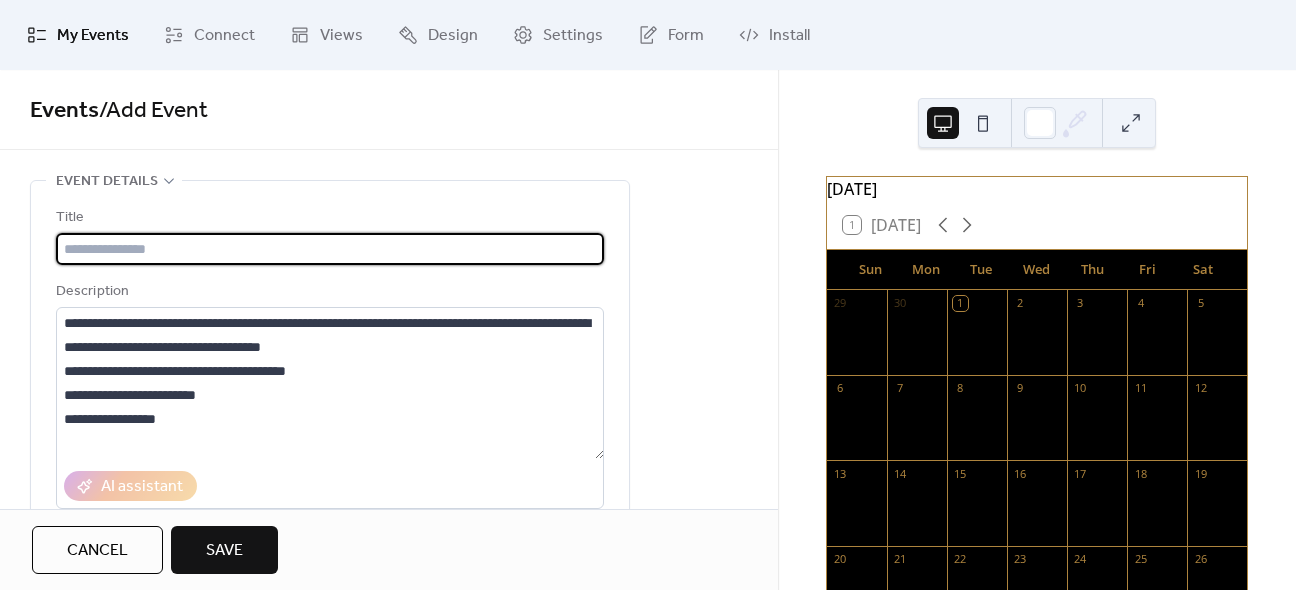 paste on "**********" 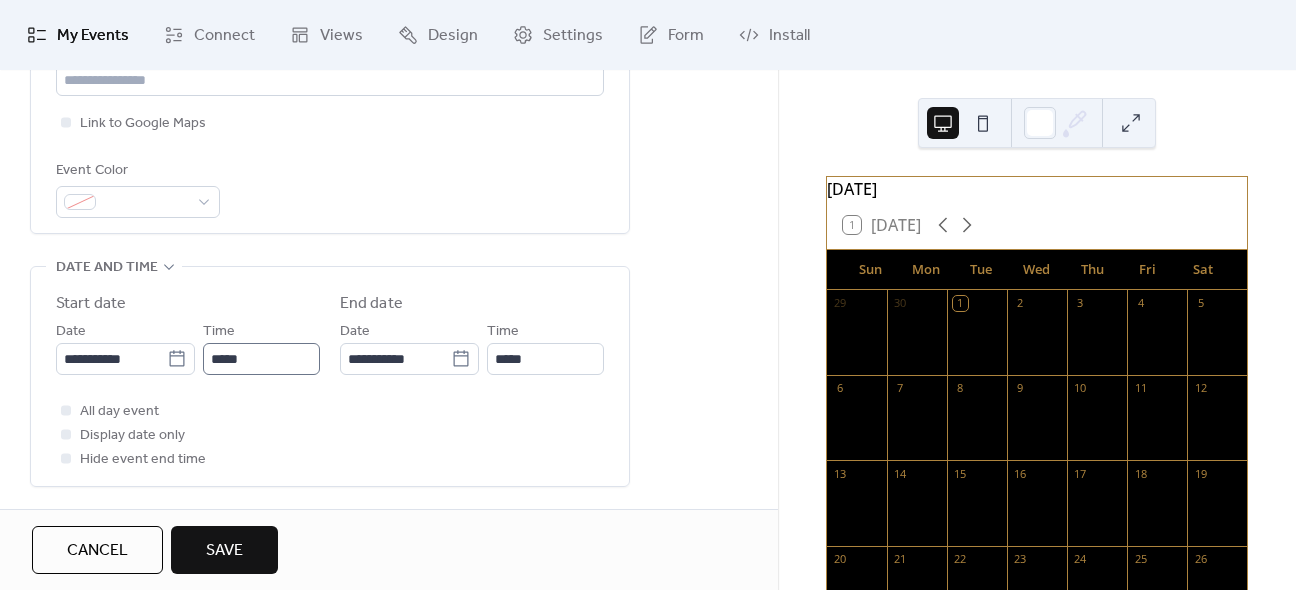 scroll, scrollTop: 500, scrollLeft: 0, axis: vertical 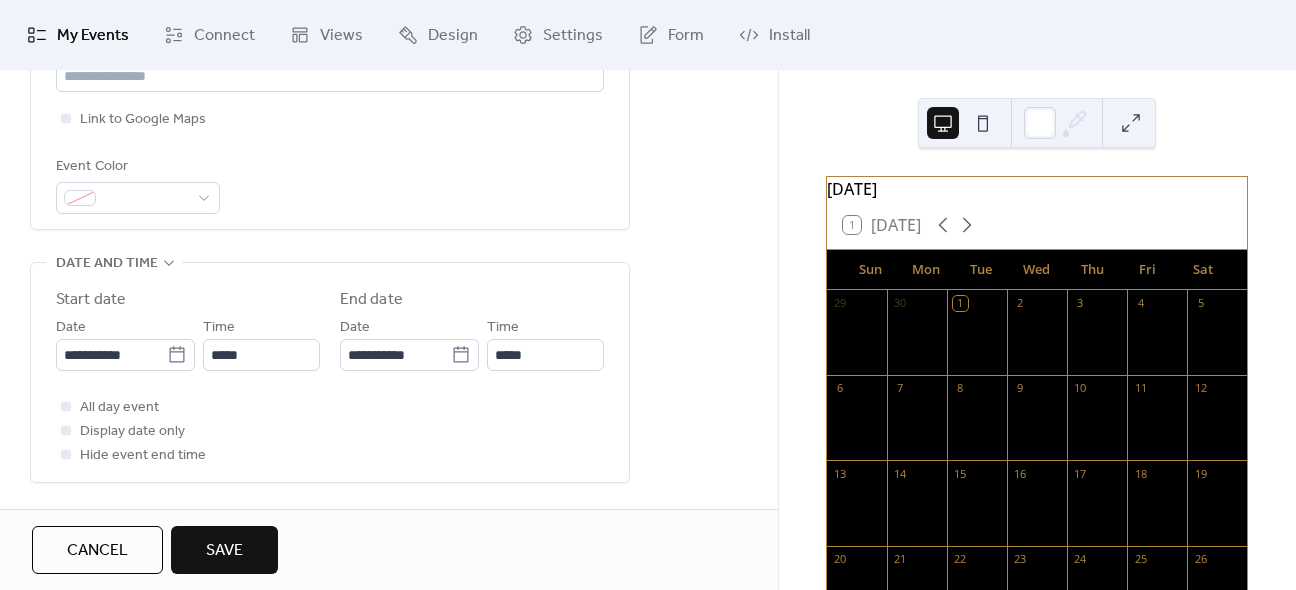 type on "**********" 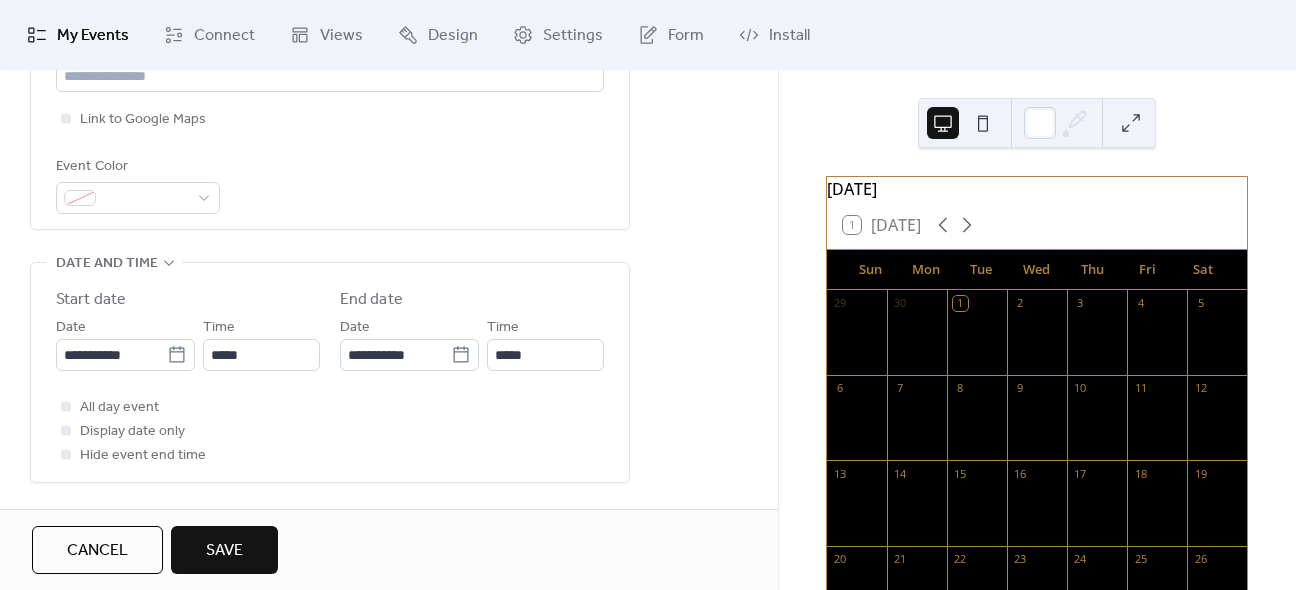 click on "**********" at bounding box center [125, 343] 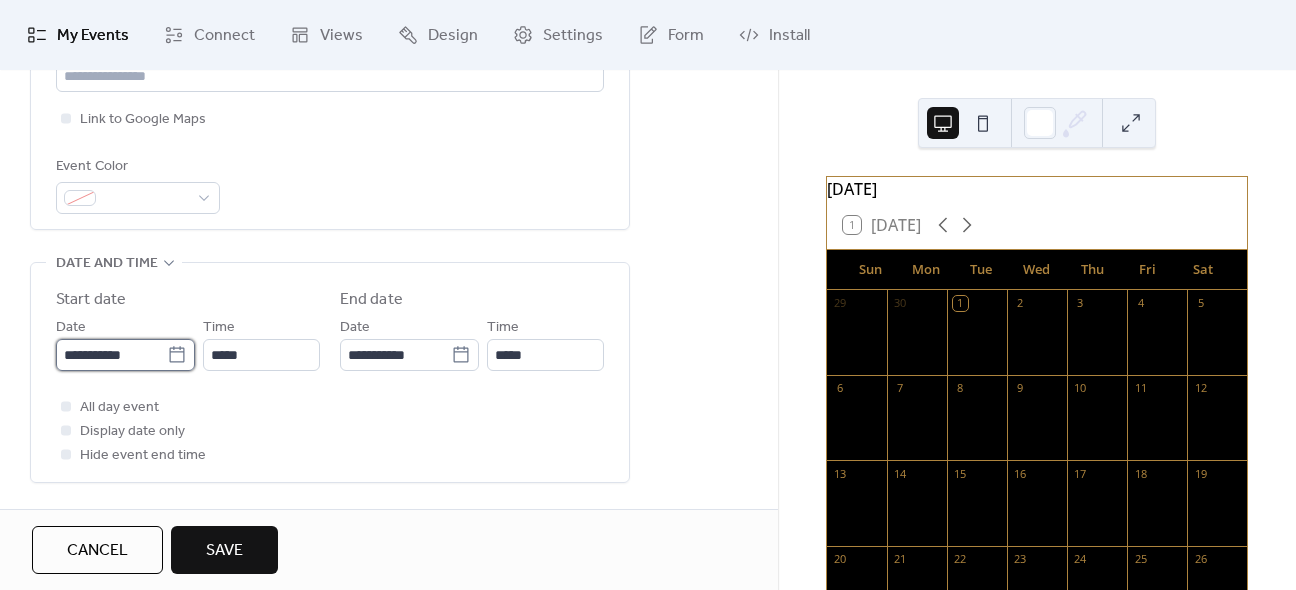click on "**********" at bounding box center [111, 355] 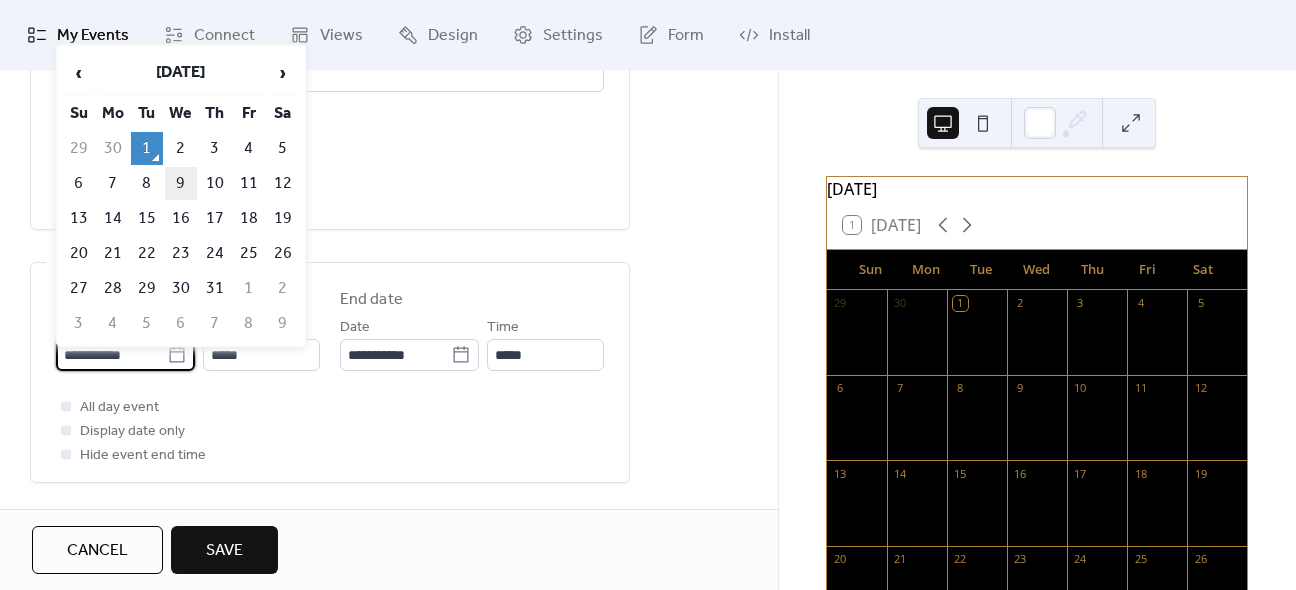 click on "9" at bounding box center (181, 183) 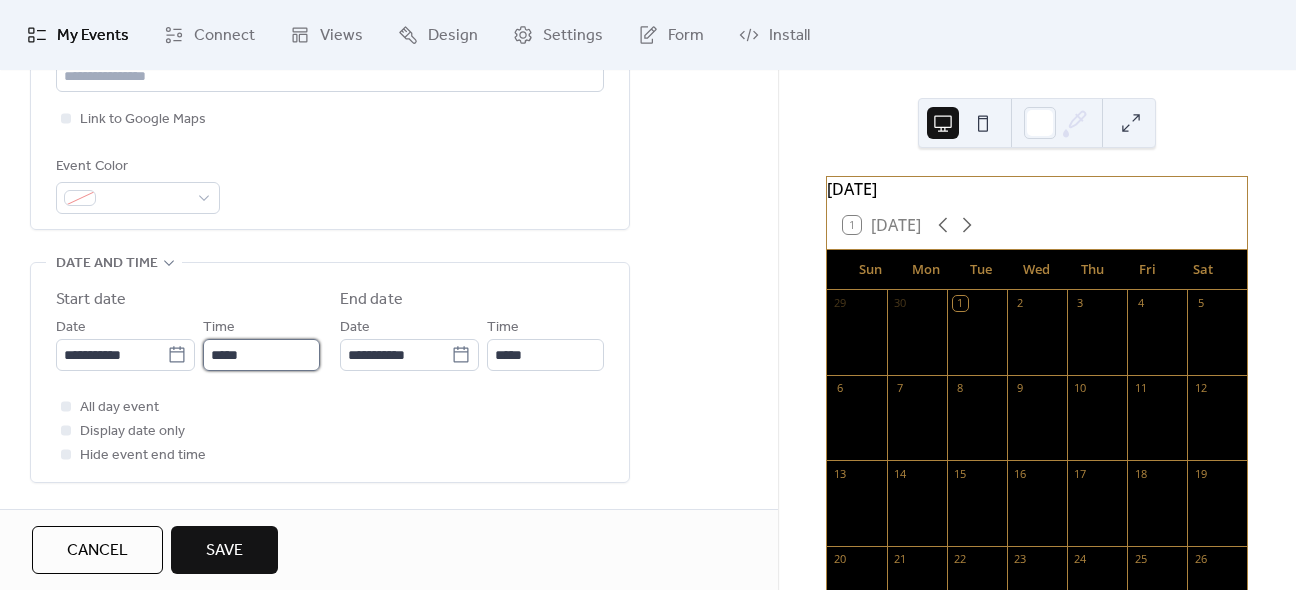 click on "*****" at bounding box center (261, 355) 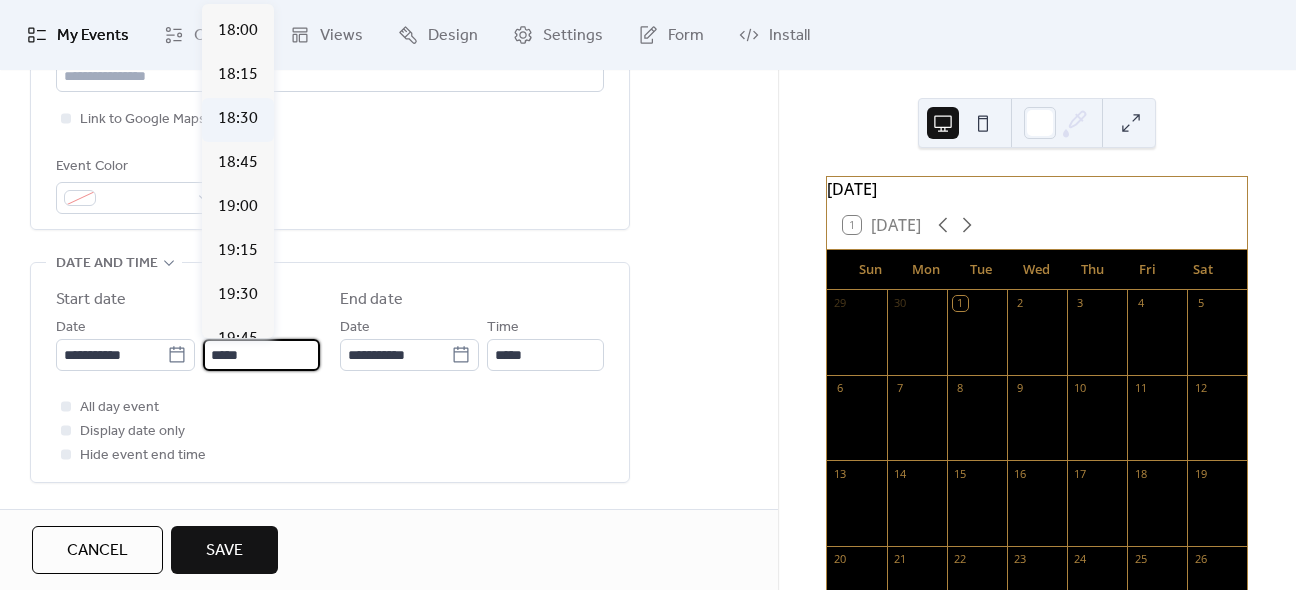 scroll, scrollTop: 3212, scrollLeft: 0, axis: vertical 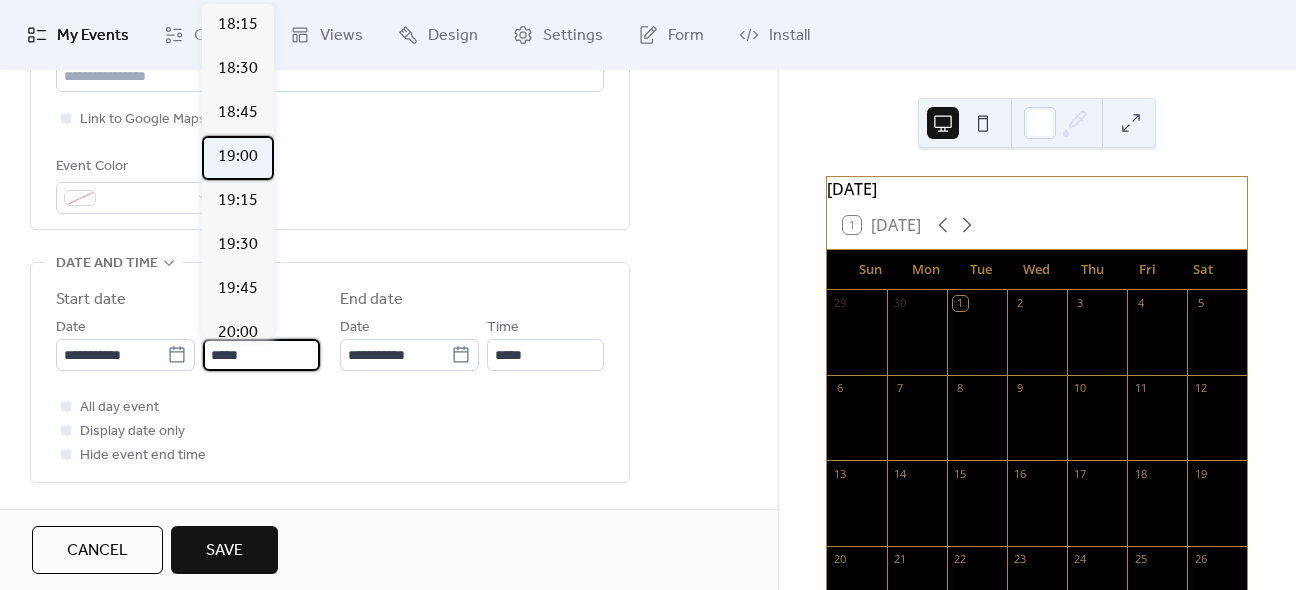 click on "19:00" at bounding box center (238, 157) 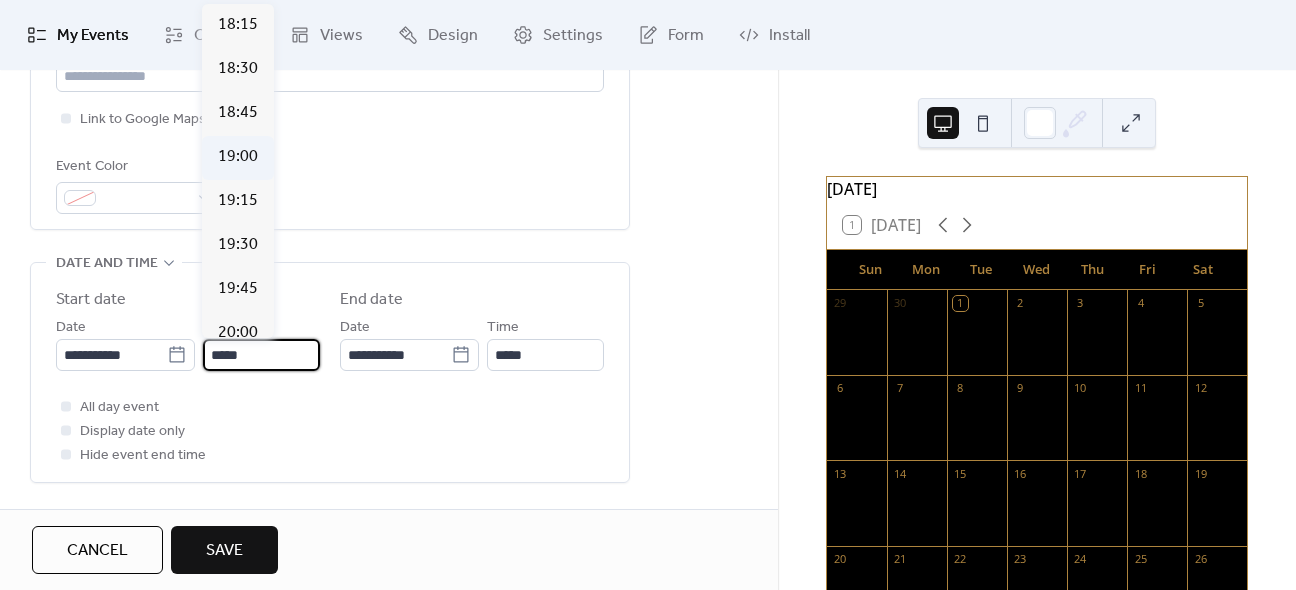 type on "*****" 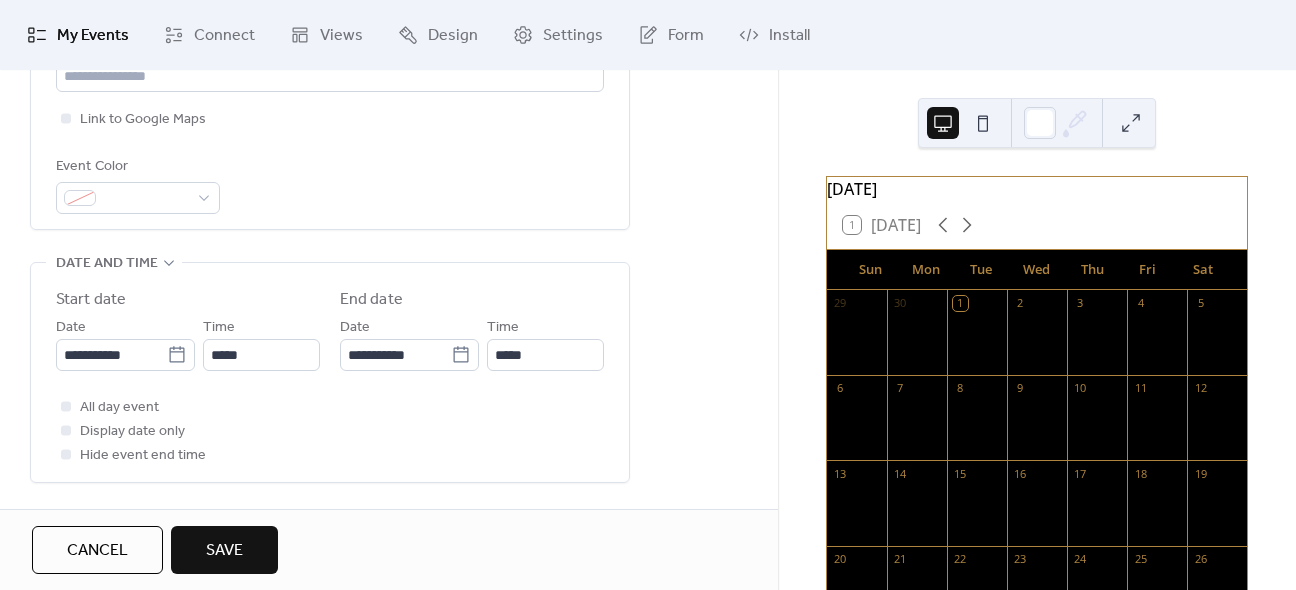 click on "Save" at bounding box center (224, 551) 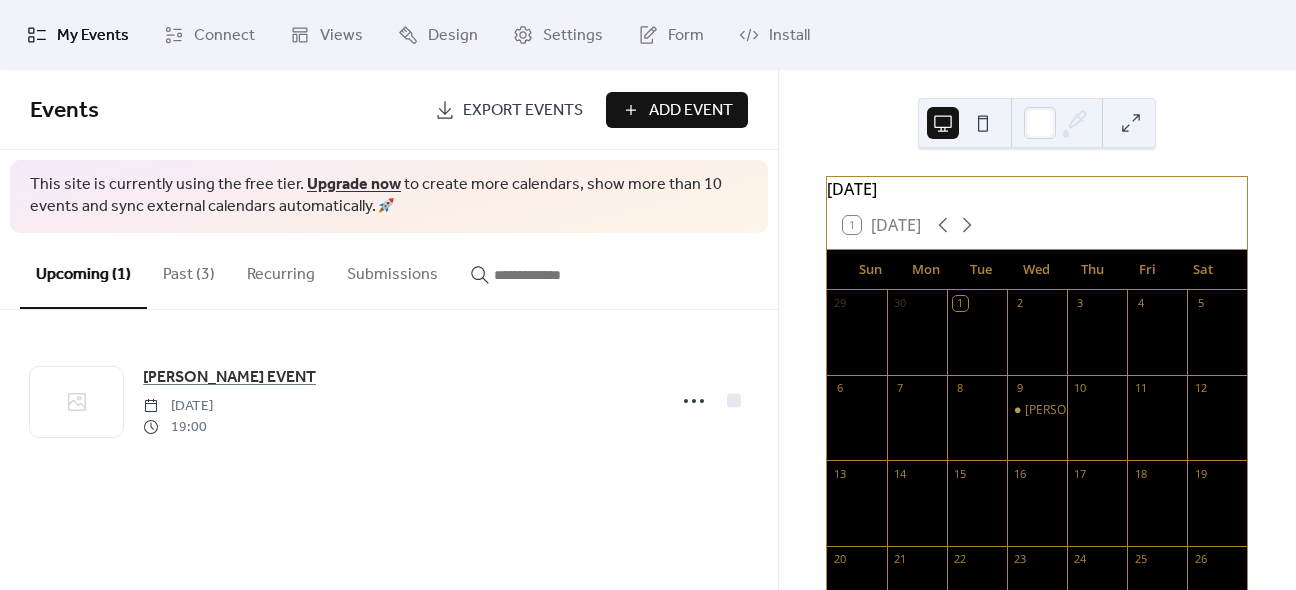 click on "Add Event" at bounding box center [691, 111] 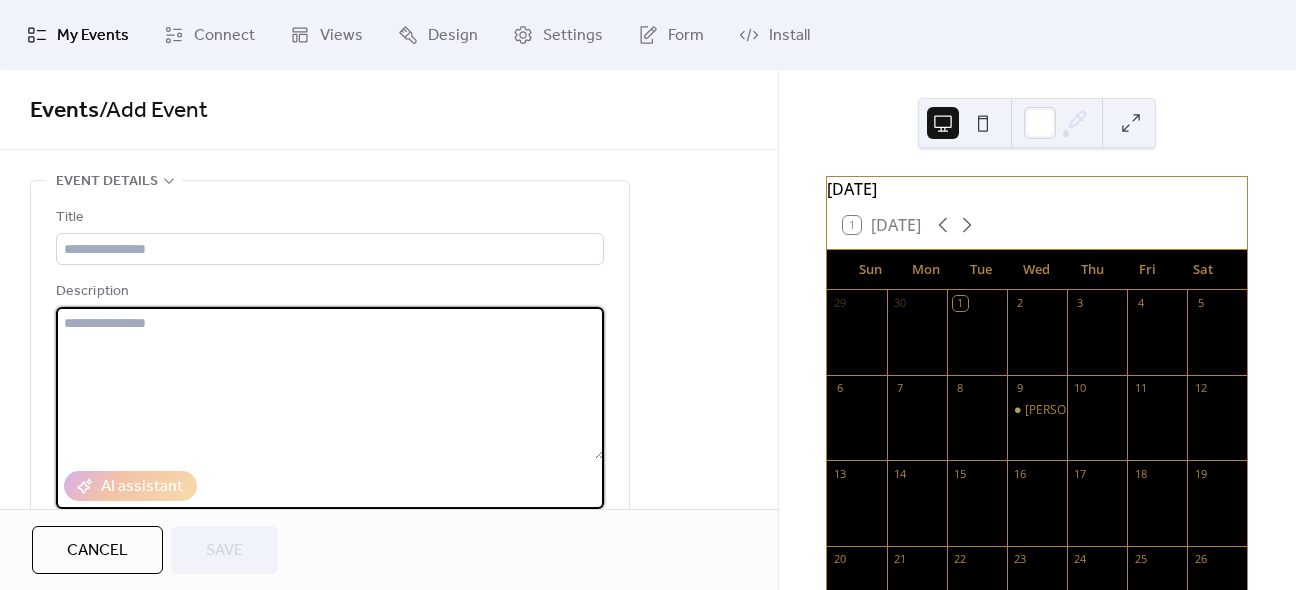 click at bounding box center [330, 383] 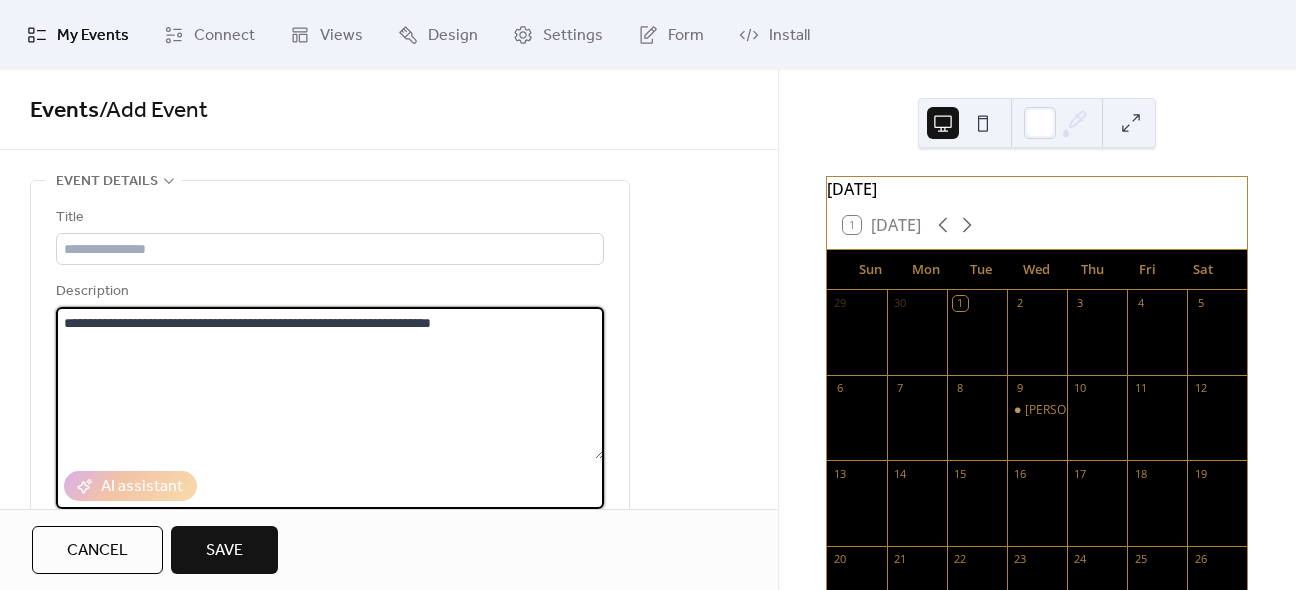 type on "**********" 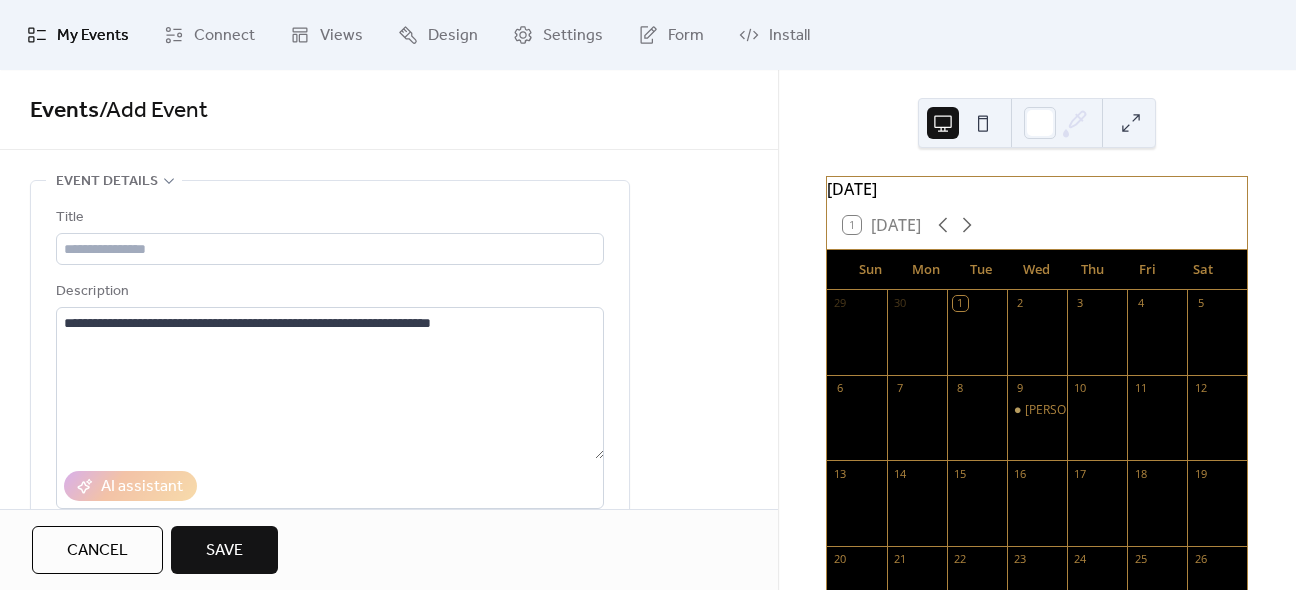 click on "Title" at bounding box center [330, 235] 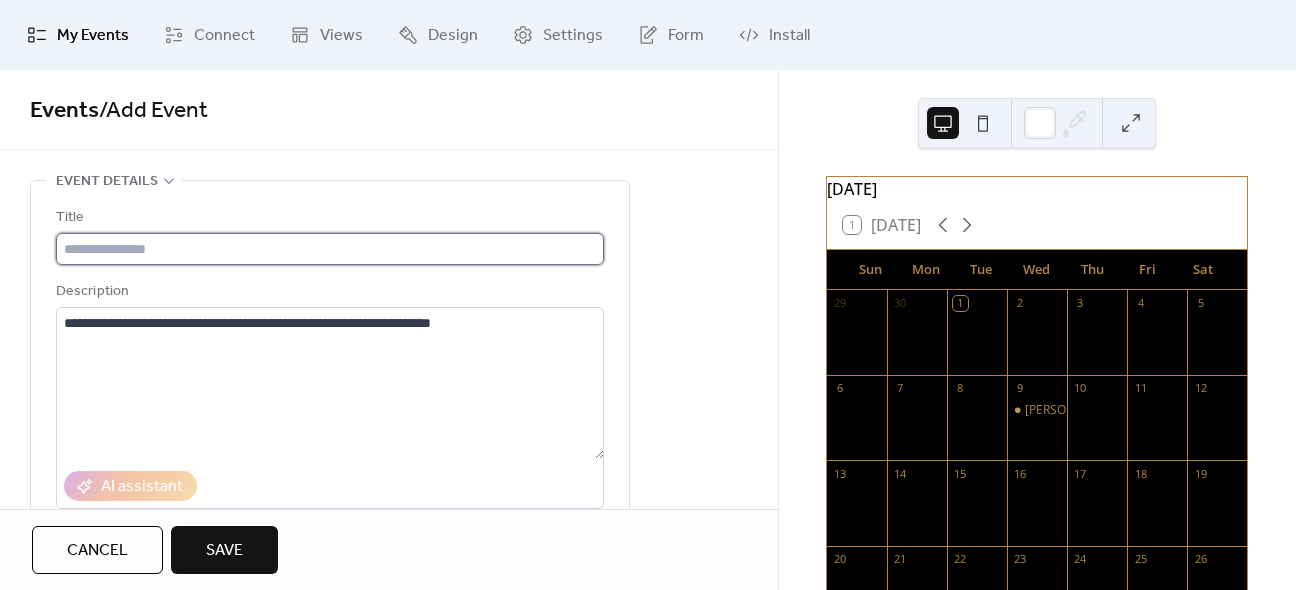 click at bounding box center [330, 249] 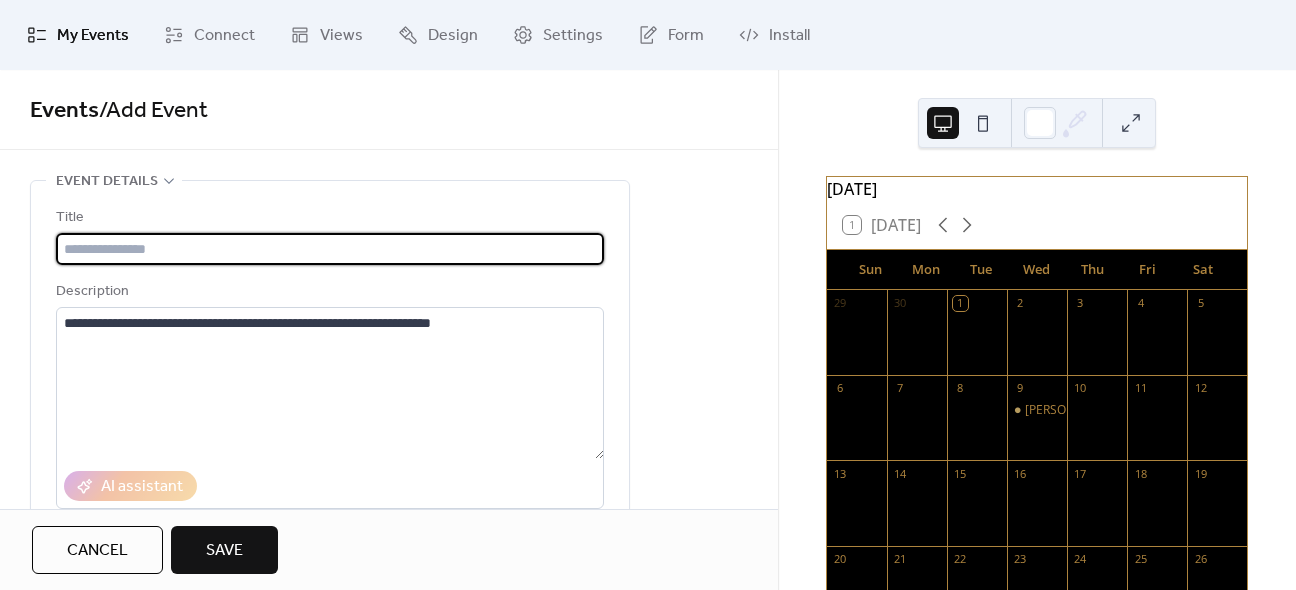 paste on "**********" 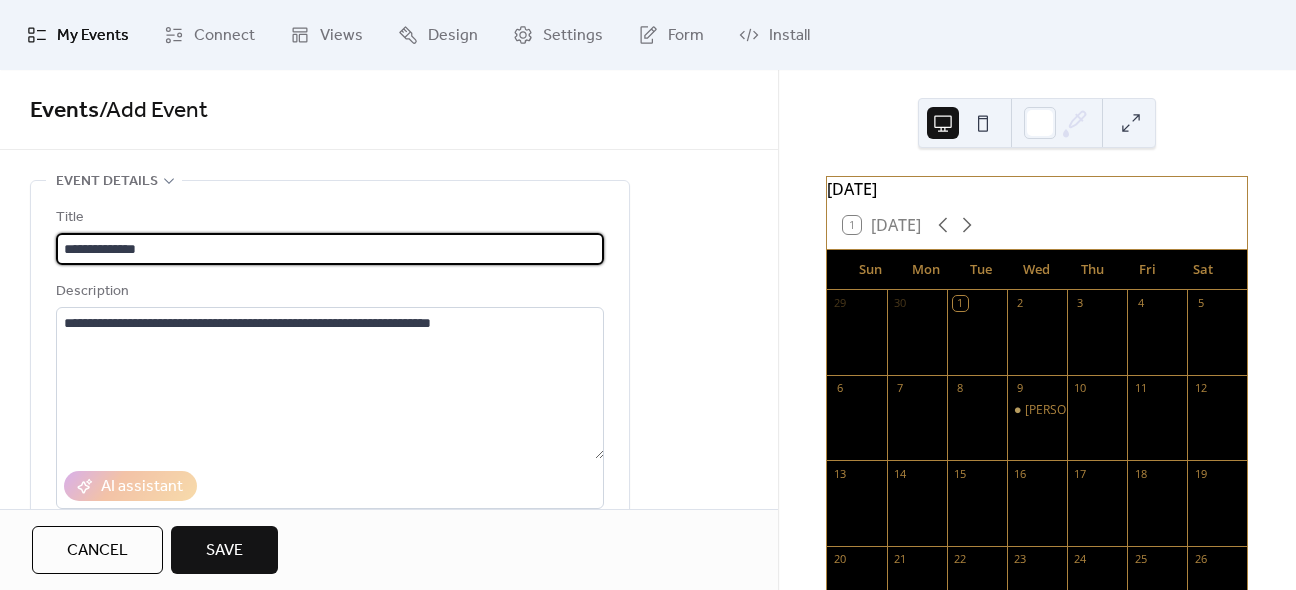 scroll, scrollTop: 0, scrollLeft: 0, axis: both 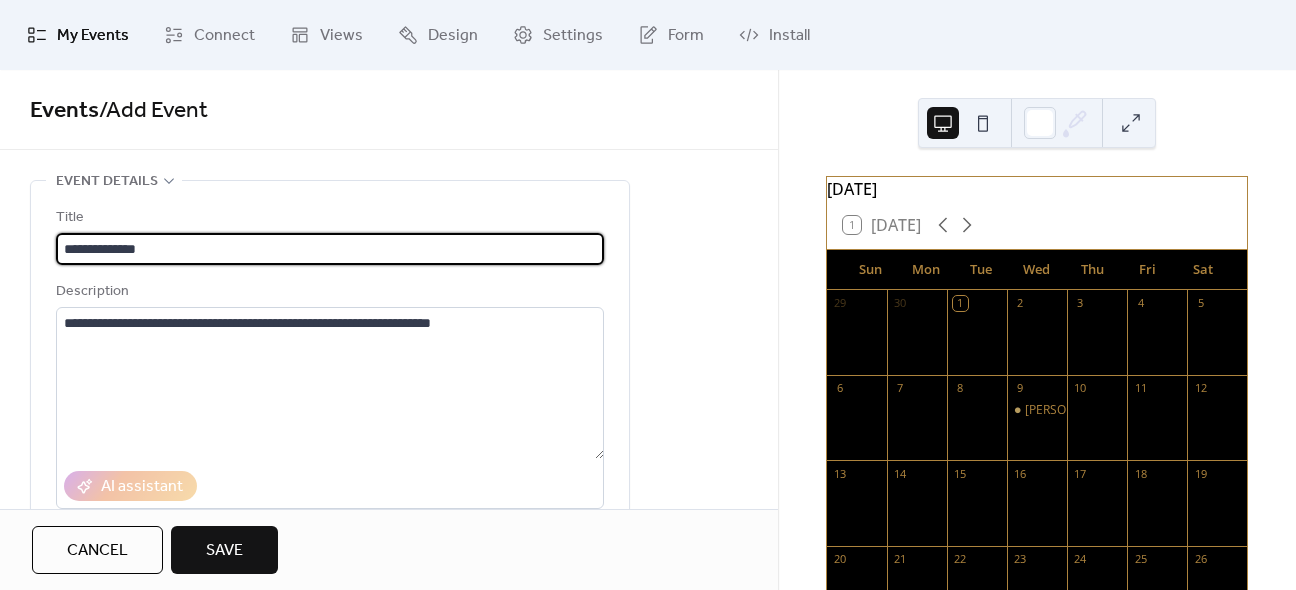 type on "**********" 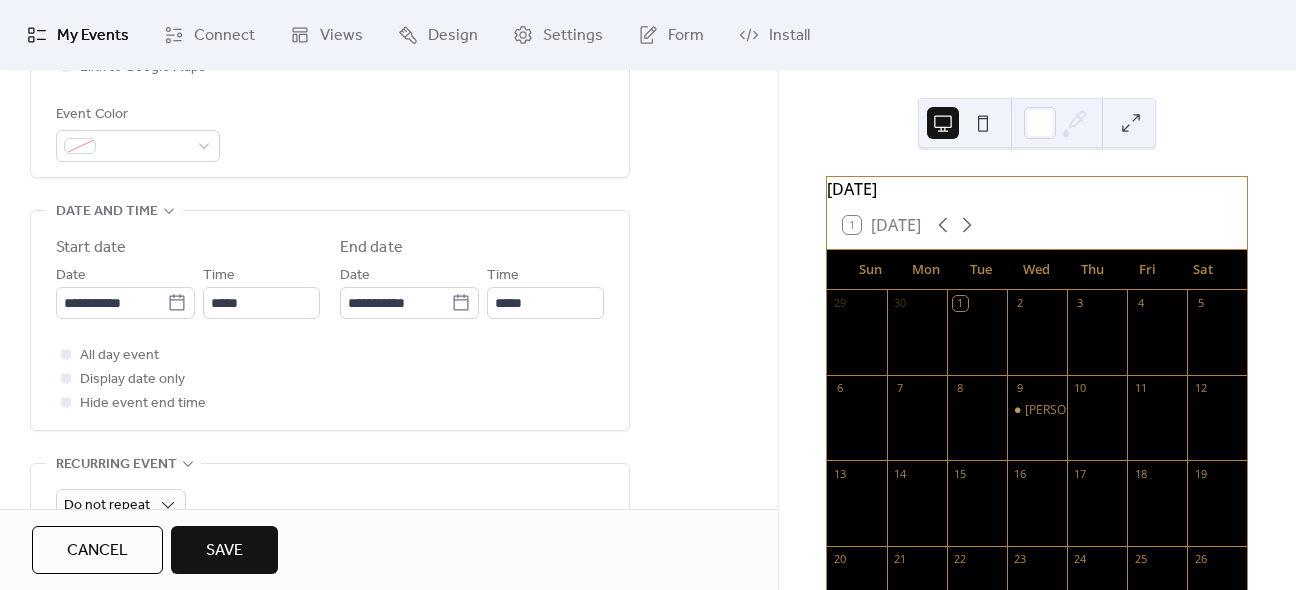 scroll, scrollTop: 600, scrollLeft: 0, axis: vertical 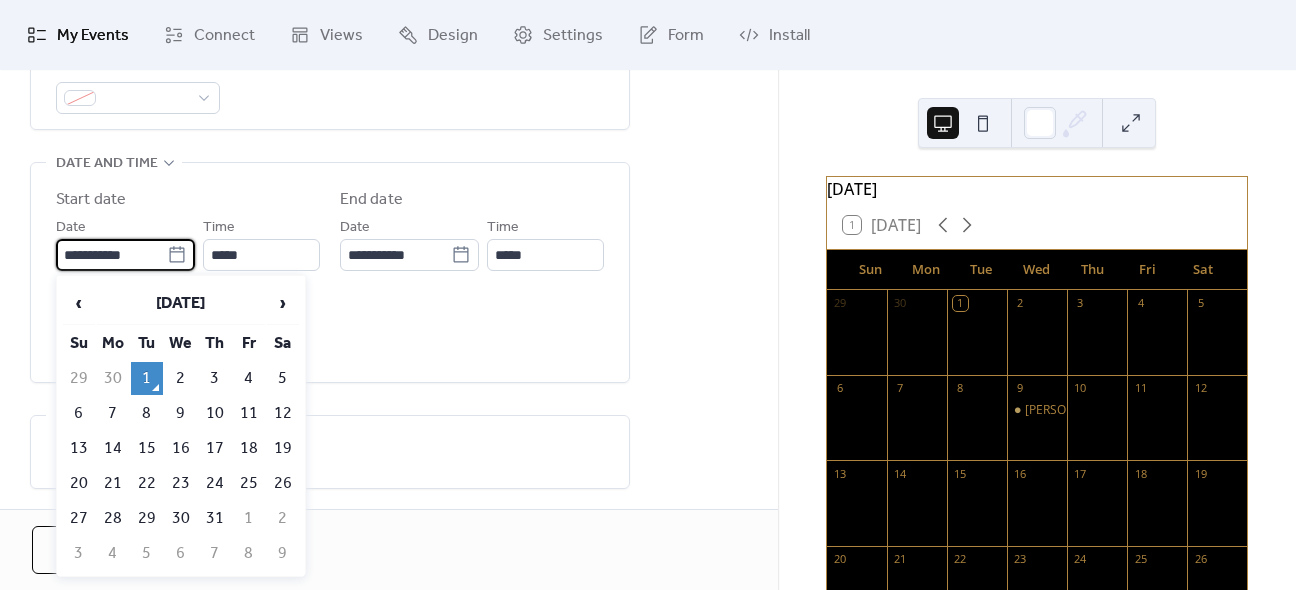 click on "**********" at bounding box center [111, 255] 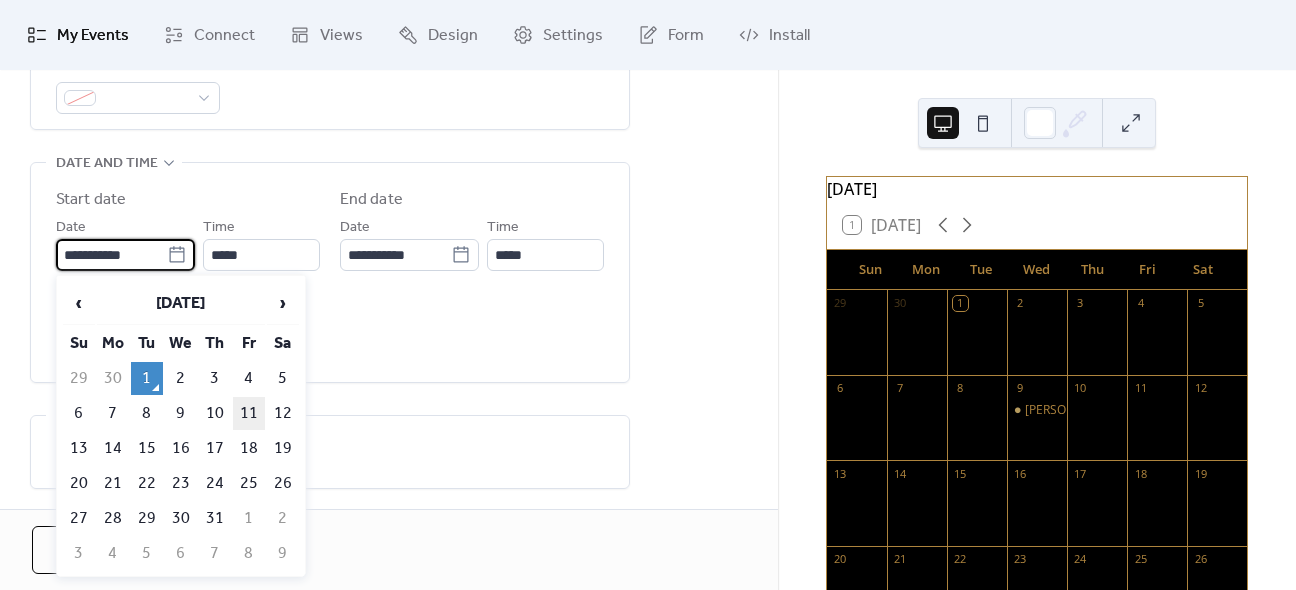 click on "11" at bounding box center (249, 413) 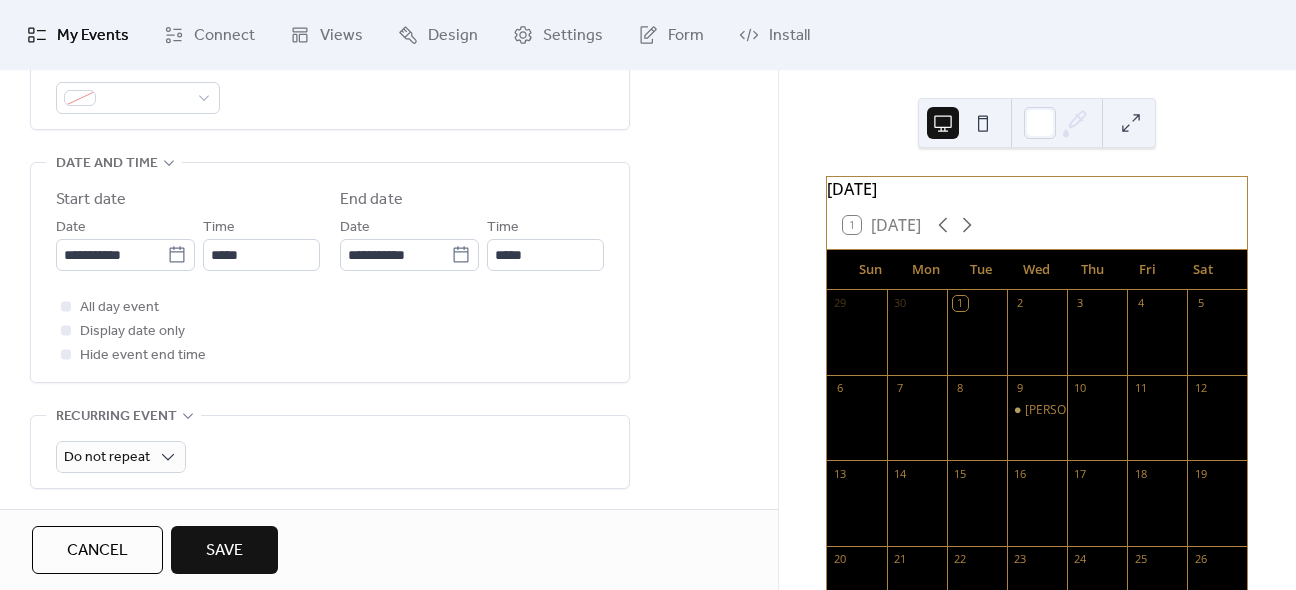 click on "Time" at bounding box center (219, 228) 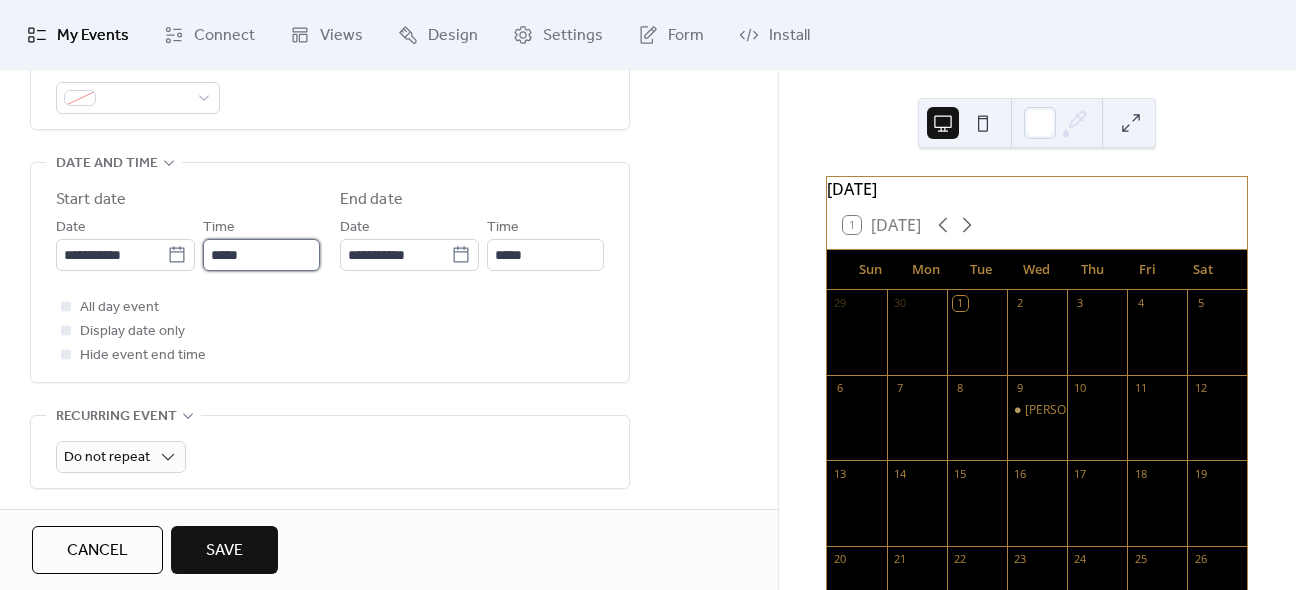 click on "*****" at bounding box center (261, 255) 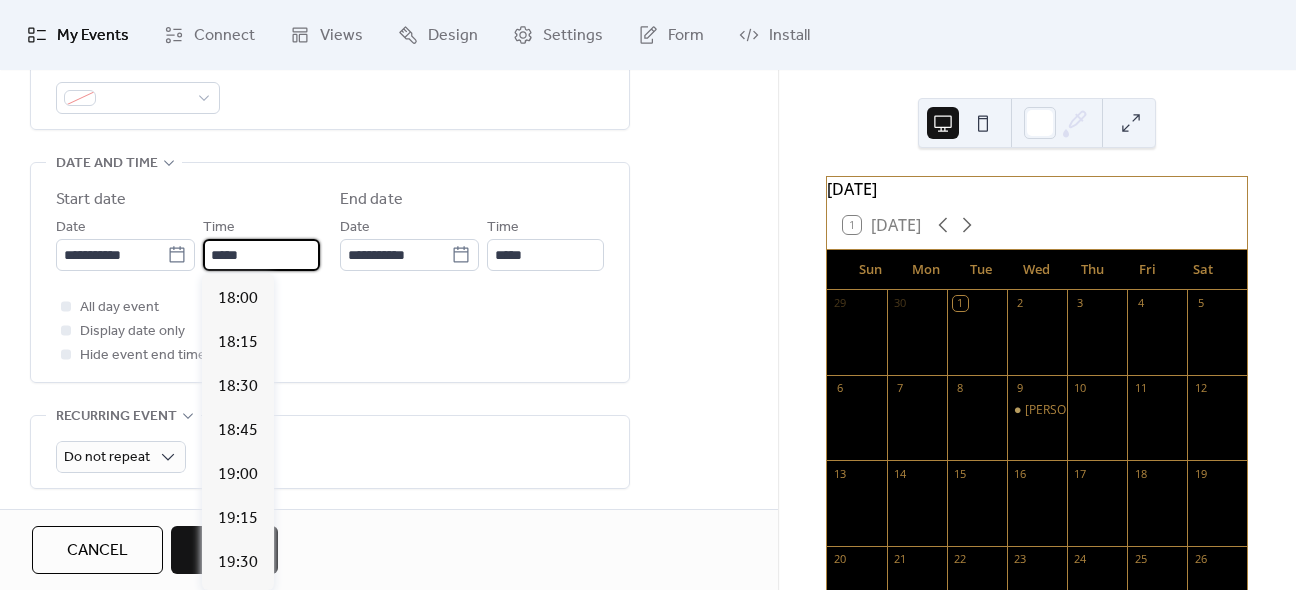 scroll, scrollTop: 3212, scrollLeft: 0, axis: vertical 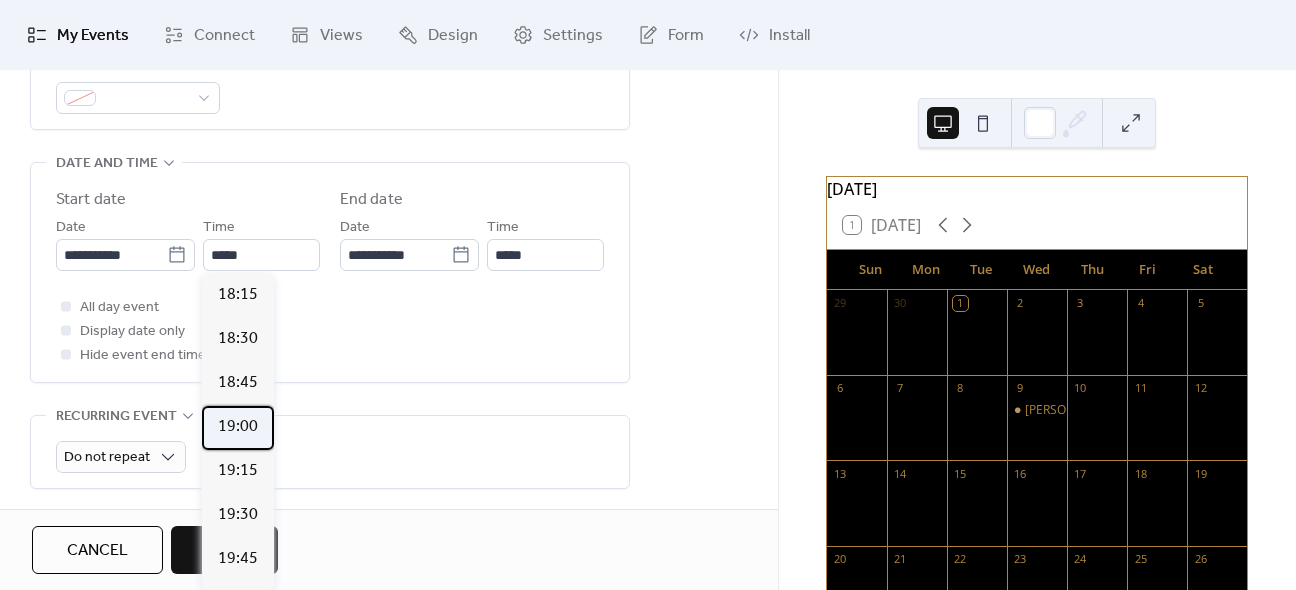 click on "19:00" at bounding box center [238, 427] 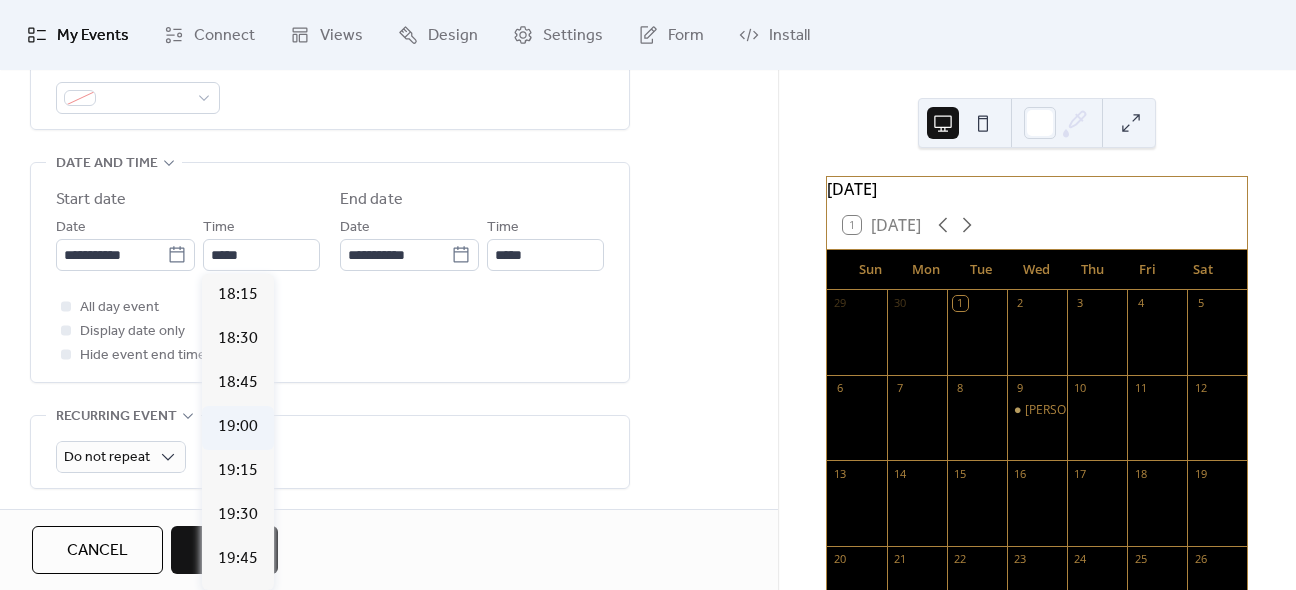 type on "*****" 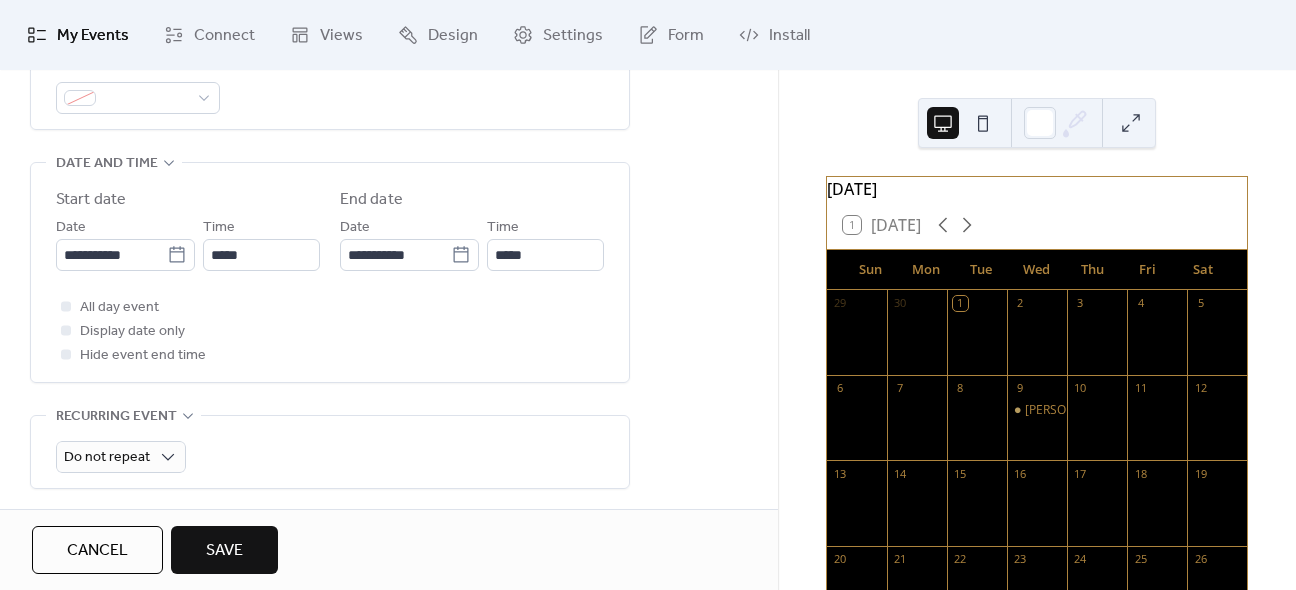 click on "Save" at bounding box center (224, 551) 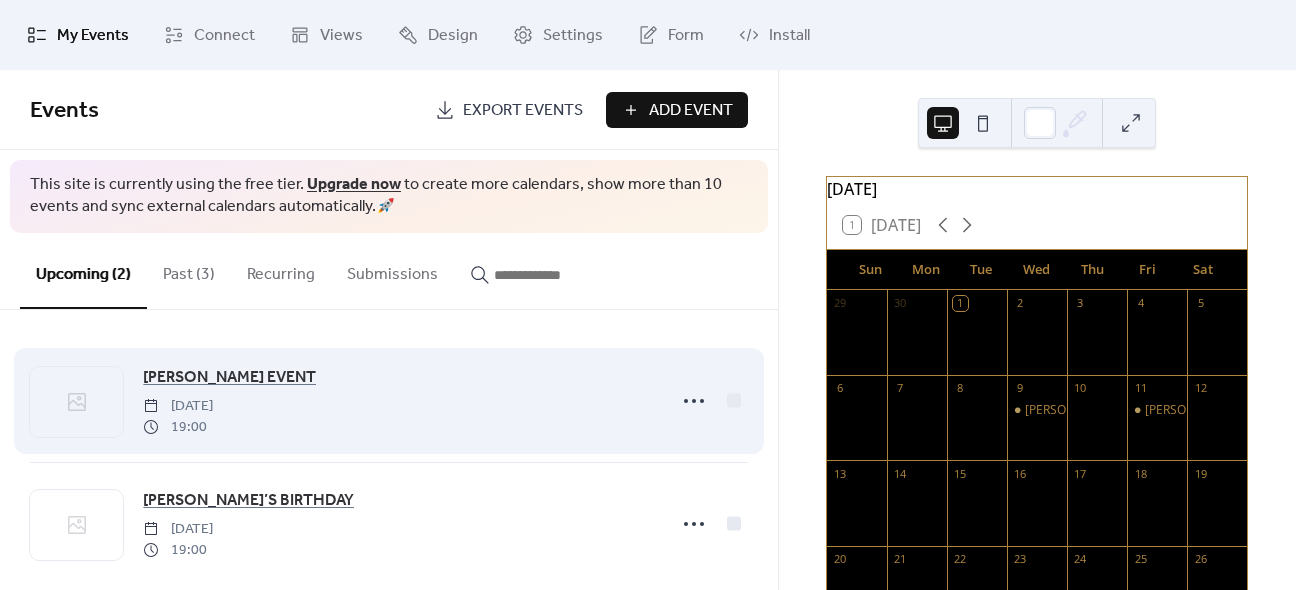 scroll, scrollTop: 24, scrollLeft: 0, axis: vertical 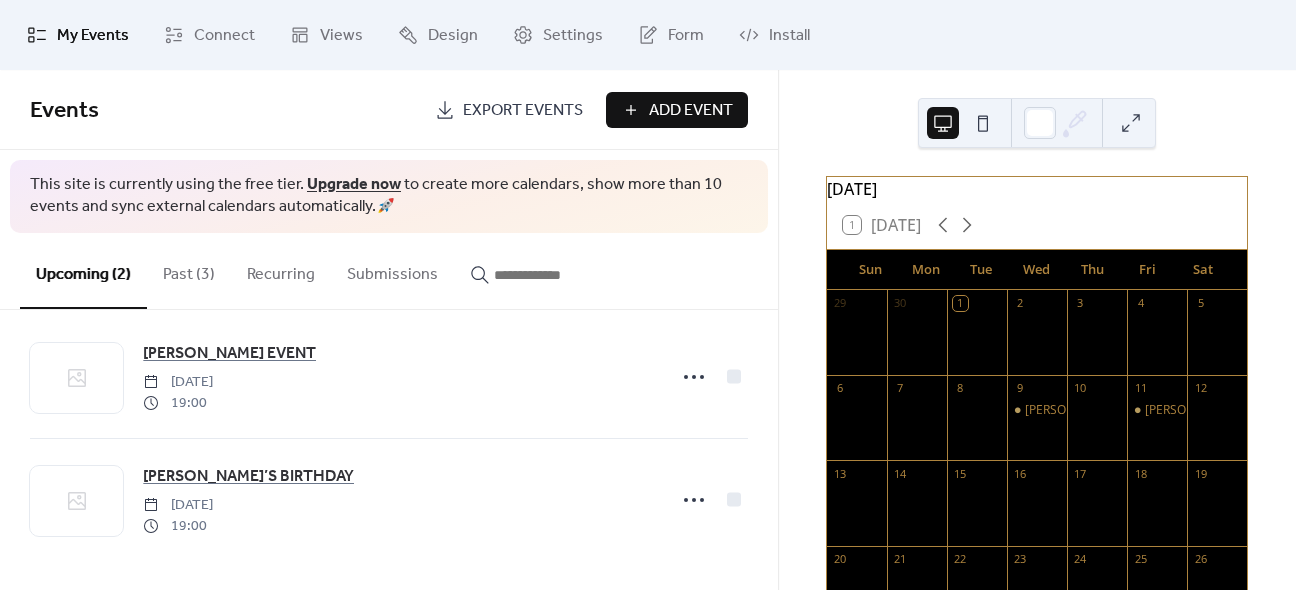 click on "Add Event" at bounding box center (691, 111) 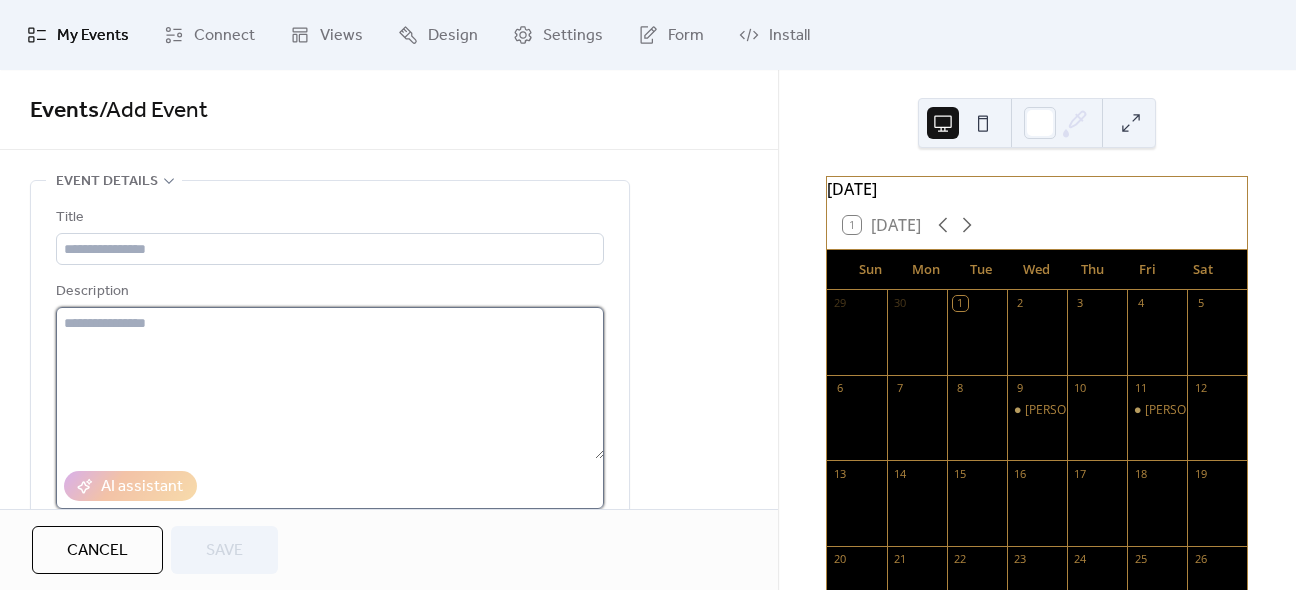 click at bounding box center (330, 383) 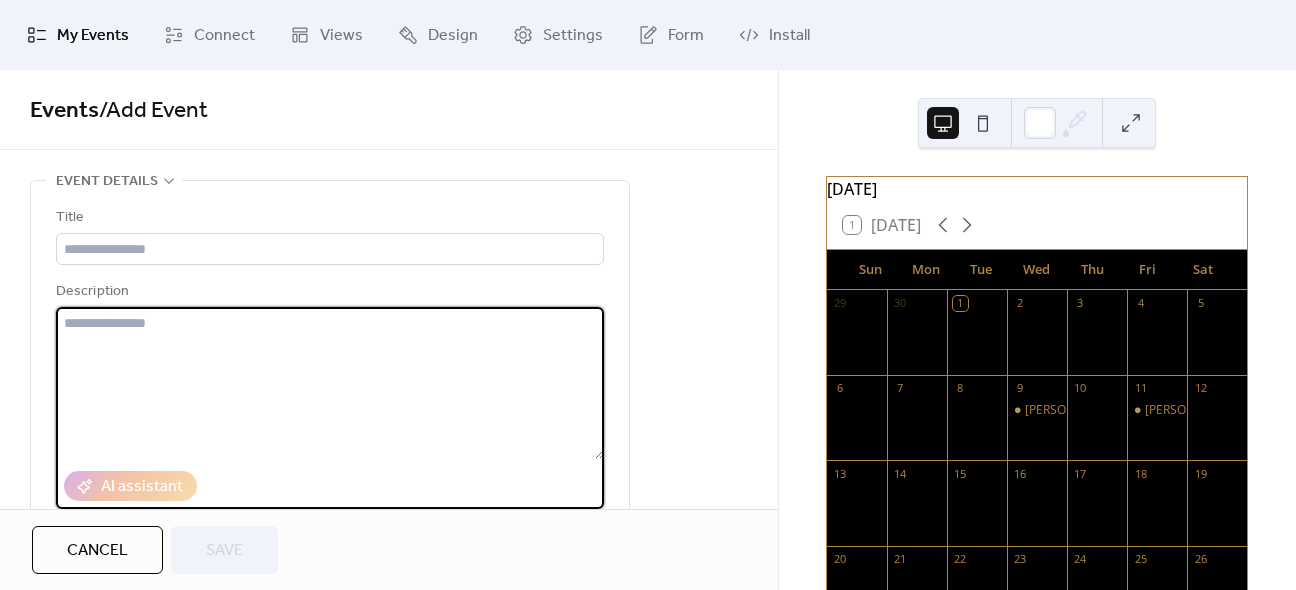paste on "**********" 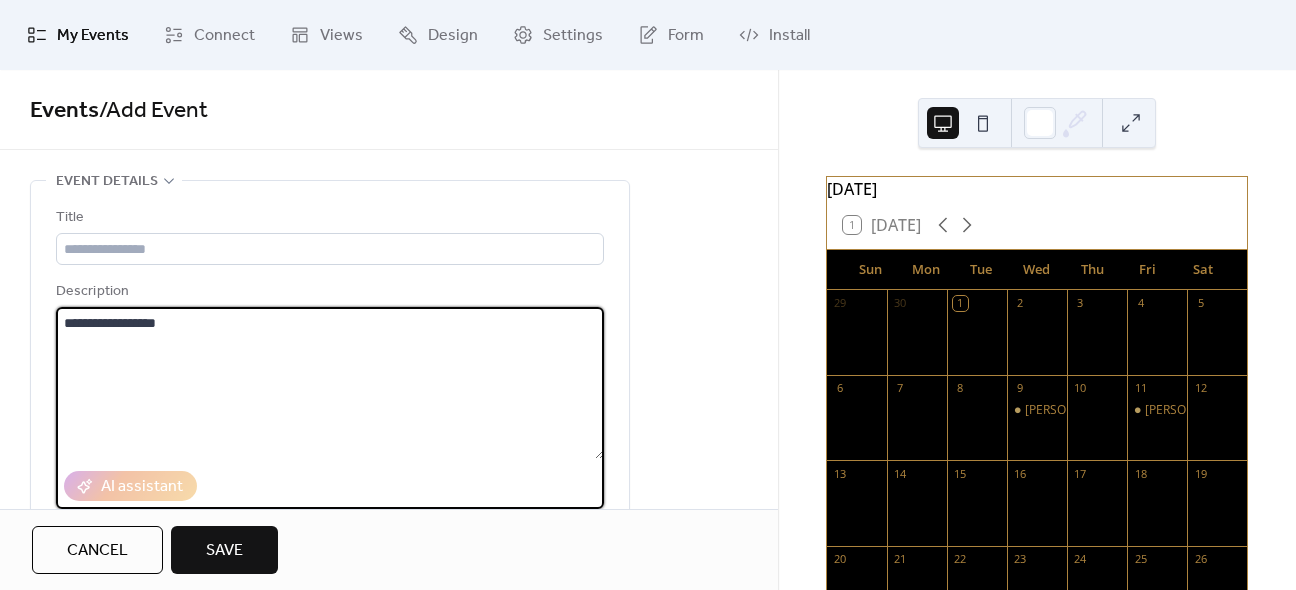 type on "**********" 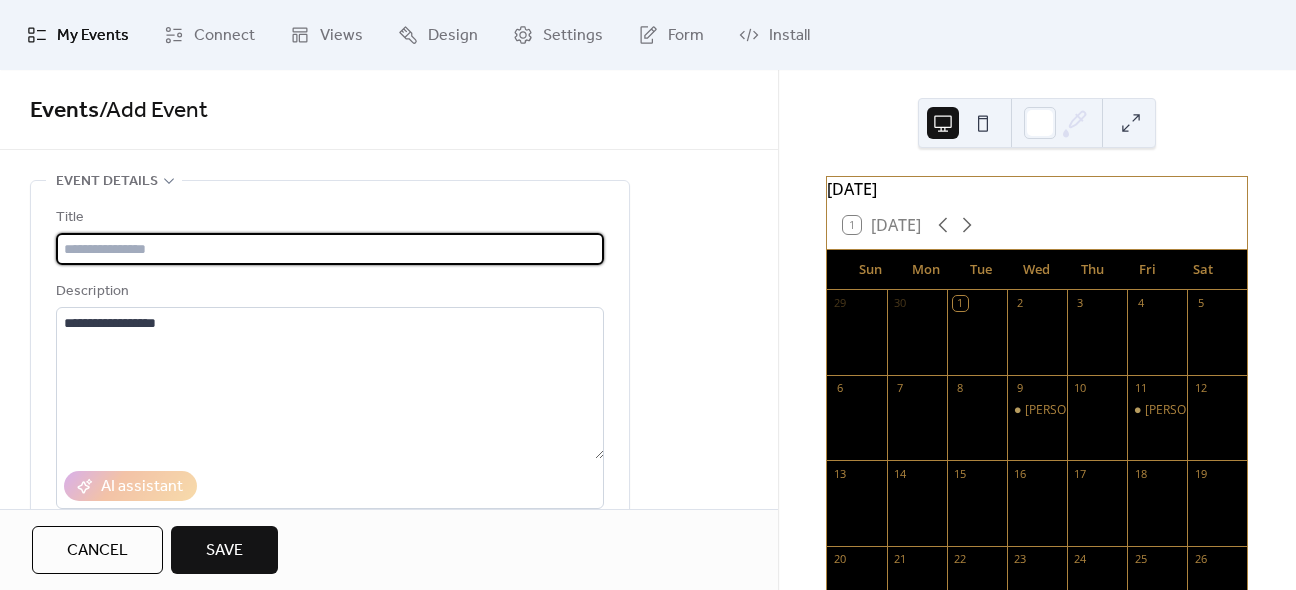 click at bounding box center [330, 249] 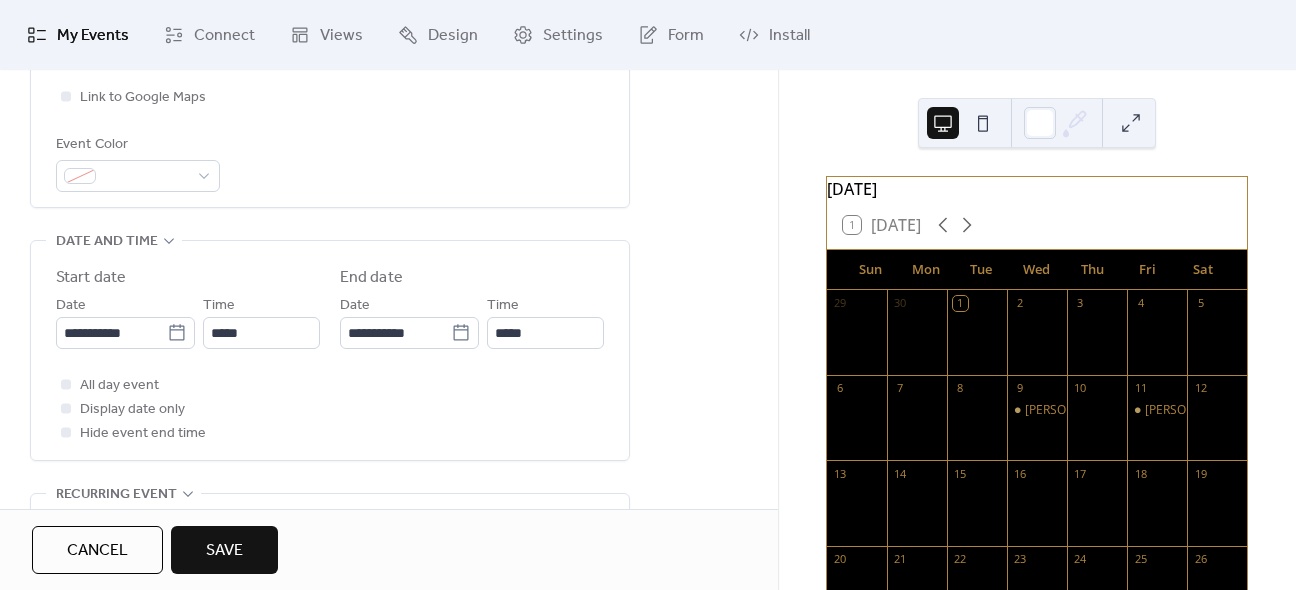scroll, scrollTop: 600, scrollLeft: 0, axis: vertical 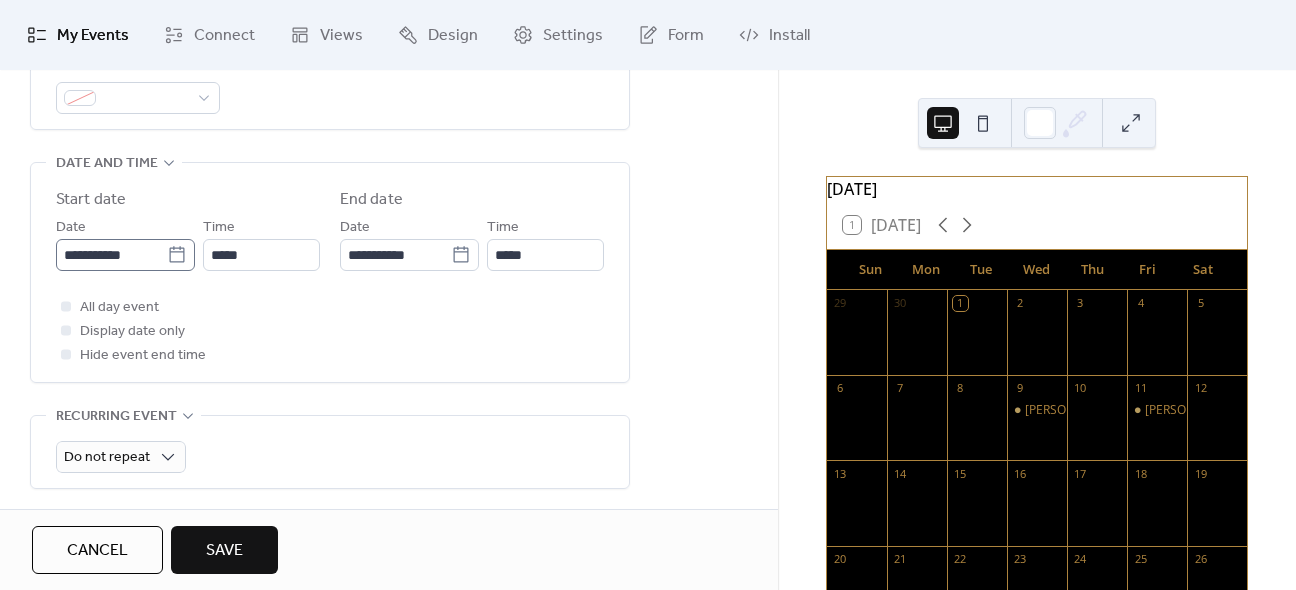 type on "**********" 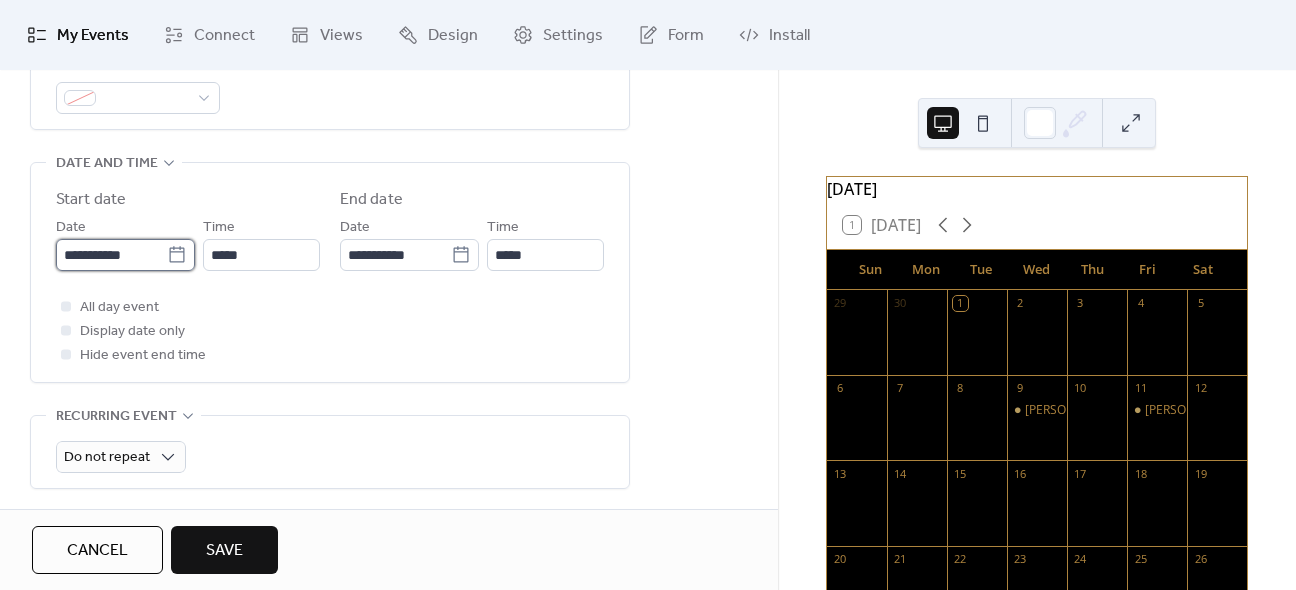 click on "**********" at bounding box center [111, 255] 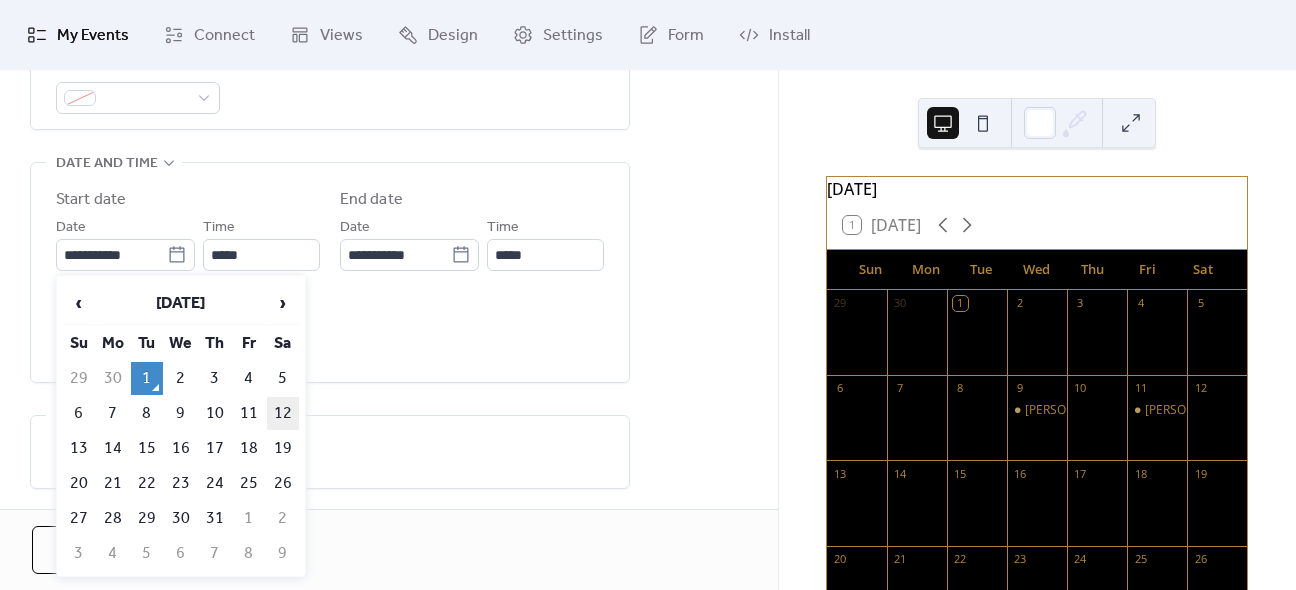 click on "12" at bounding box center [283, 413] 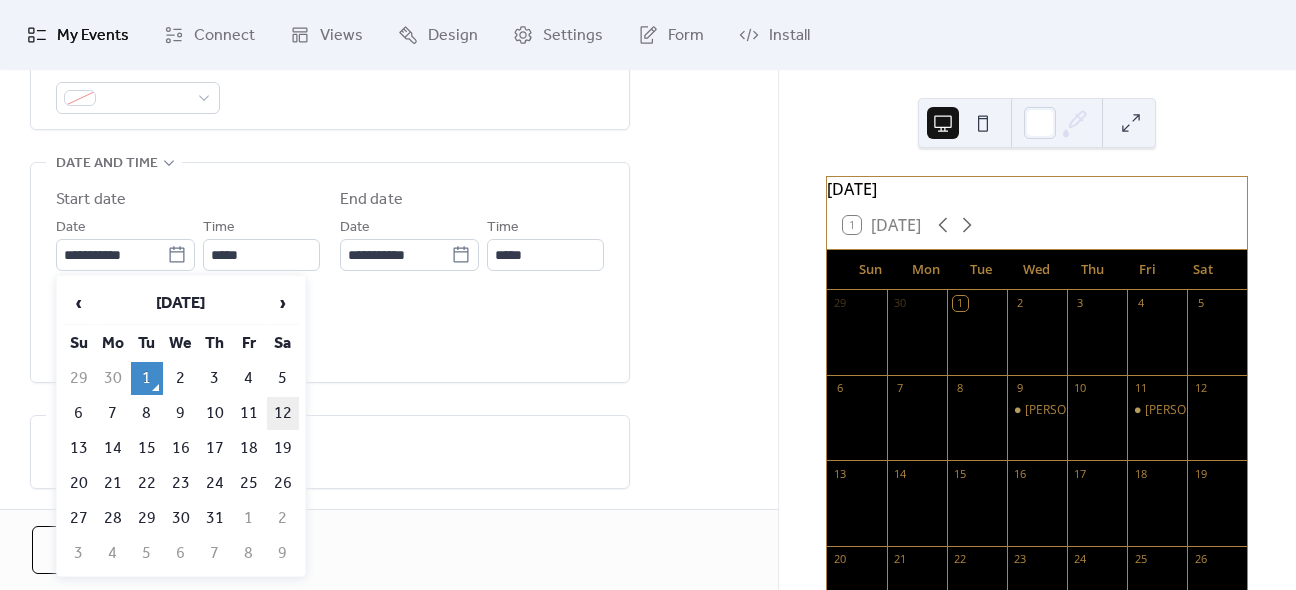 type on "**********" 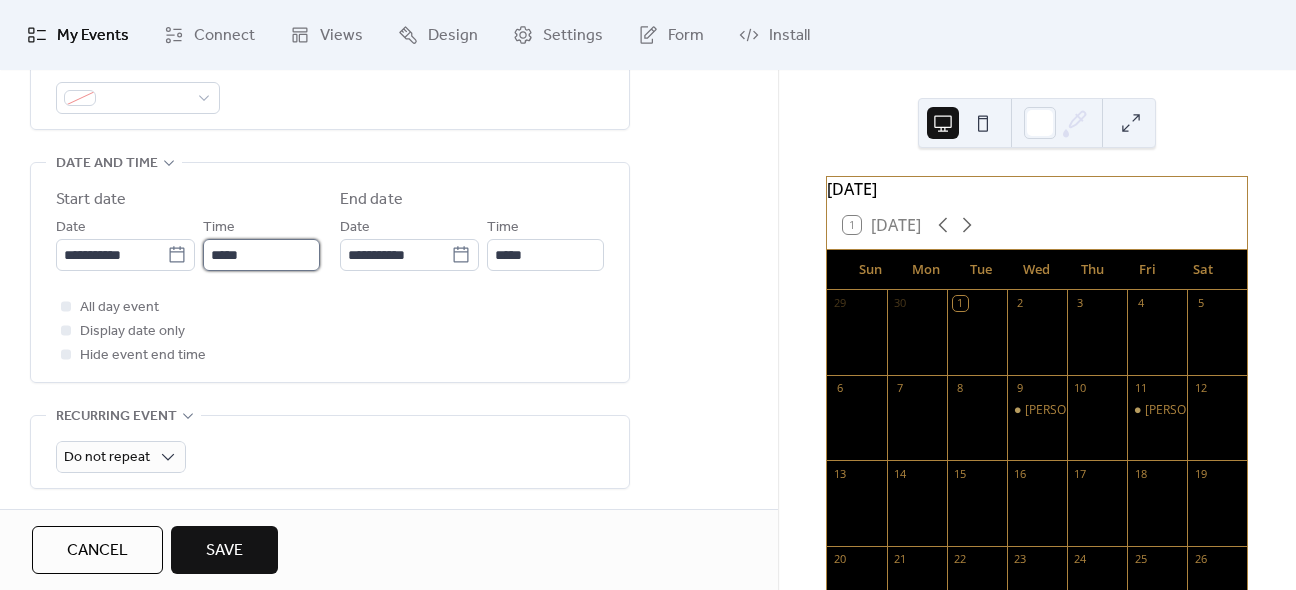click on "*****" at bounding box center [261, 255] 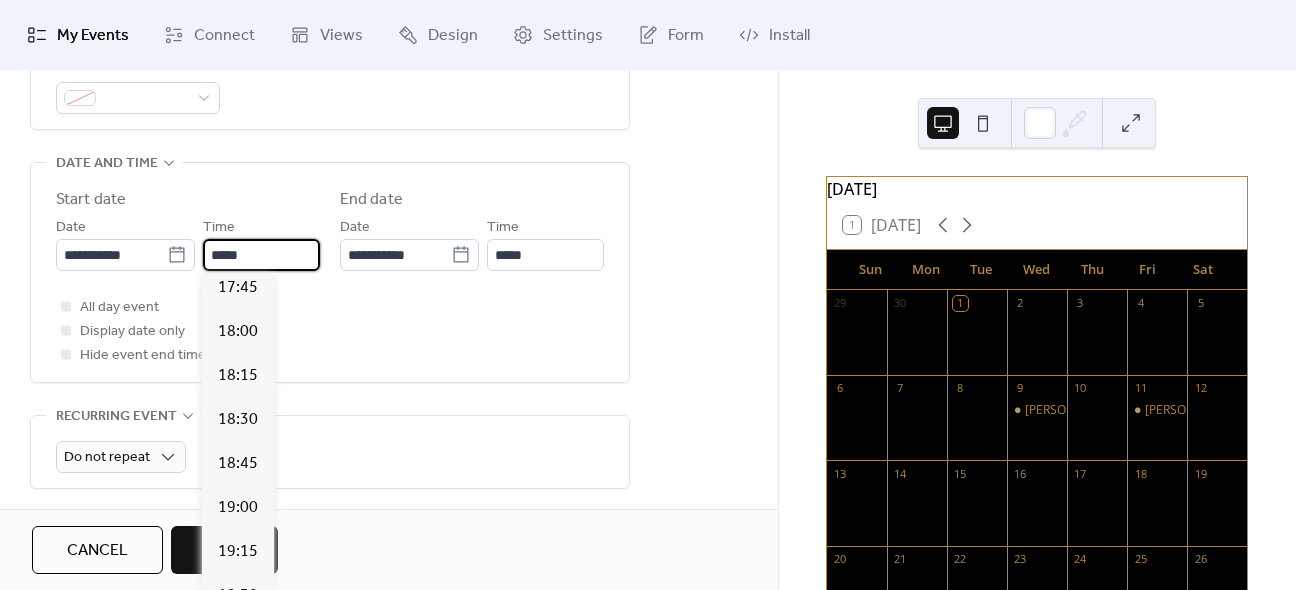 scroll, scrollTop: 3212, scrollLeft: 0, axis: vertical 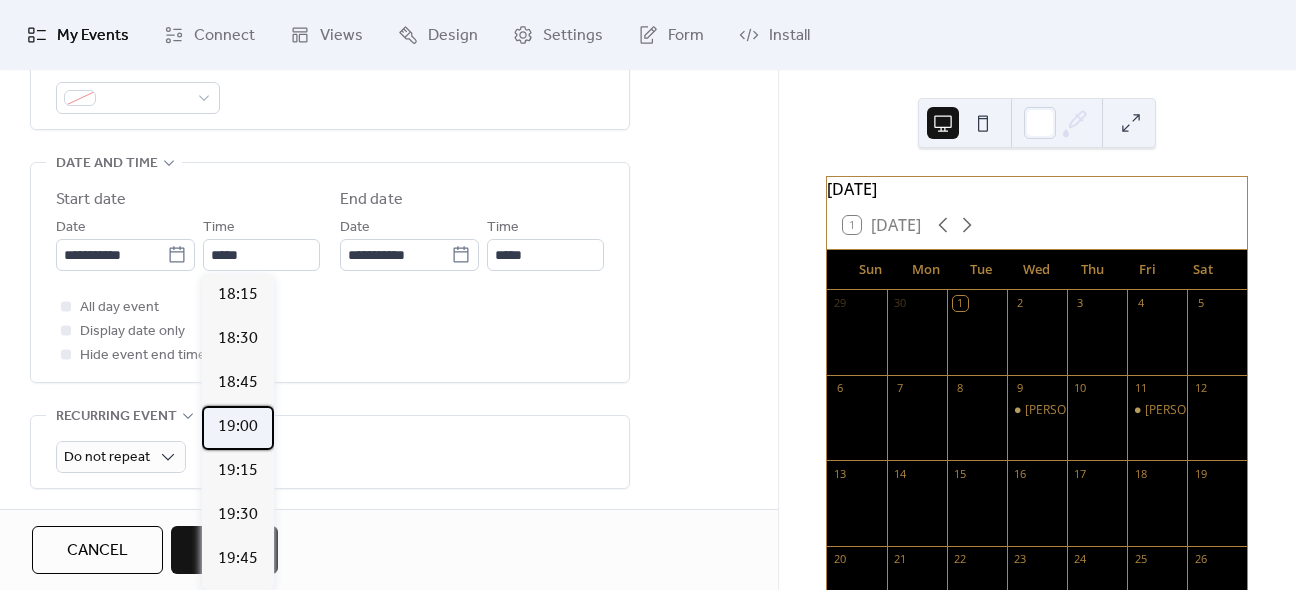 click on "19:00" at bounding box center (238, 427) 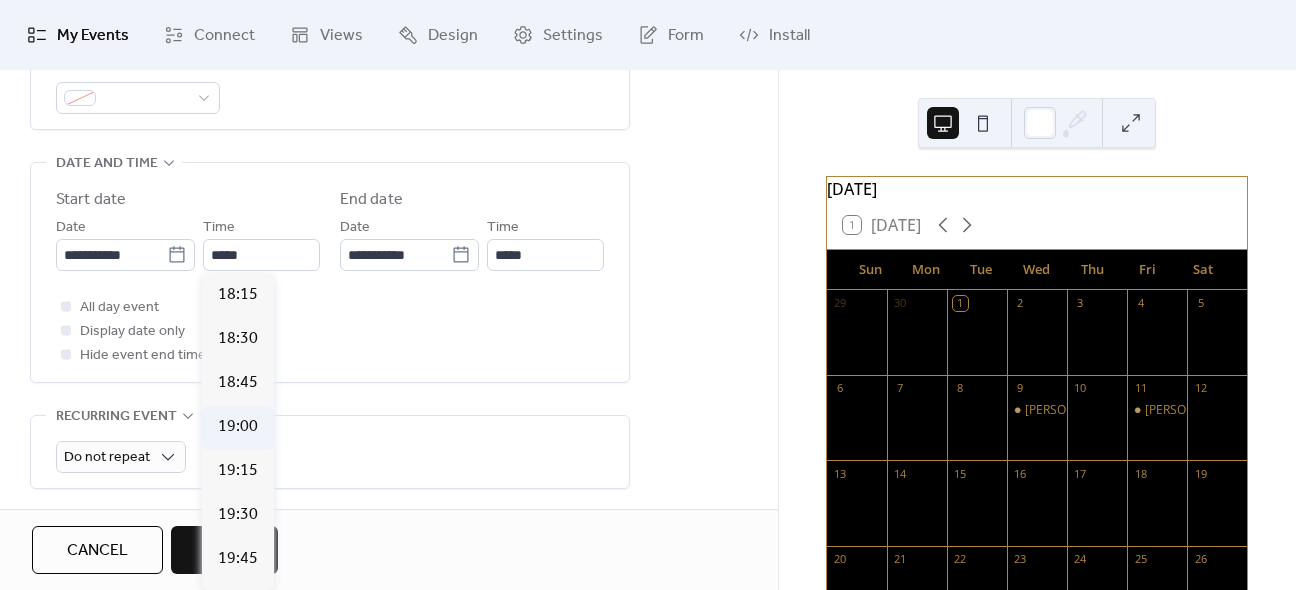 type on "*****" 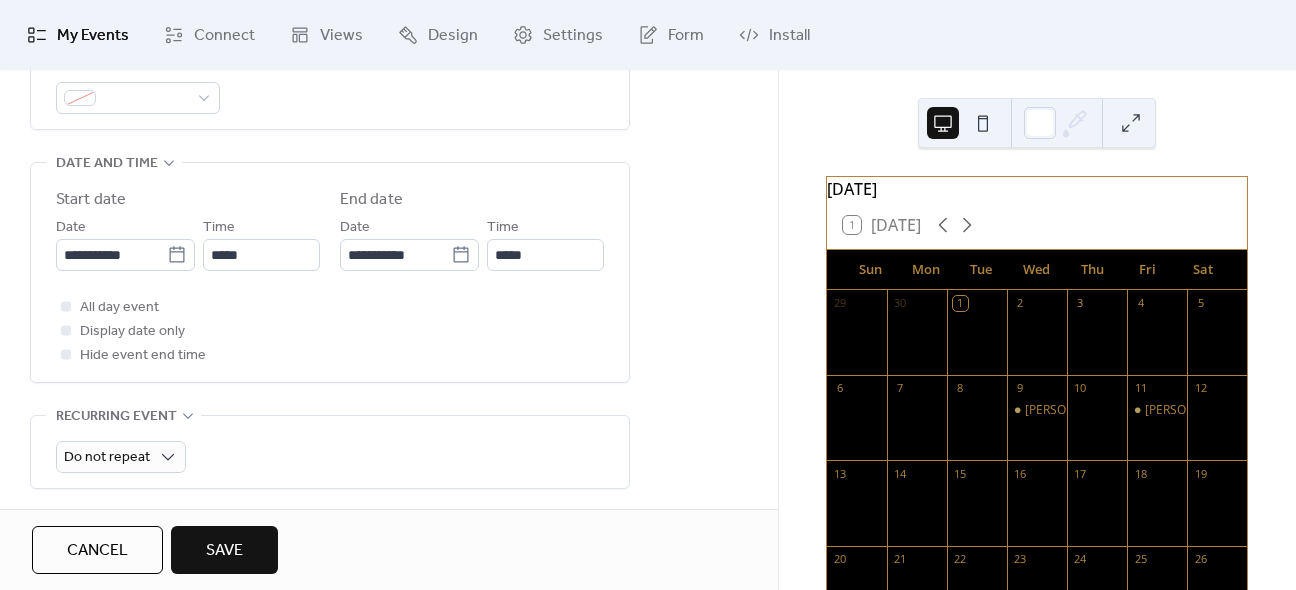 click on "Save" at bounding box center [224, 551] 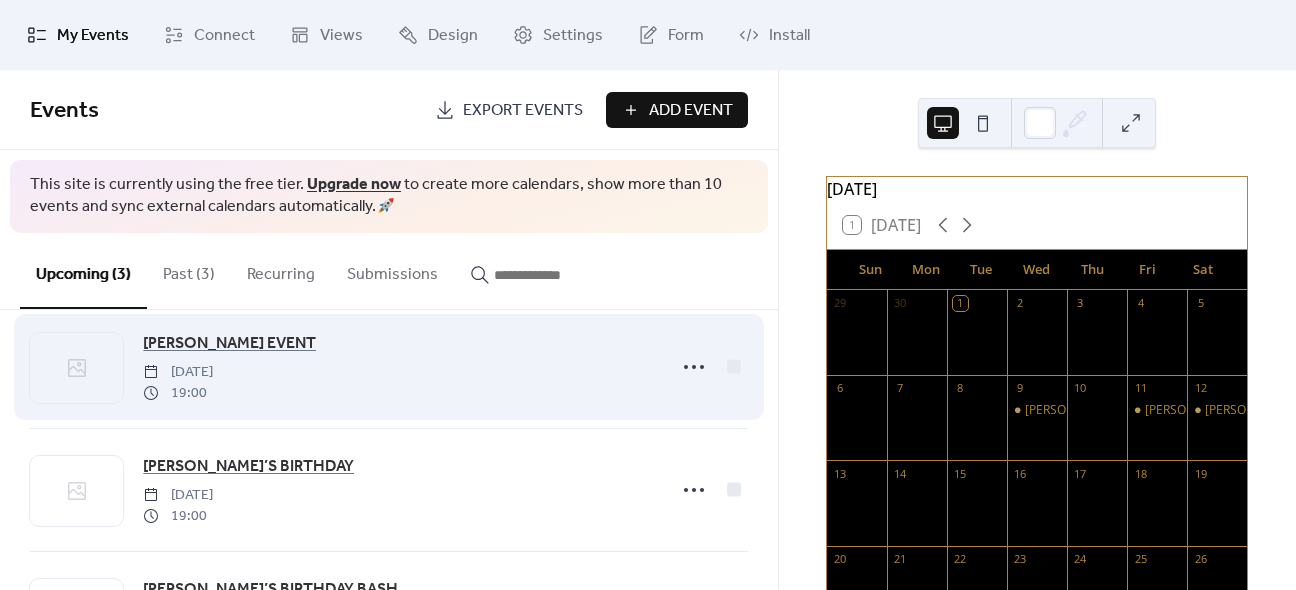scroll, scrollTop: 0, scrollLeft: 0, axis: both 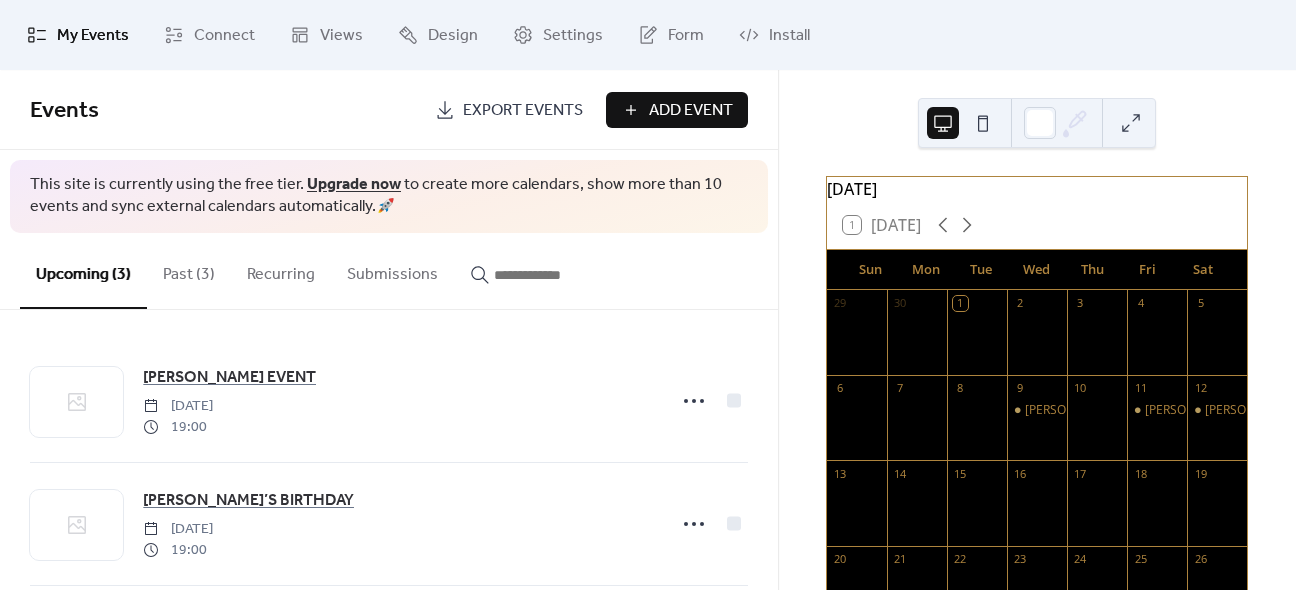 click on "Add Event" at bounding box center (691, 111) 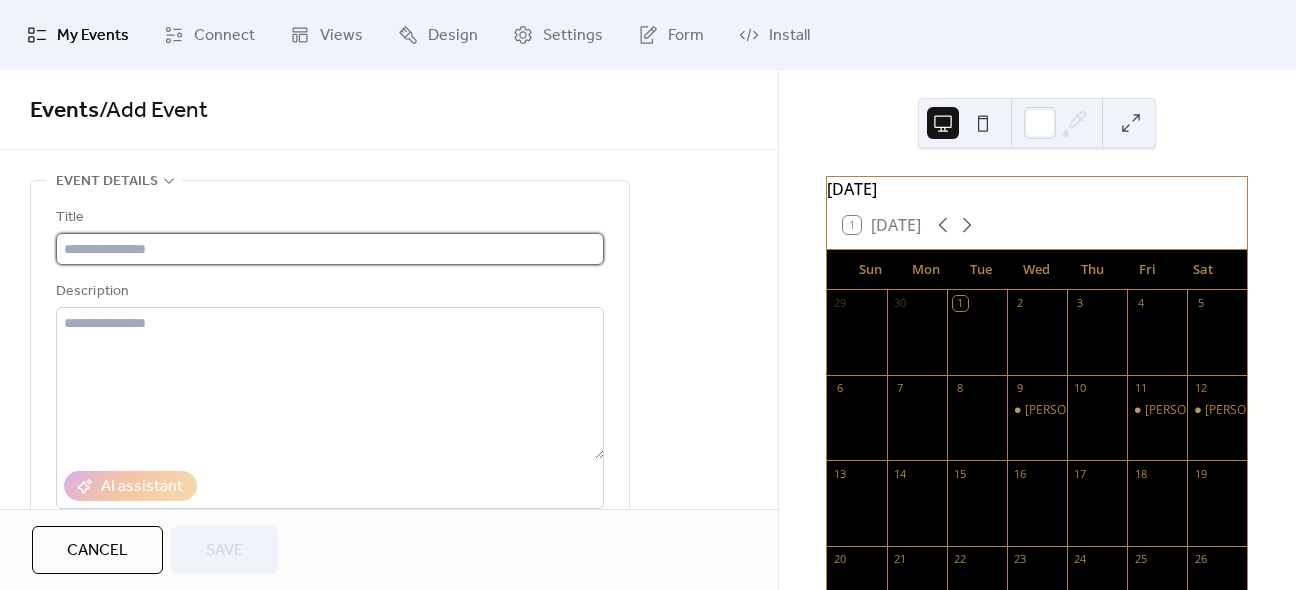 click at bounding box center (330, 249) 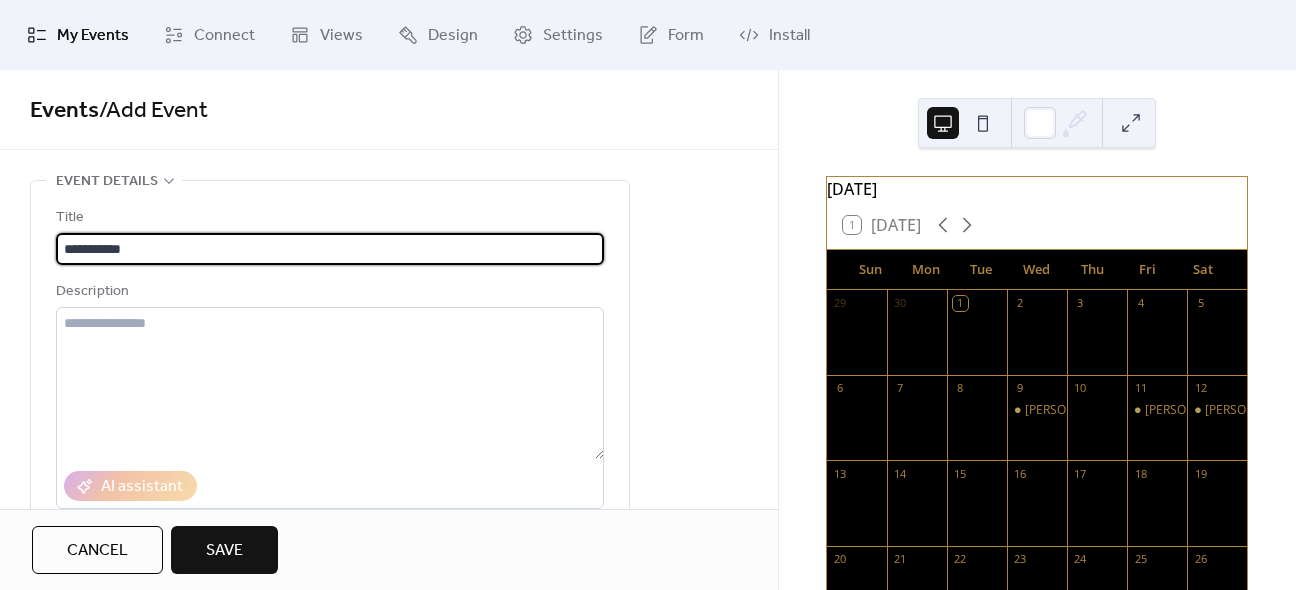 type on "**********" 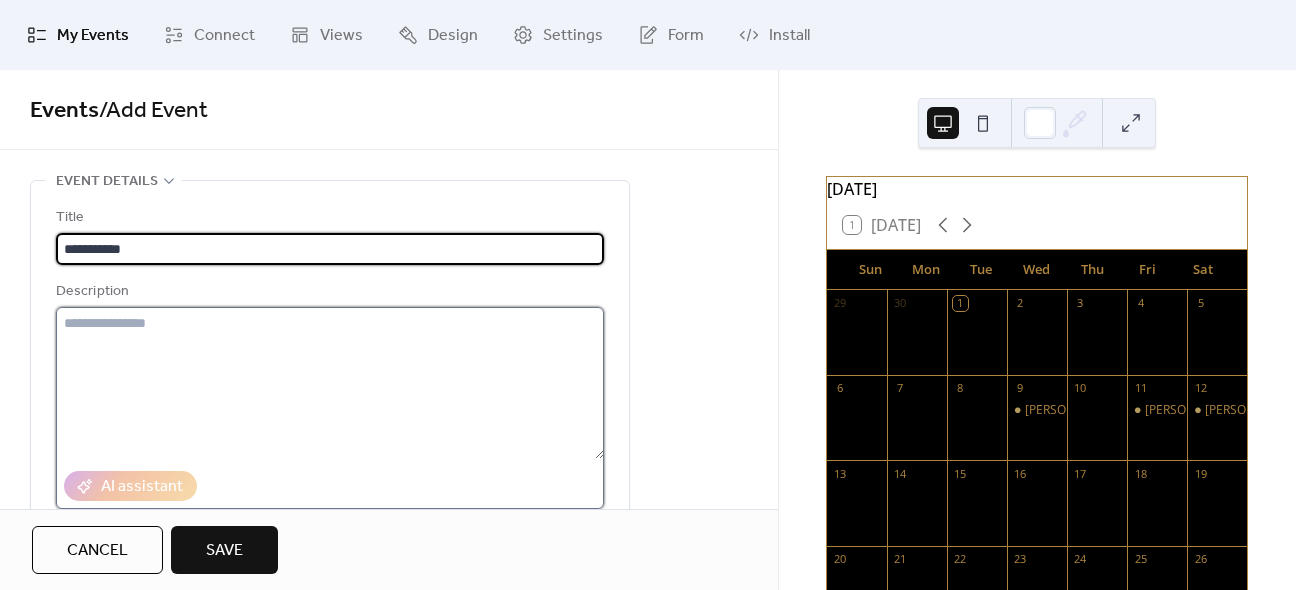 click at bounding box center [330, 383] 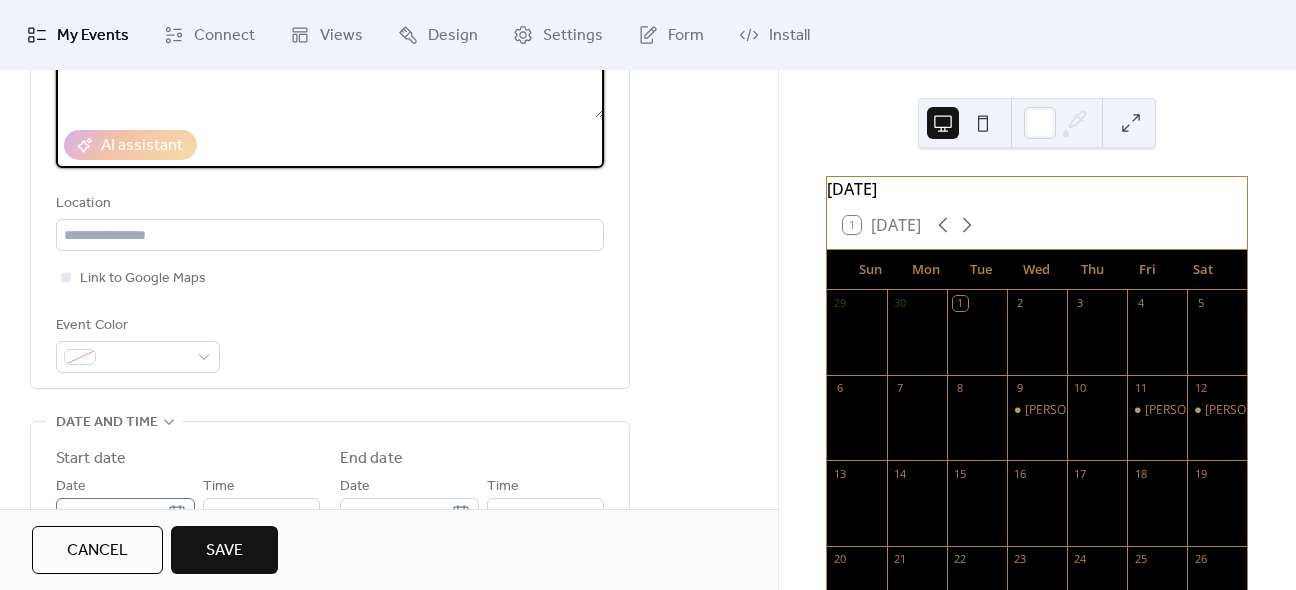 scroll, scrollTop: 600, scrollLeft: 0, axis: vertical 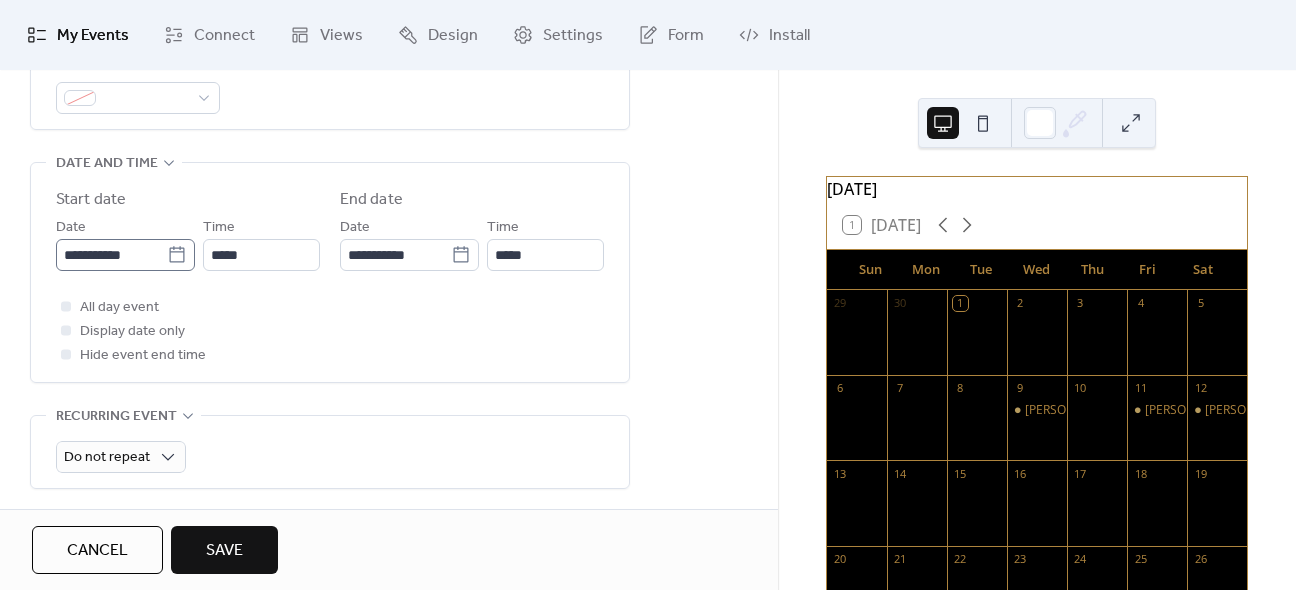 type on "**********" 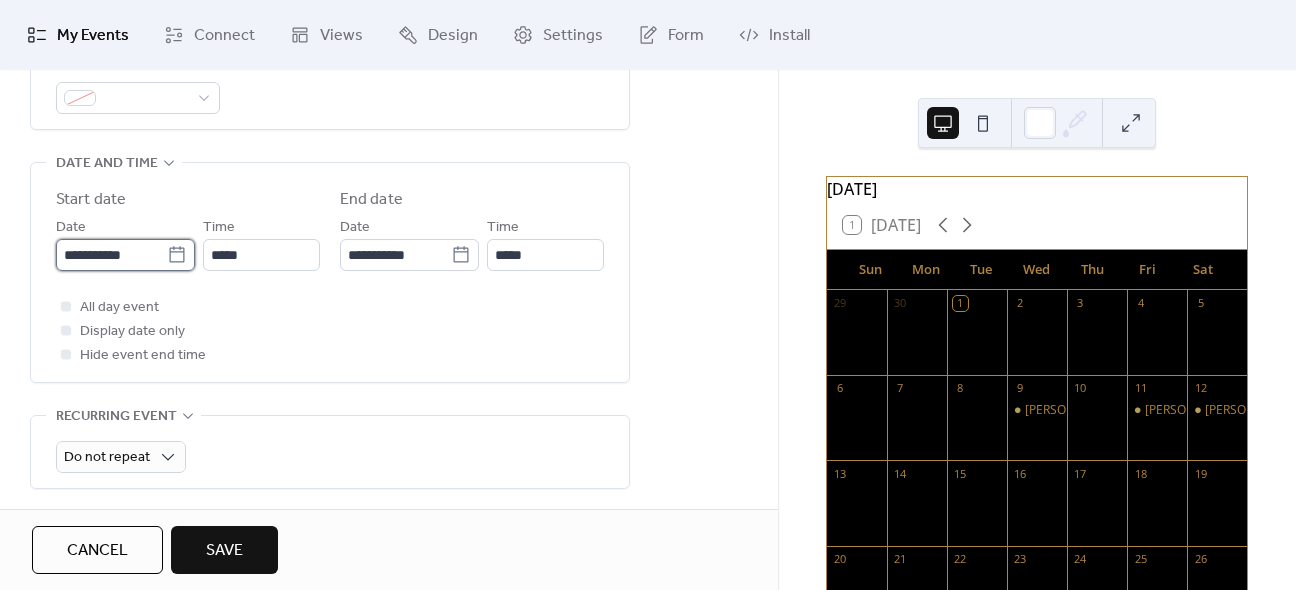 click on "**********" at bounding box center (111, 255) 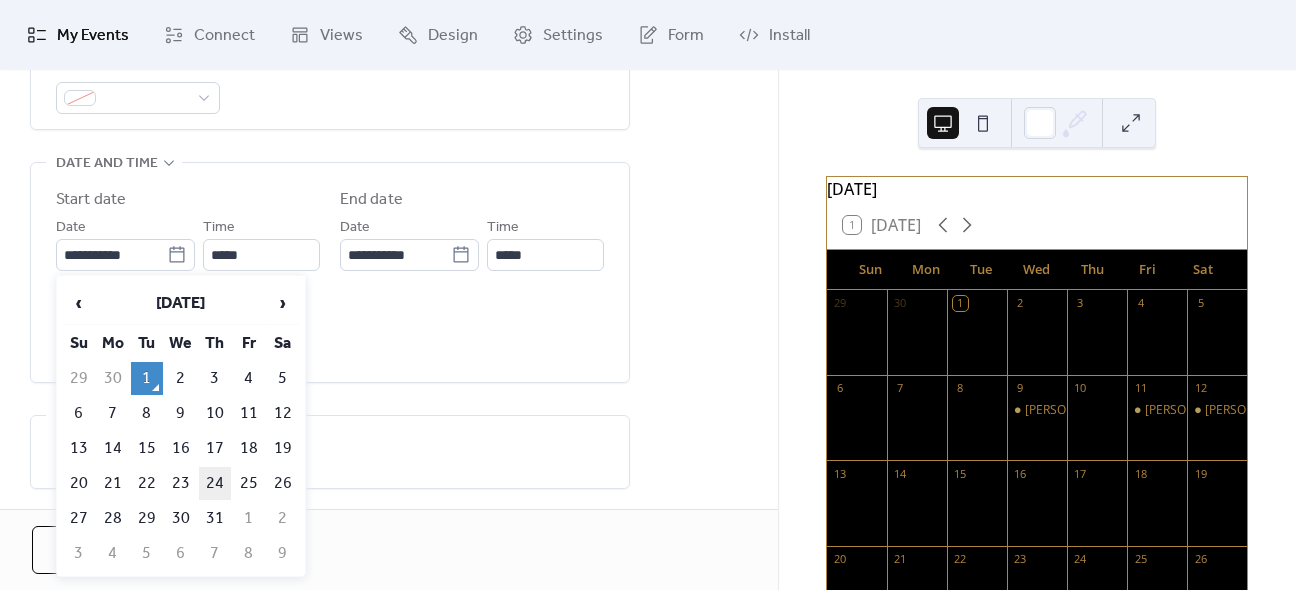 click on "24" at bounding box center [215, 483] 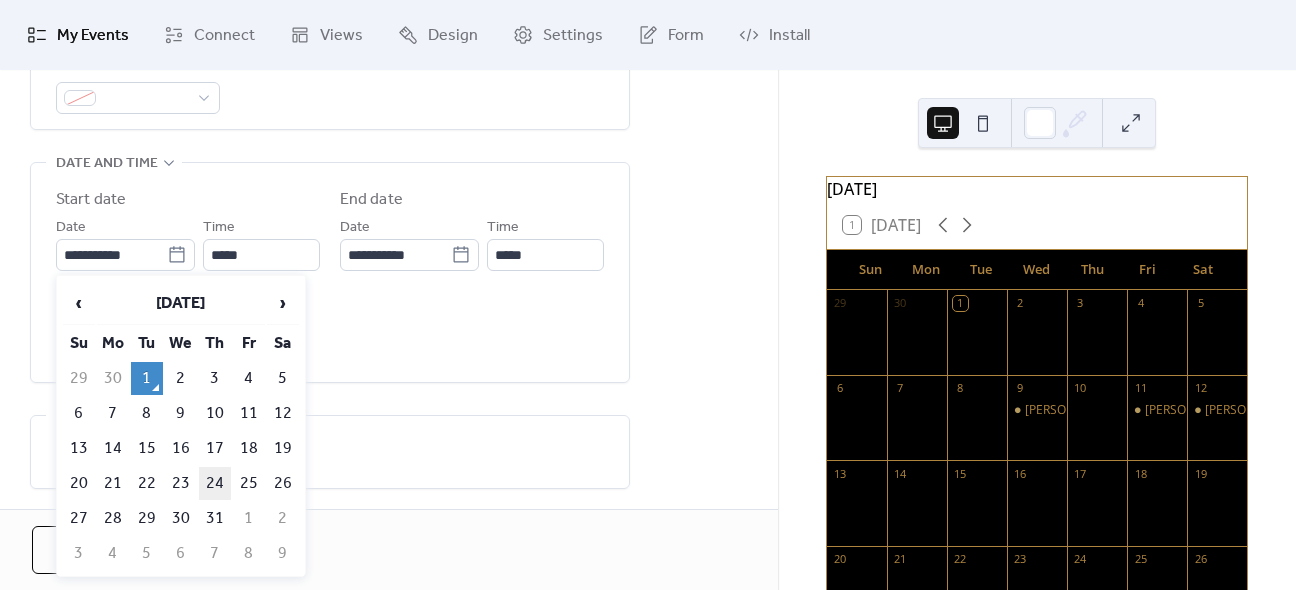 type on "**********" 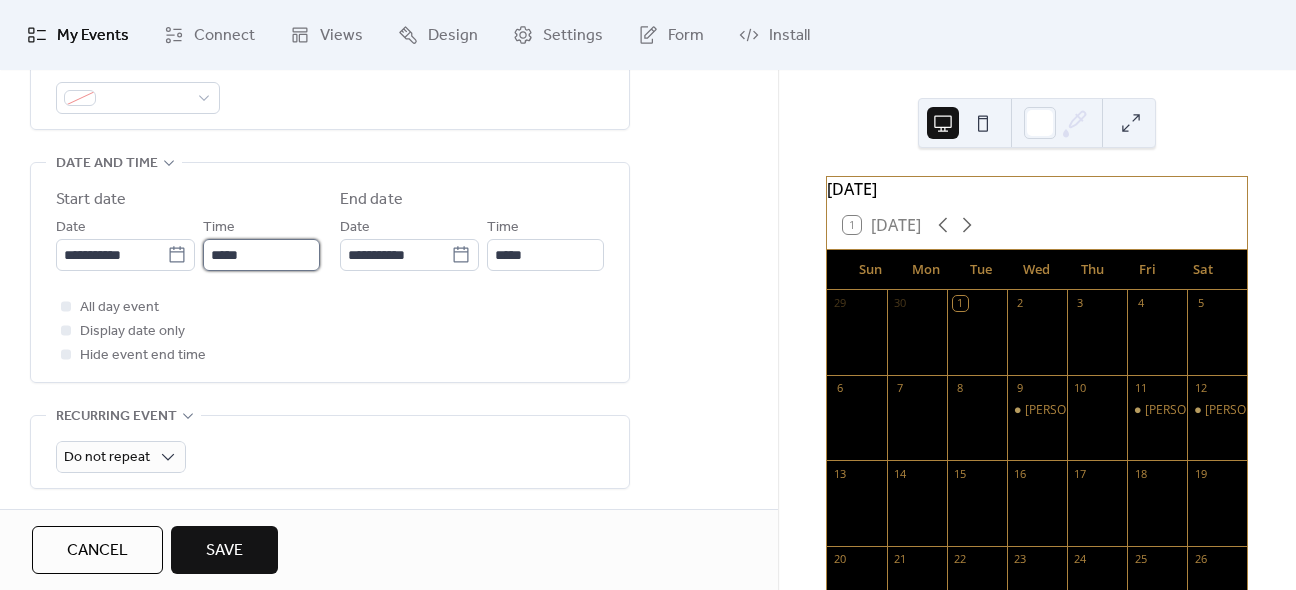 click on "*****" at bounding box center (261, 255) 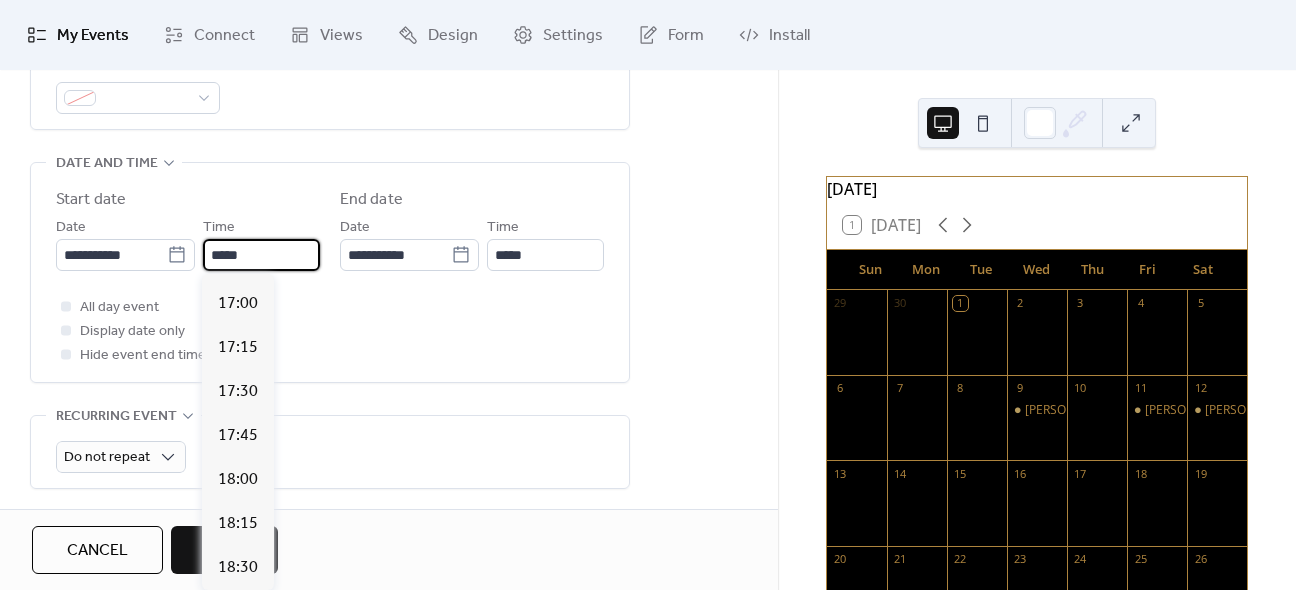 scroll, scrollTop: 3112, scrollLeft: 0, axis: vertical 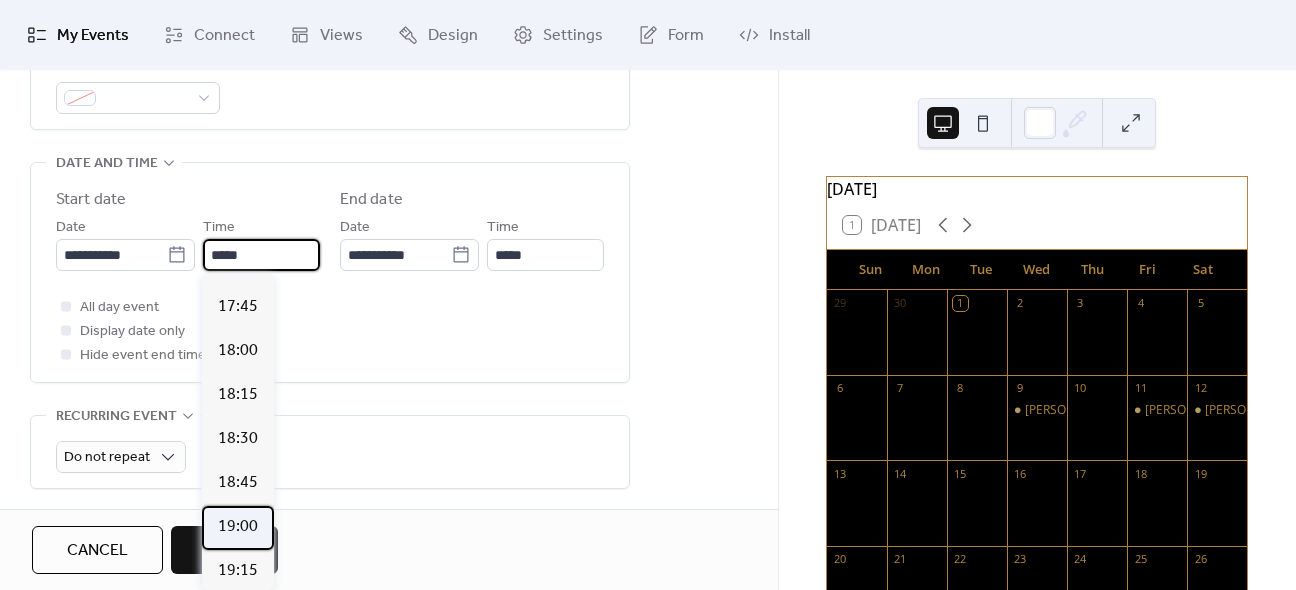 click on "19:00" at bounding box center [238, 527] 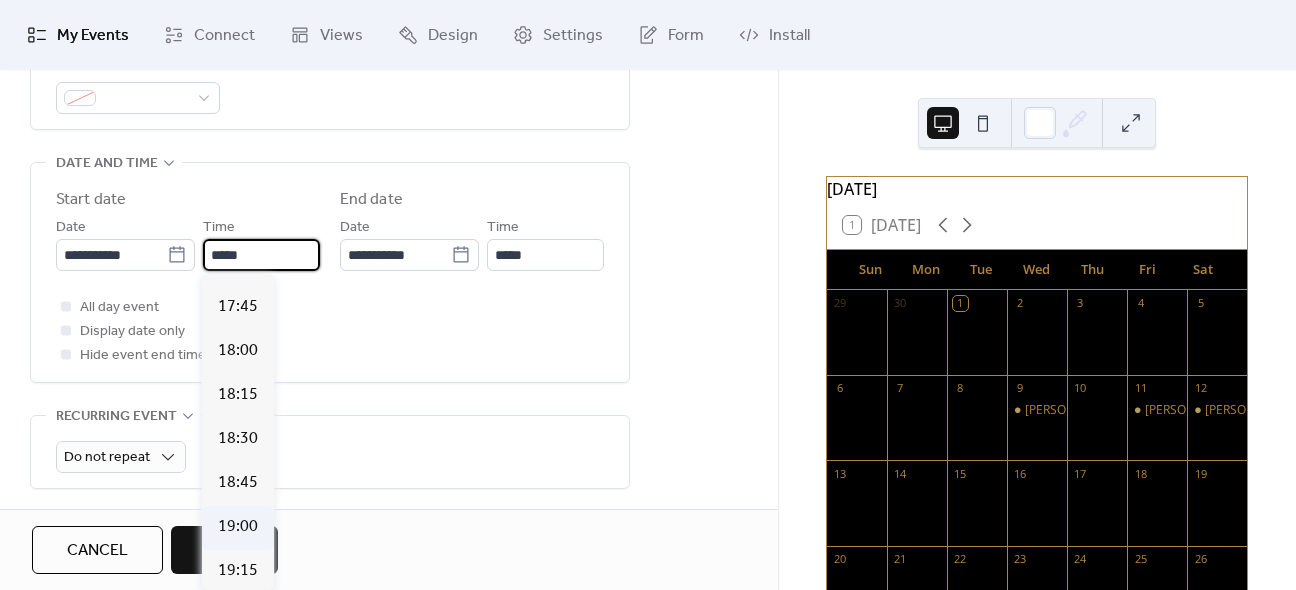 type on "*****" 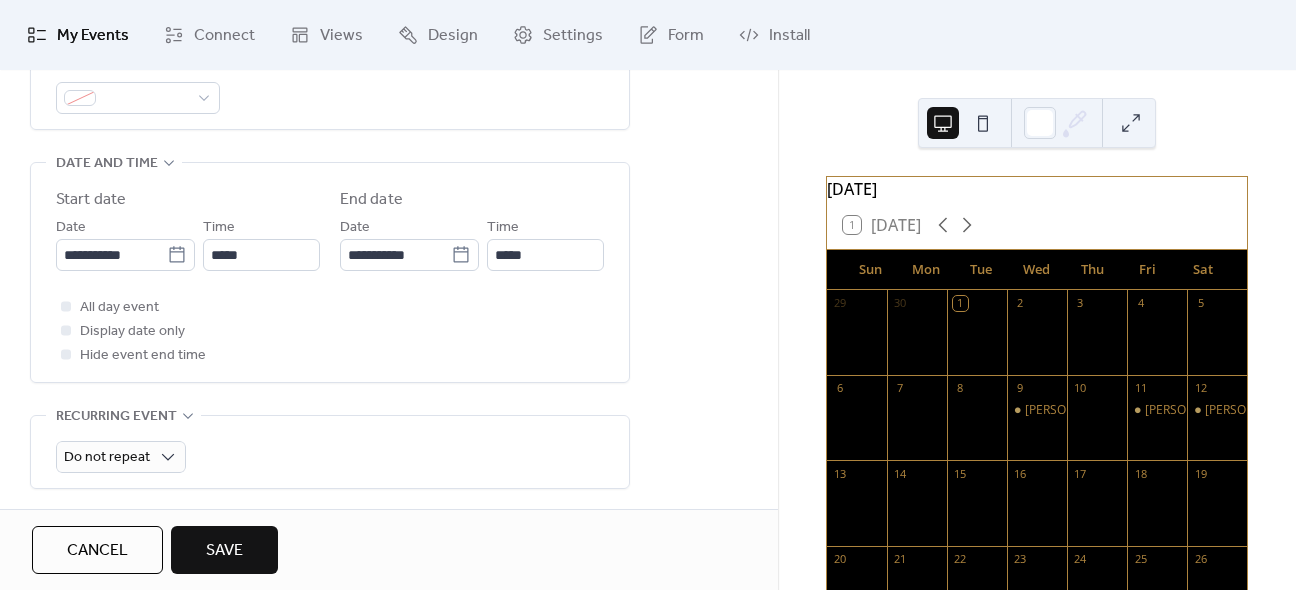 click on "Save" at bounding box center [224, 550] 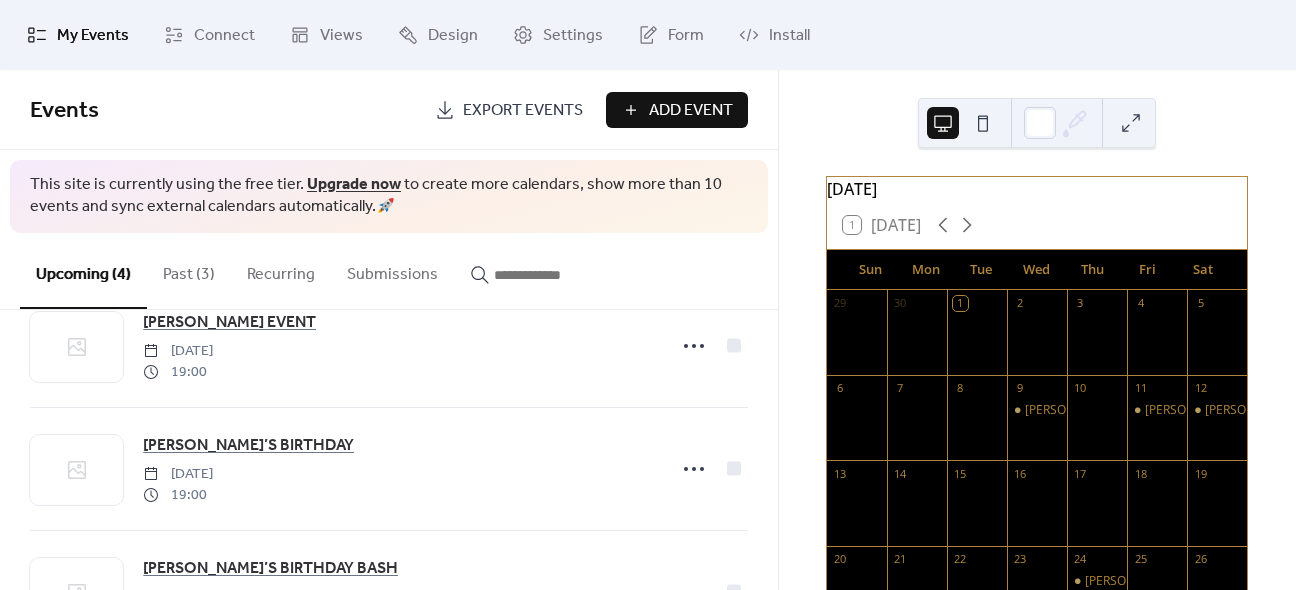 scroll, scrollTop: 200, scrollLeft: 0, axis: vertical 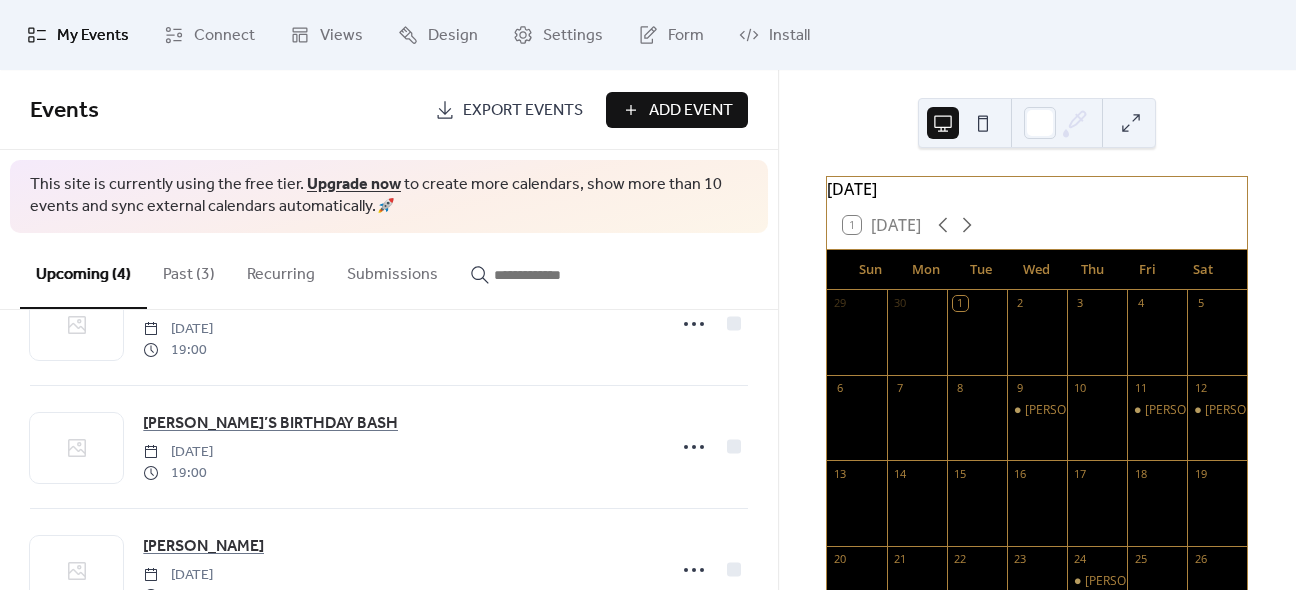 click on "Add Event" at bounding box center [691, 111] 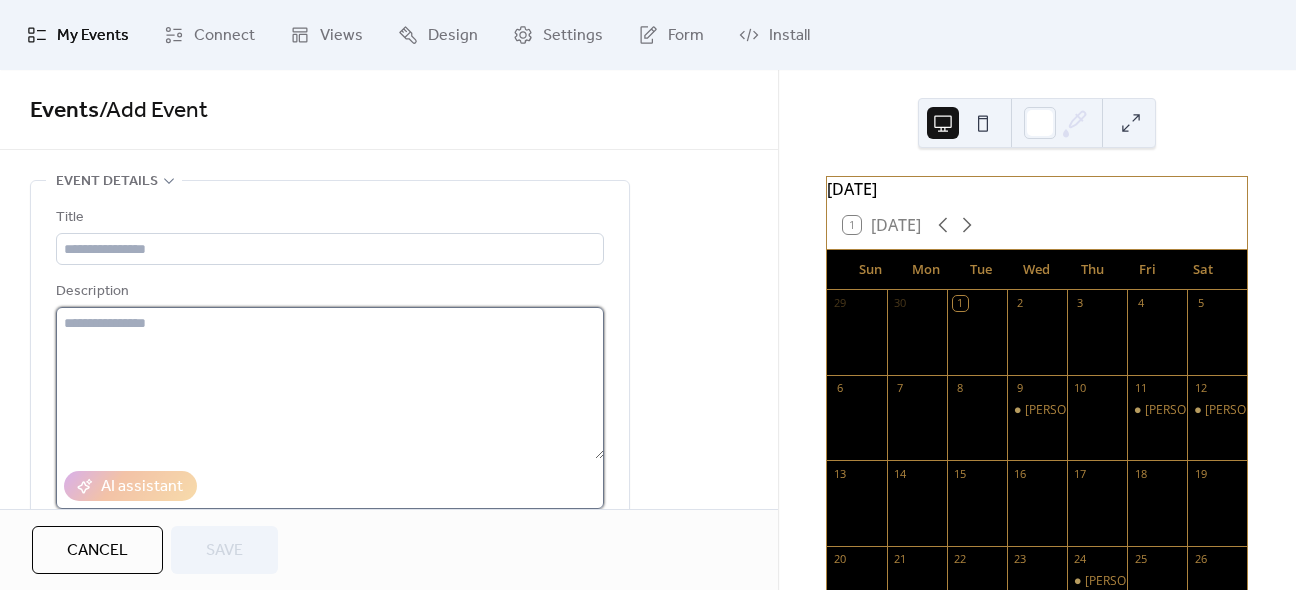 click at bounding box center (330, 383) 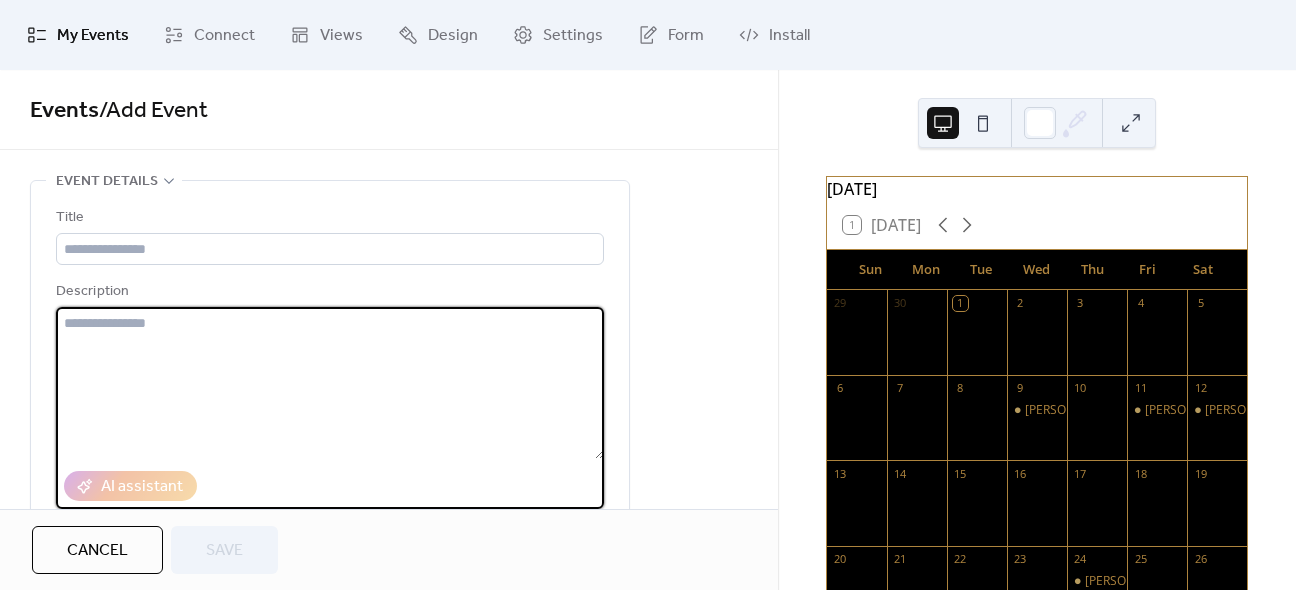 paste on "**********" 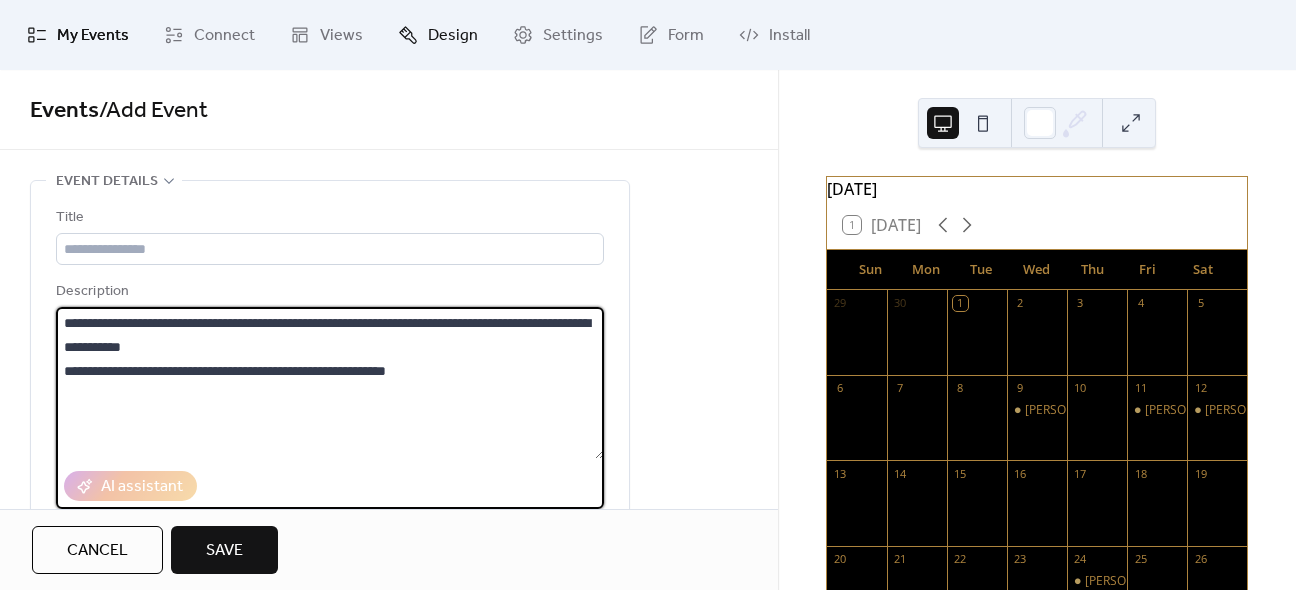 type on "**********" 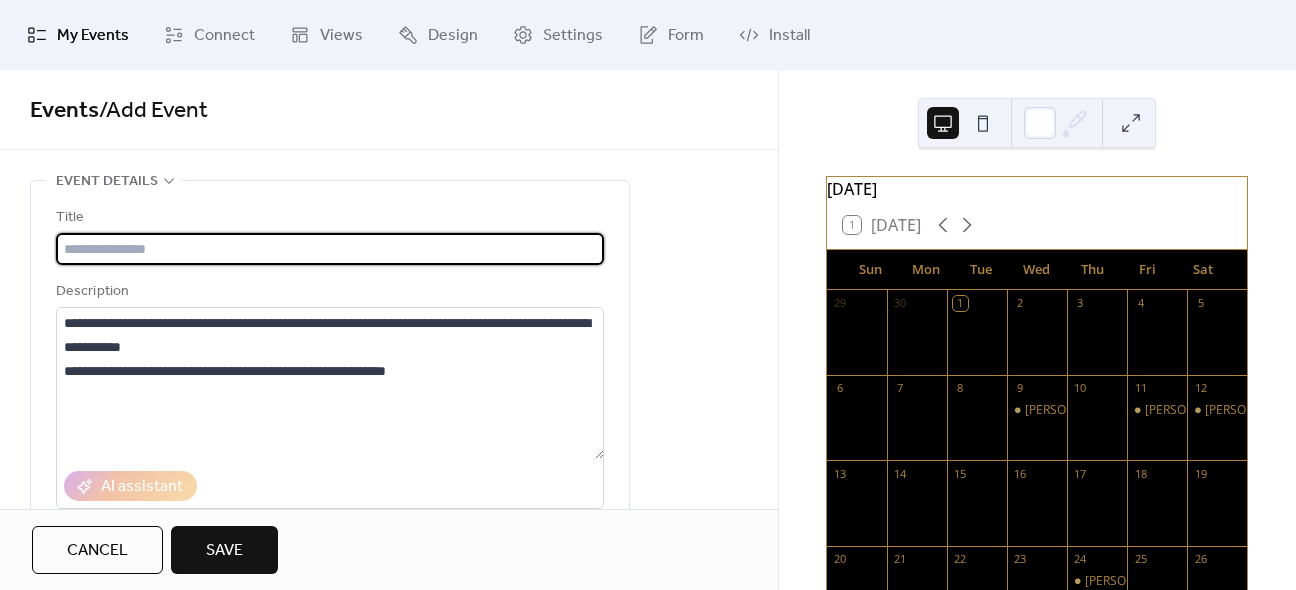 click at bounding box center (330, 249) 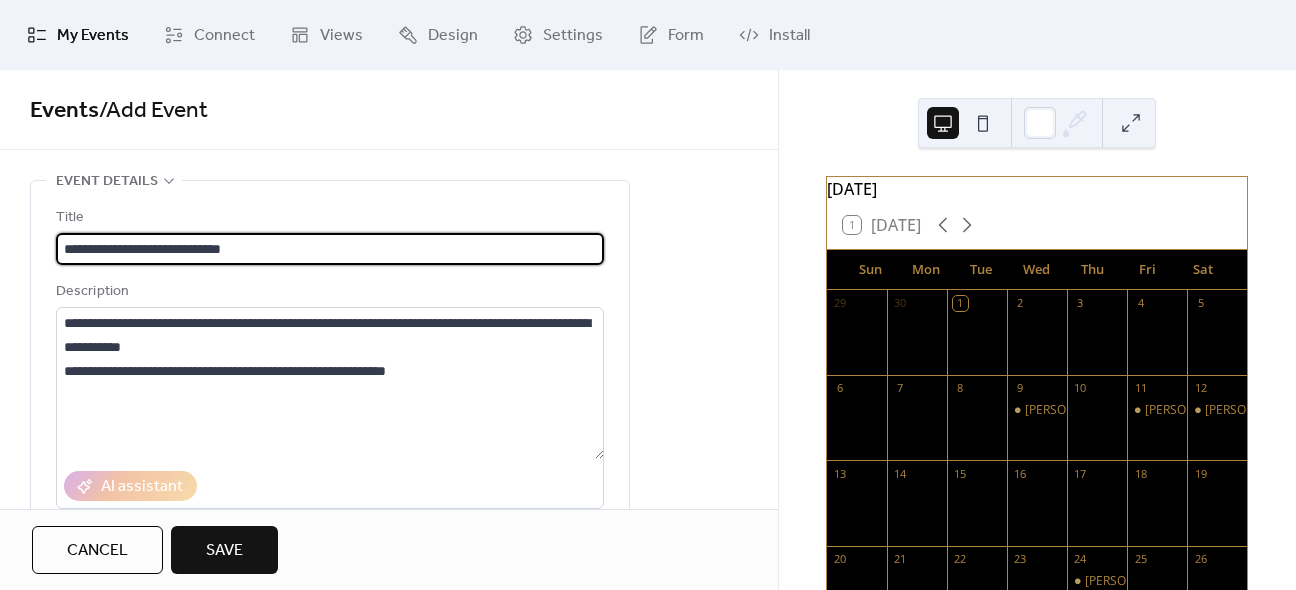 scroll, scrollTop: 0, scrollLeft: 0, axis: both 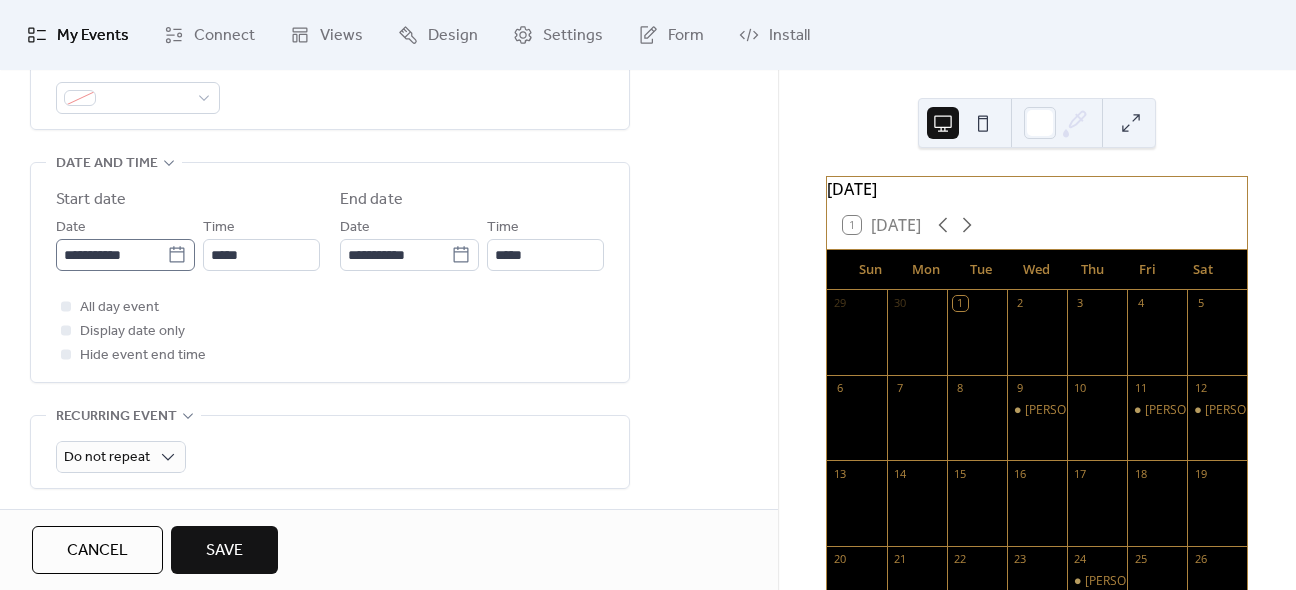 type on "**********" 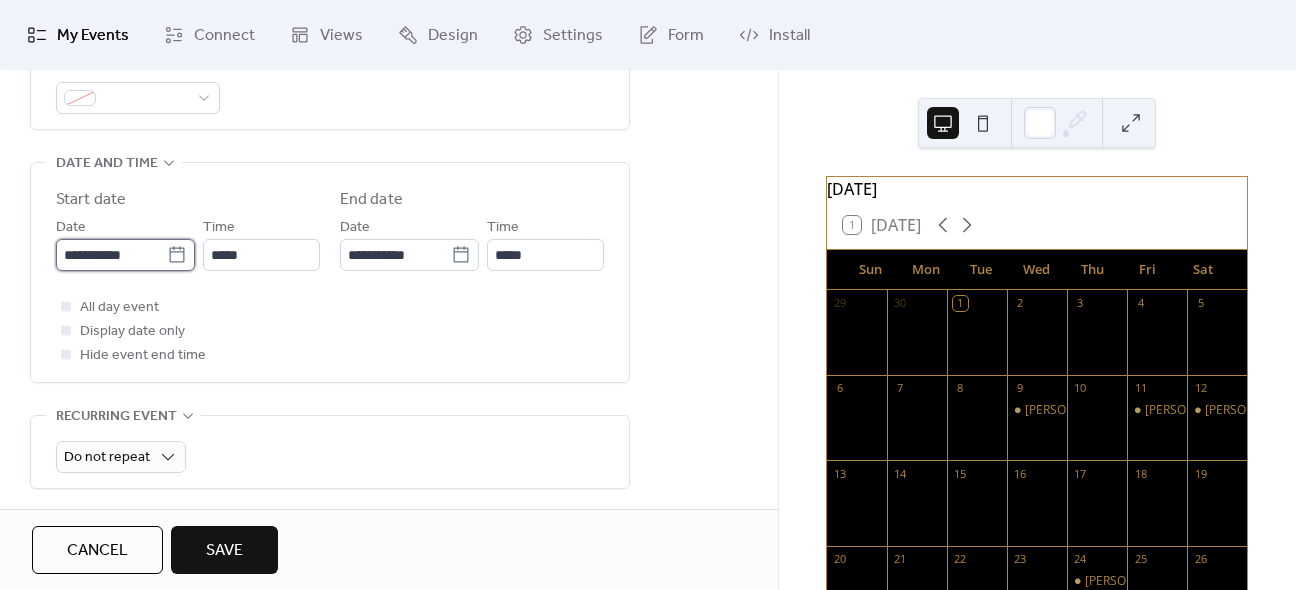 click on "**********" at bounding box center [111, 255] 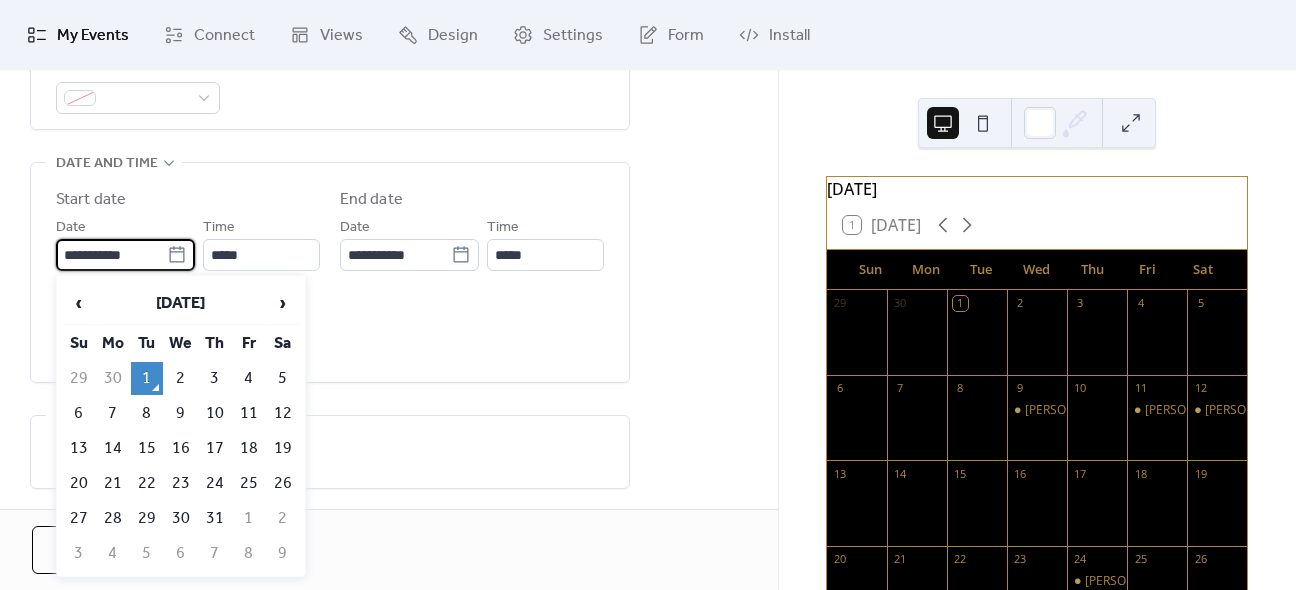 scroll, scrollTop: 0, scrollLeft: 0, axis: both 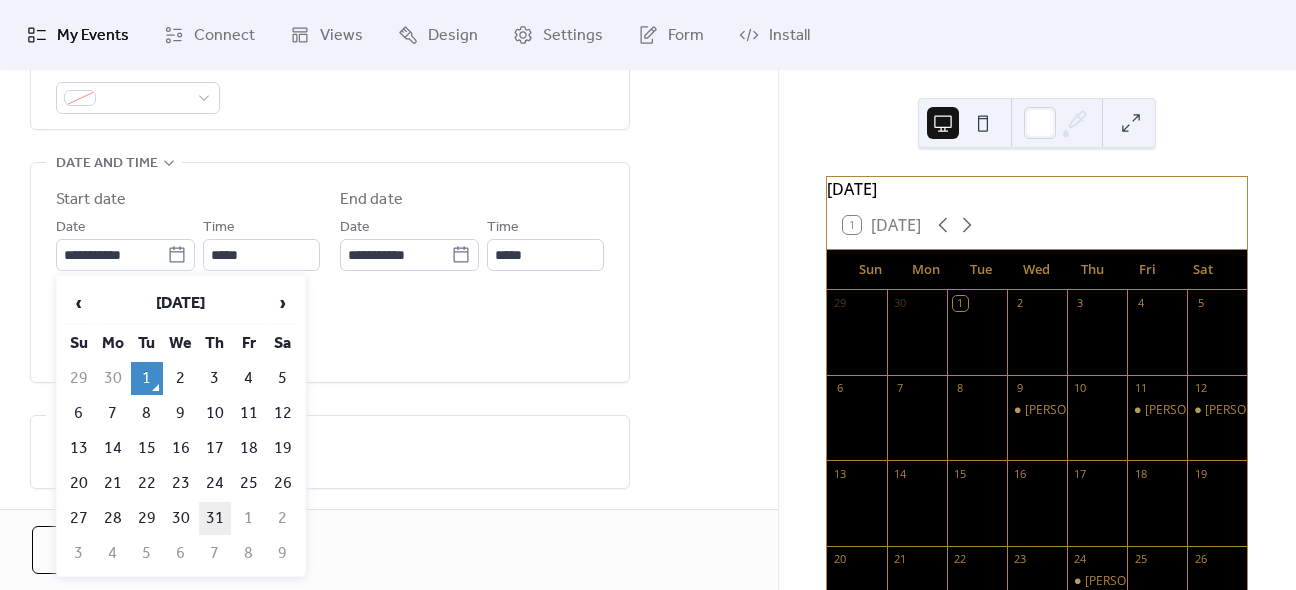 click on "31" at bounding box center (215, 518) 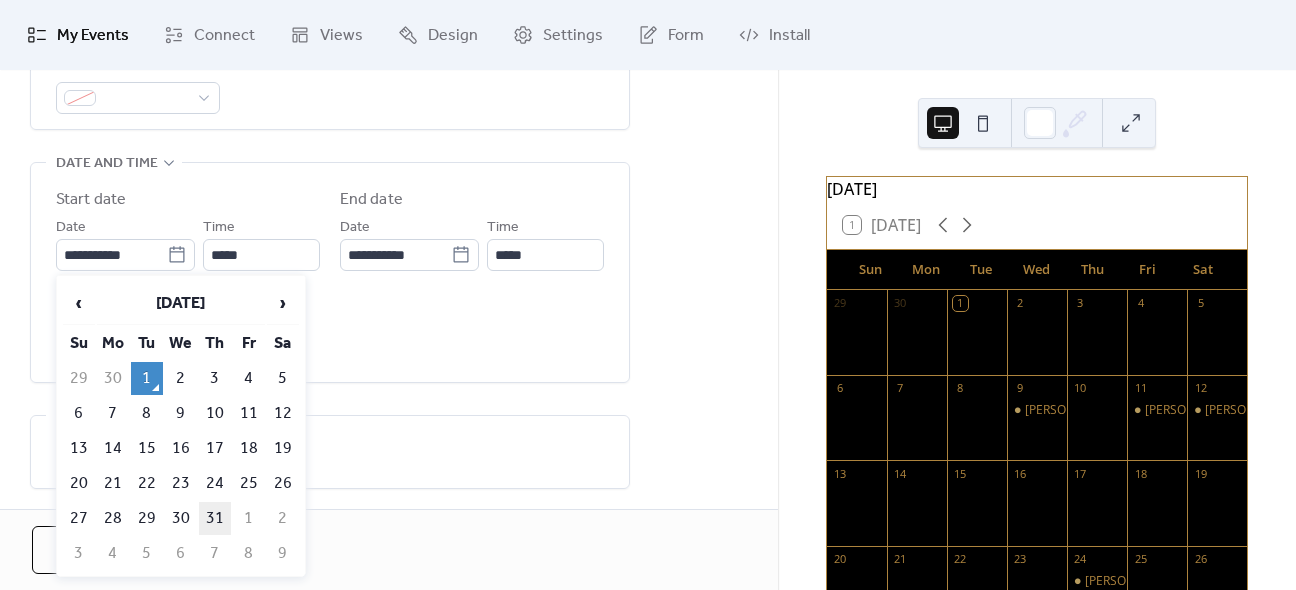 type on "**********" 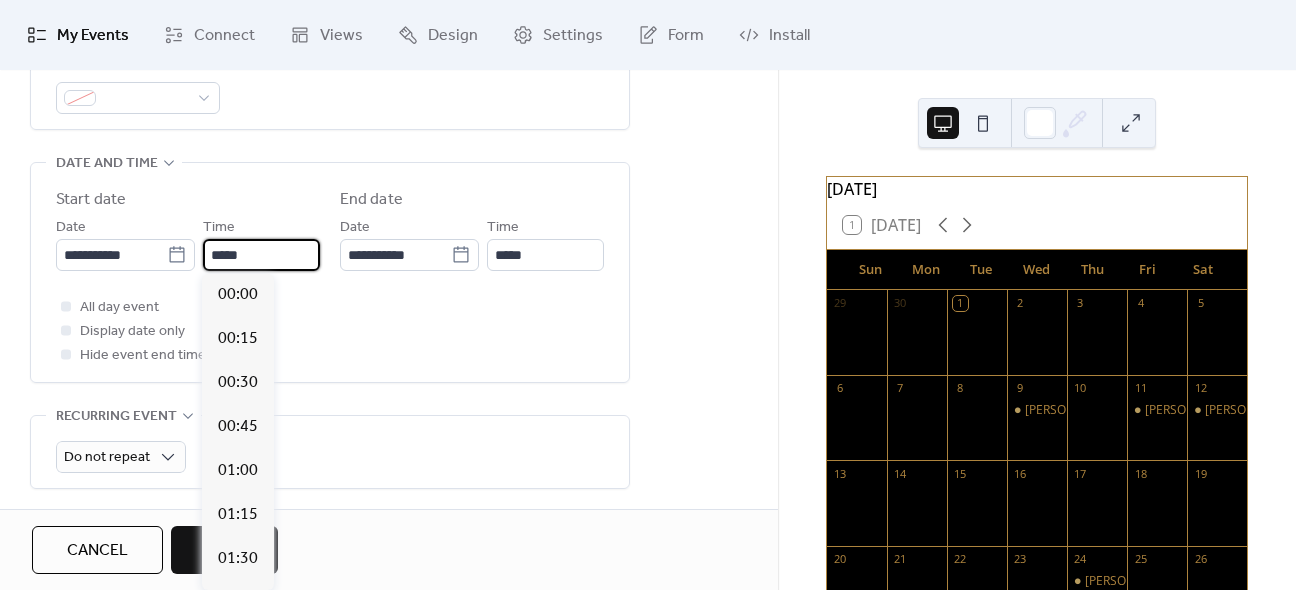 click on "*****" at bounding box center (261, 255) 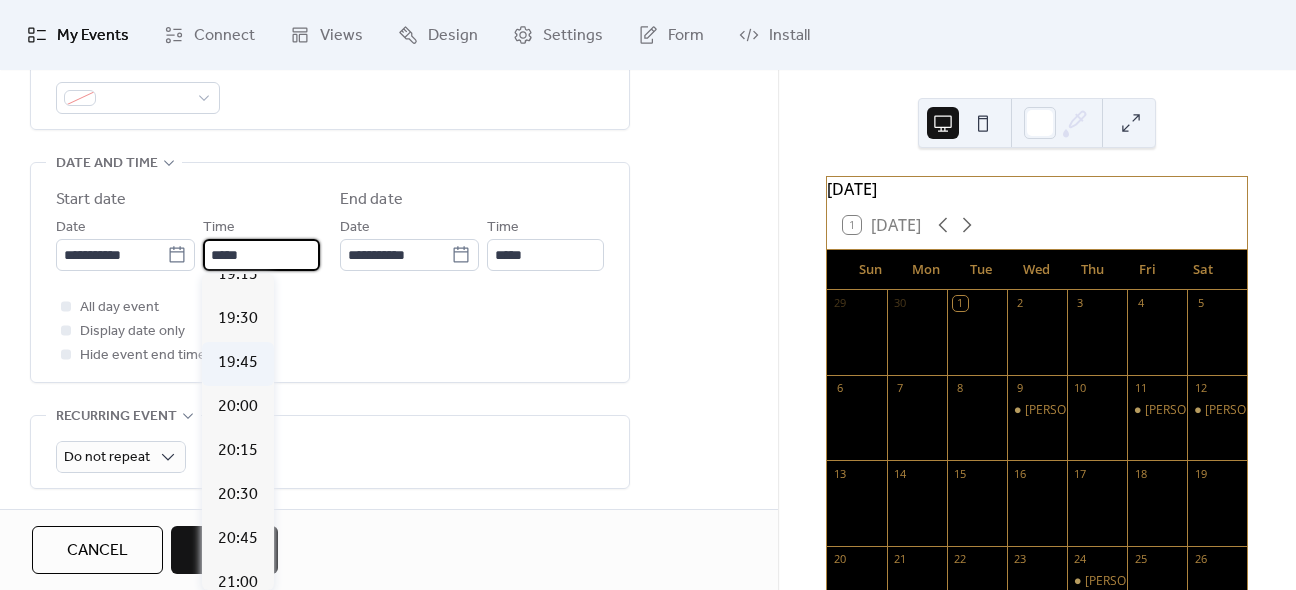 scroll, scrollTop: 3308, scrollLeft: 0, axis: vertical 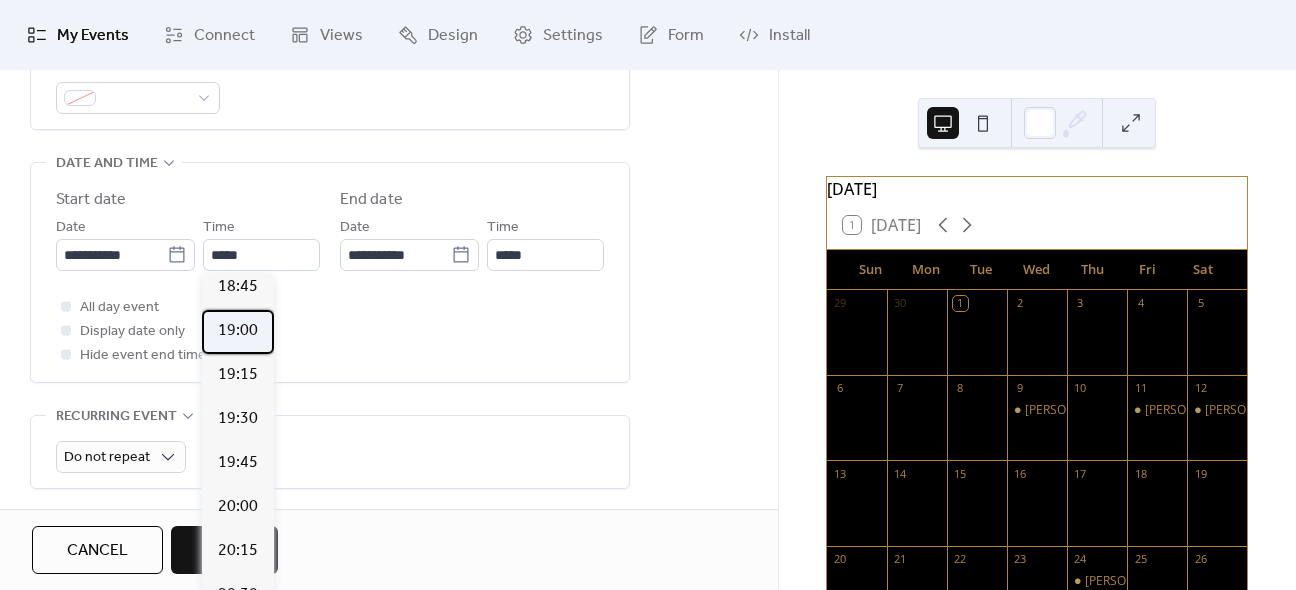 click on "19:00" at bounding box center (238, 331) 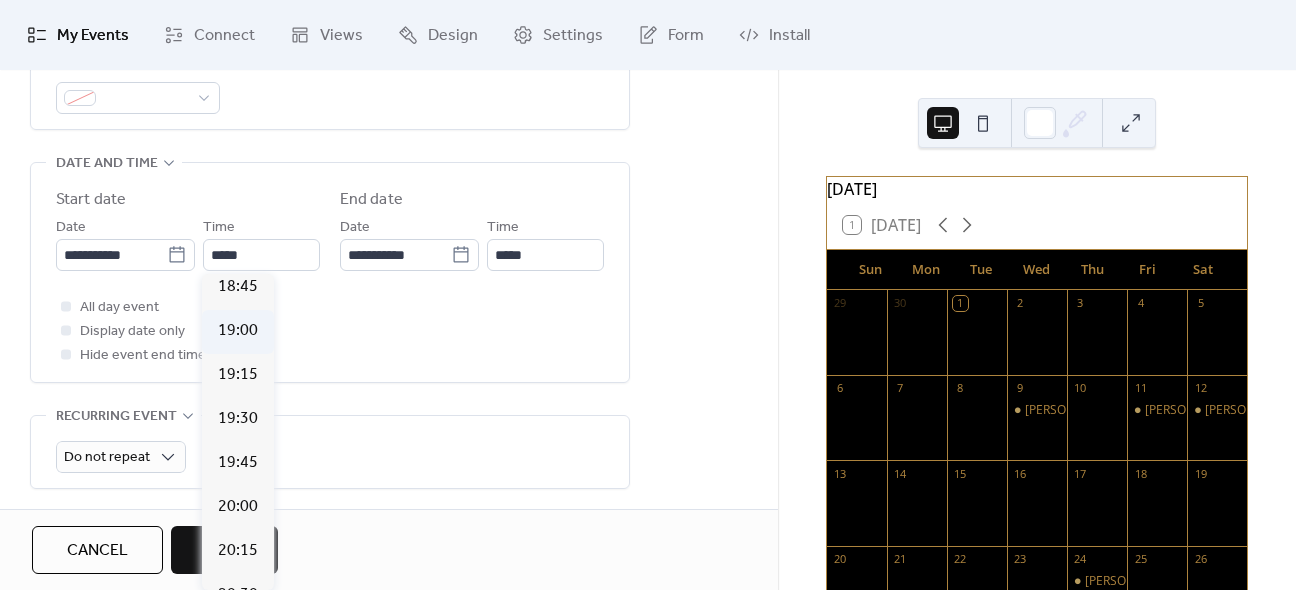type on "*****" 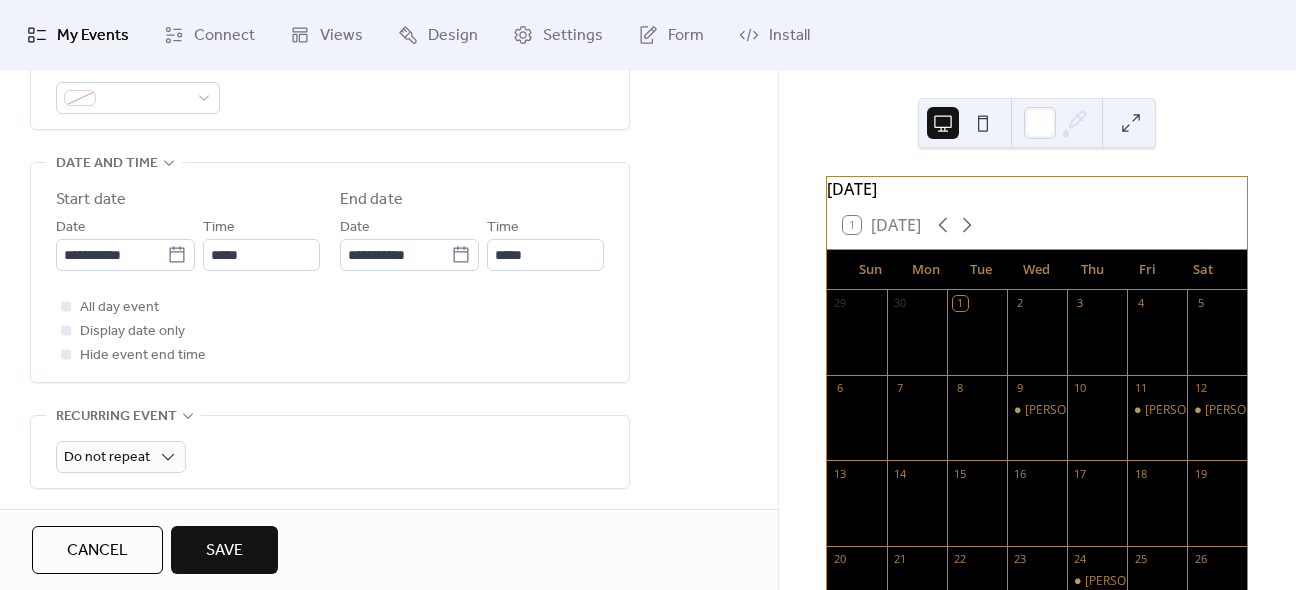 click on "Save" at bounding box center [224, 550] 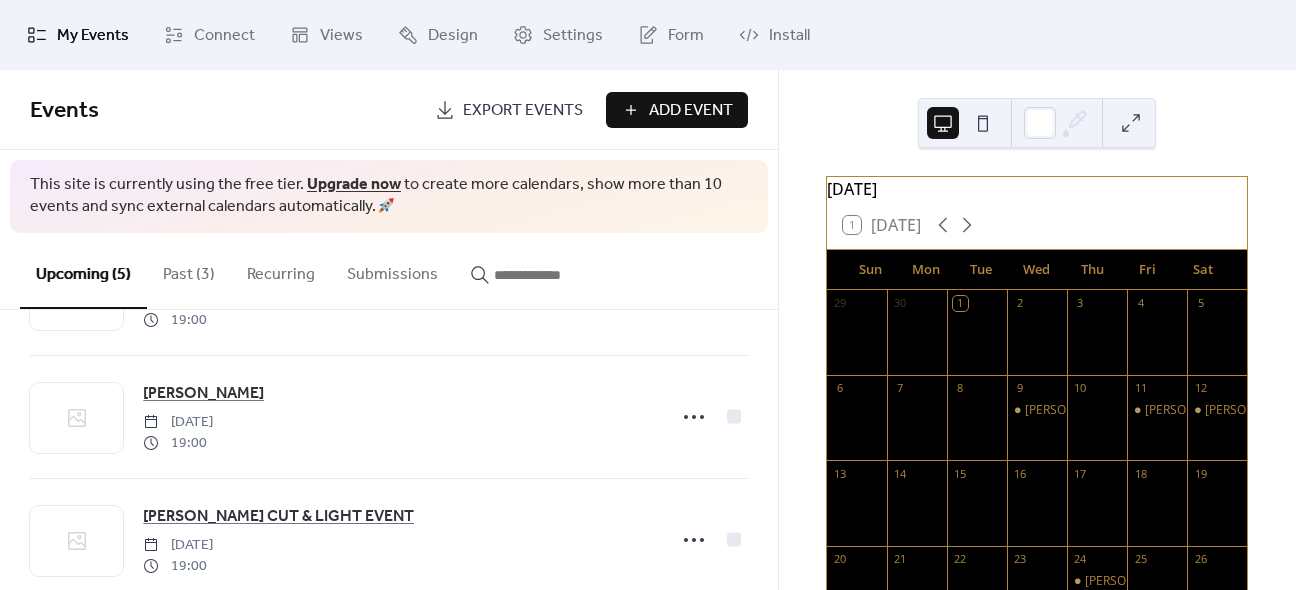 scroll, scrollTop: 393, scrollLeft: 0, axis: vertical 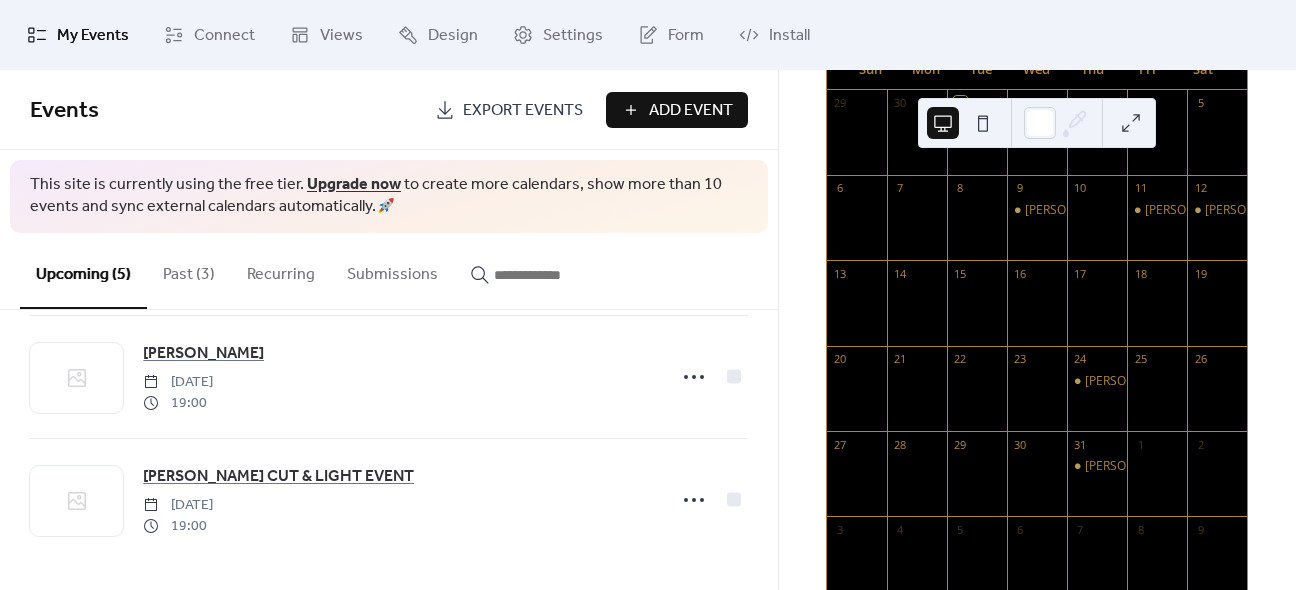 click on "Past  (3)" at bounding box center [189, 270] 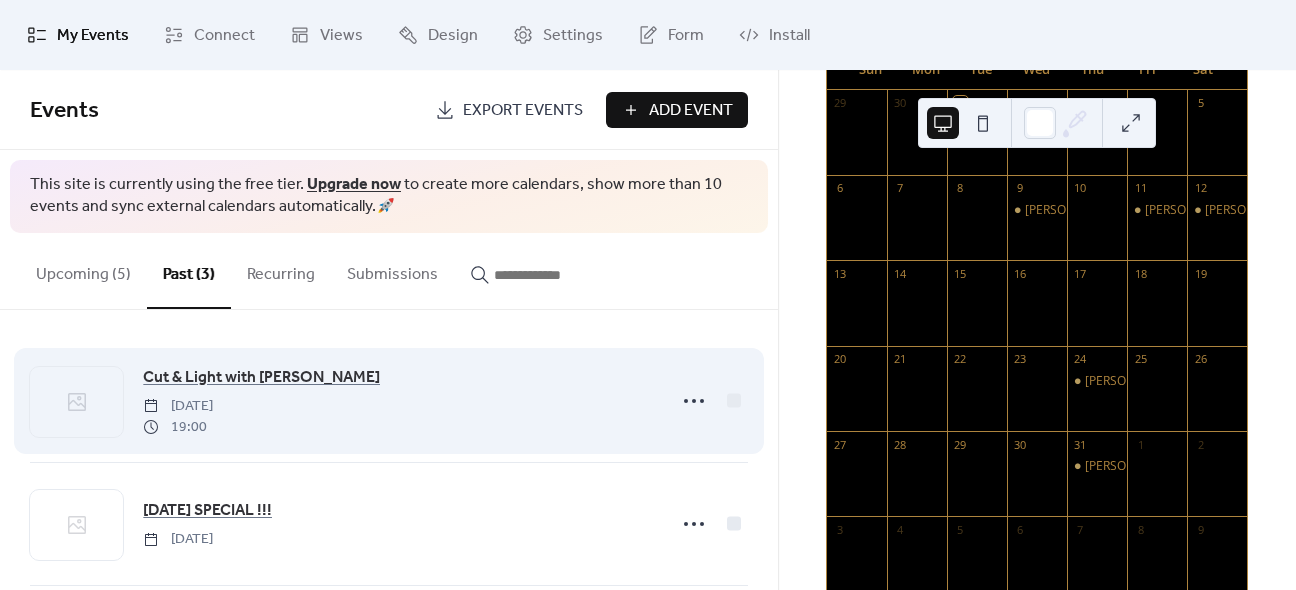 click on "Cut & Light with [PERSON_NAME] [DATE] 19:00" at bounding box center [389, 401] 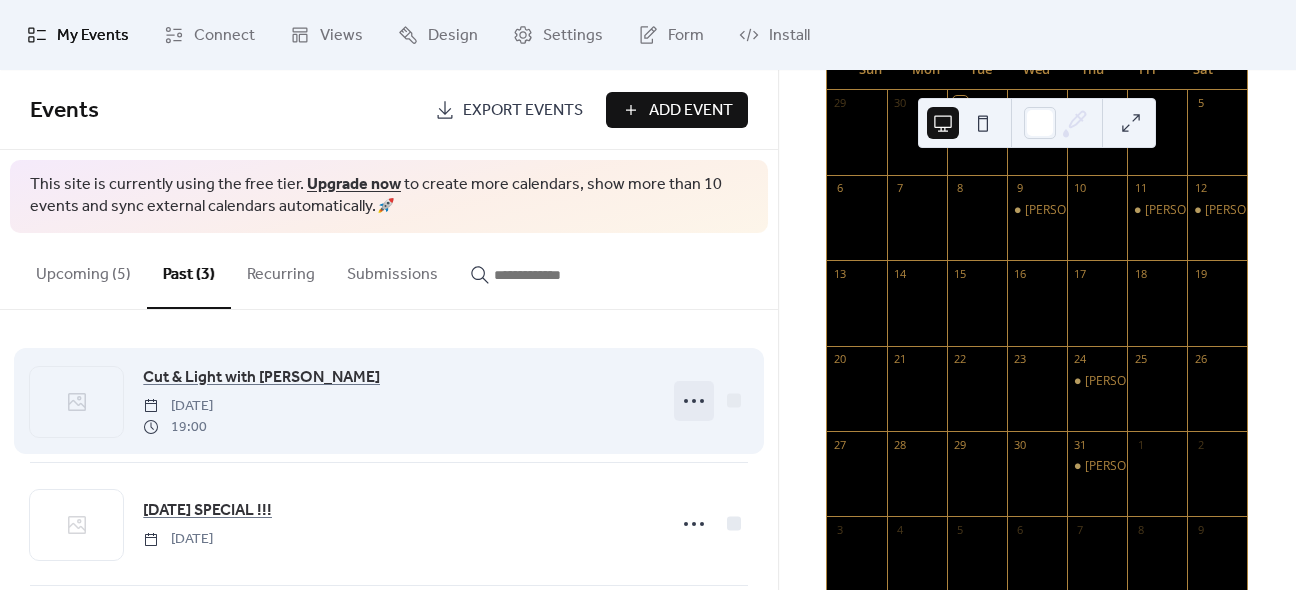 click 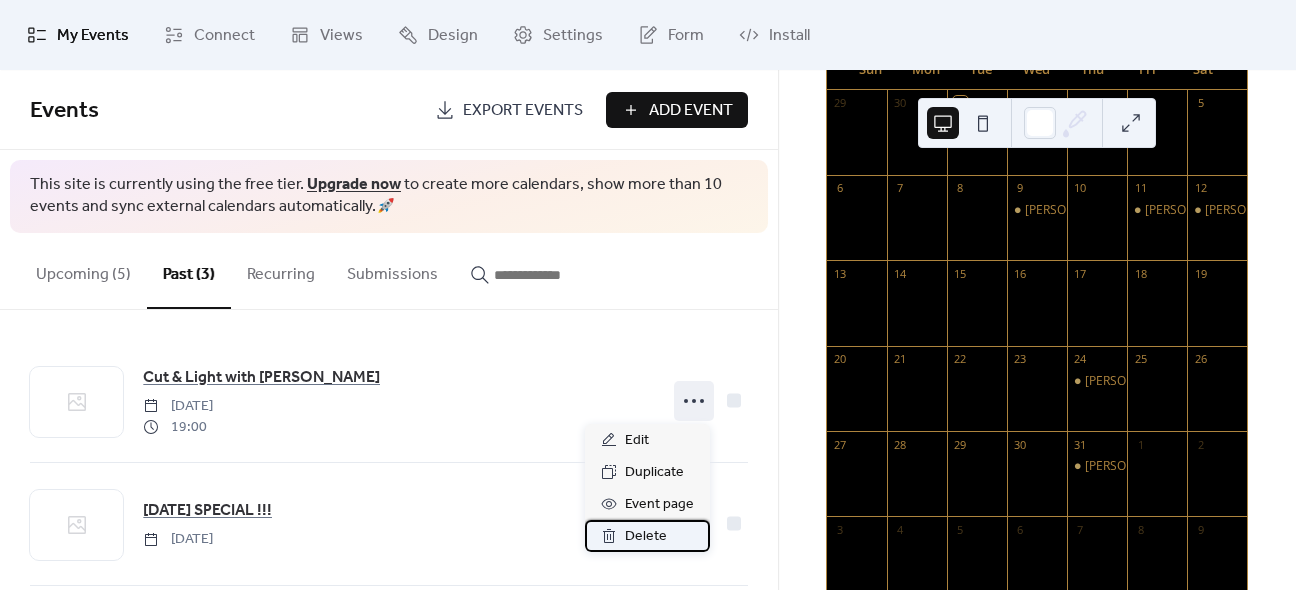 click on "Delete" at bounding box center (646, 537) 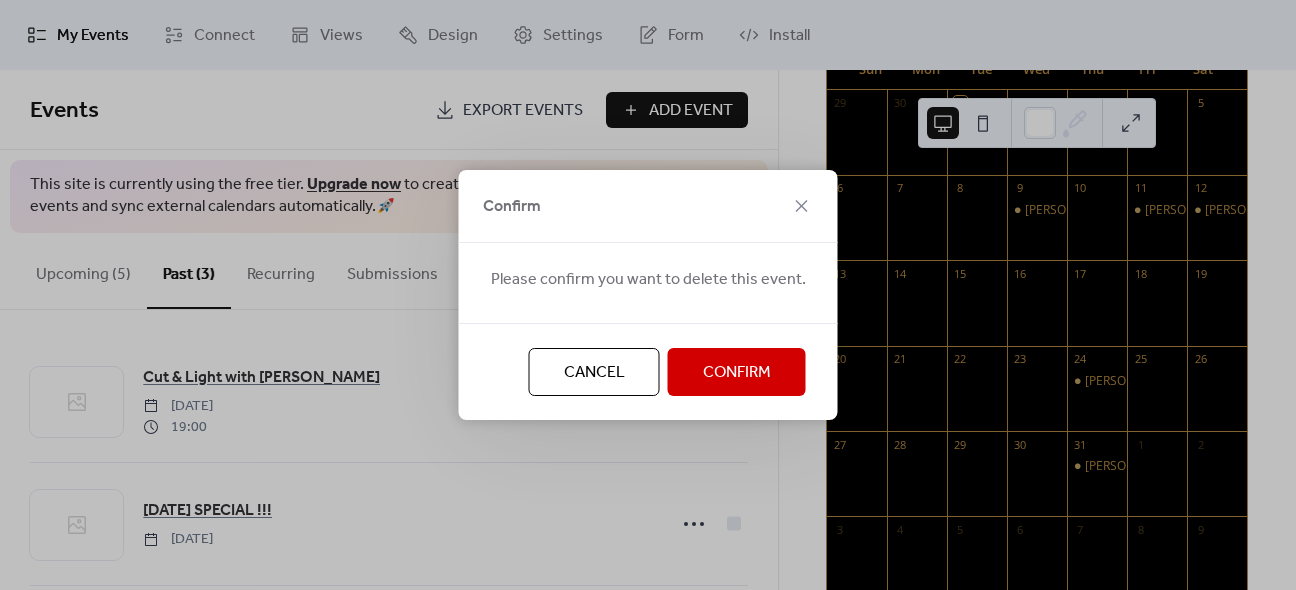 click on "Confirm" at bounding box center [737, 373] 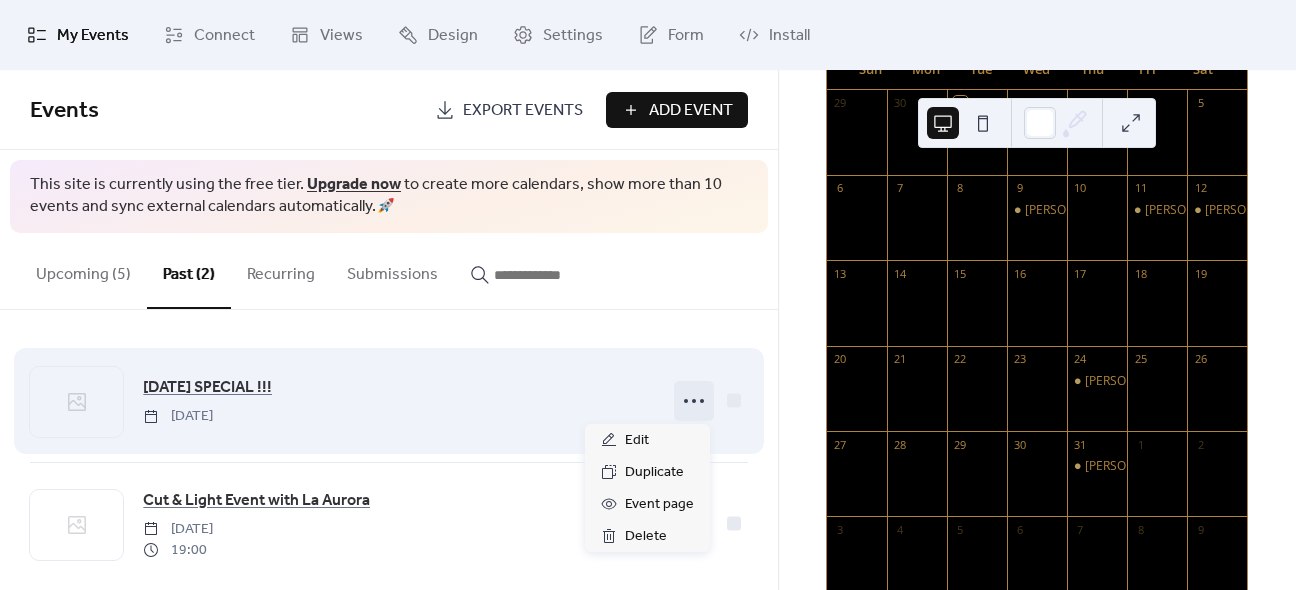 click 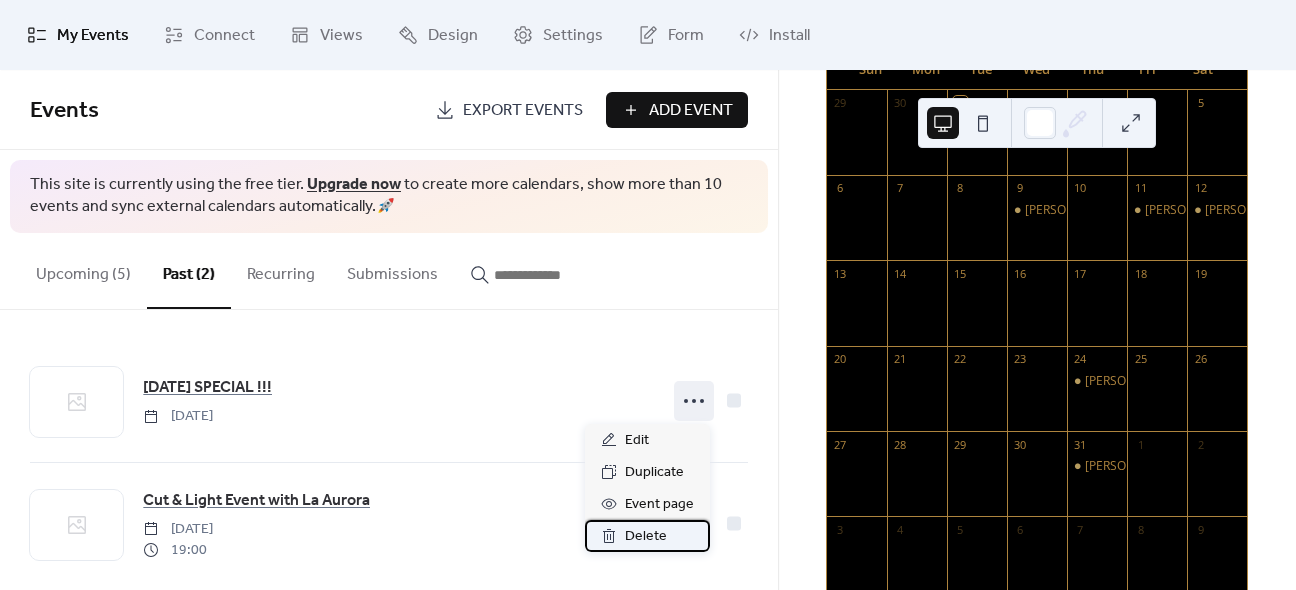 click on "Delete" at bounding box center (646, 537) 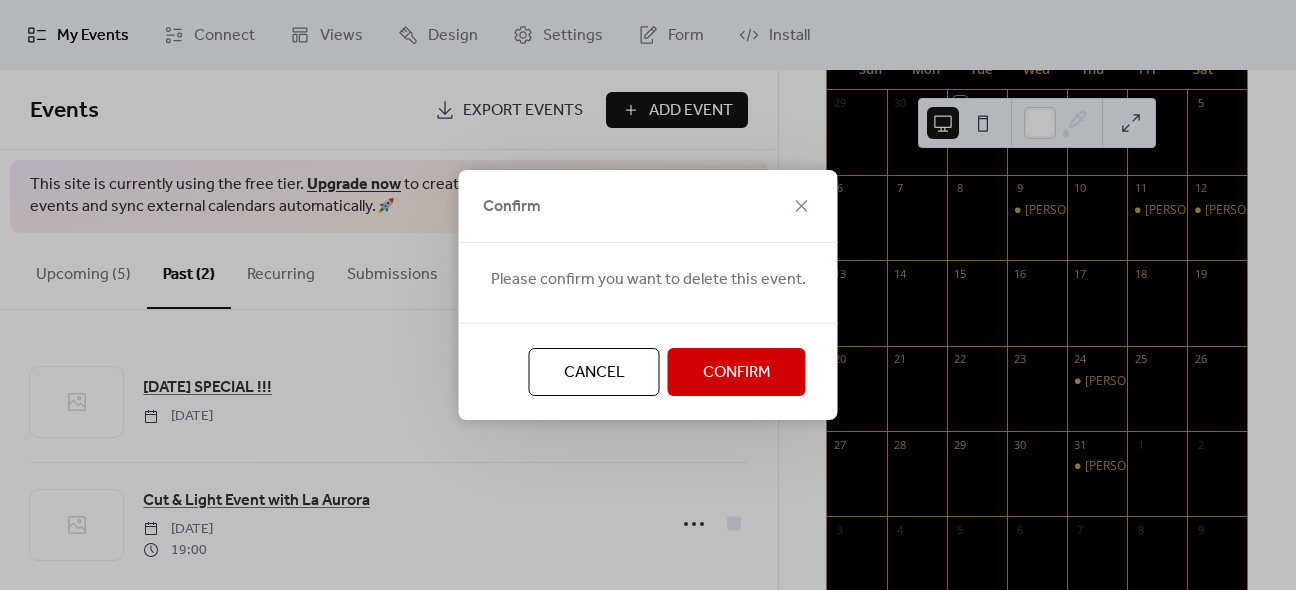 click on "Confirm" at bounding box center (737, 373) 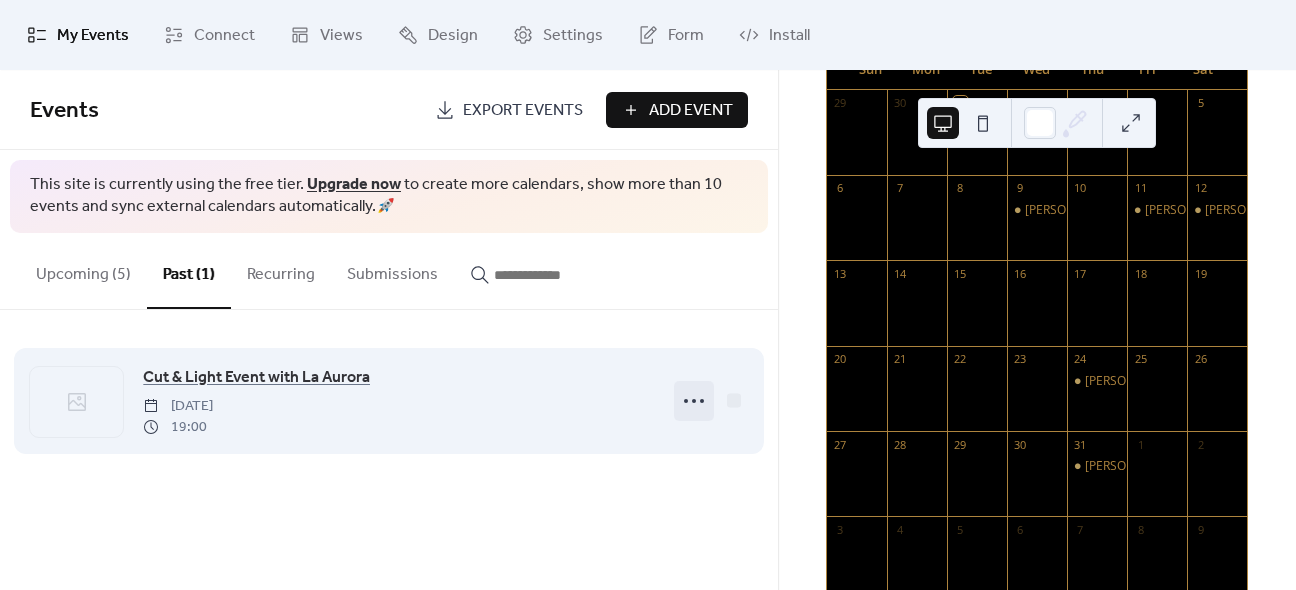 click 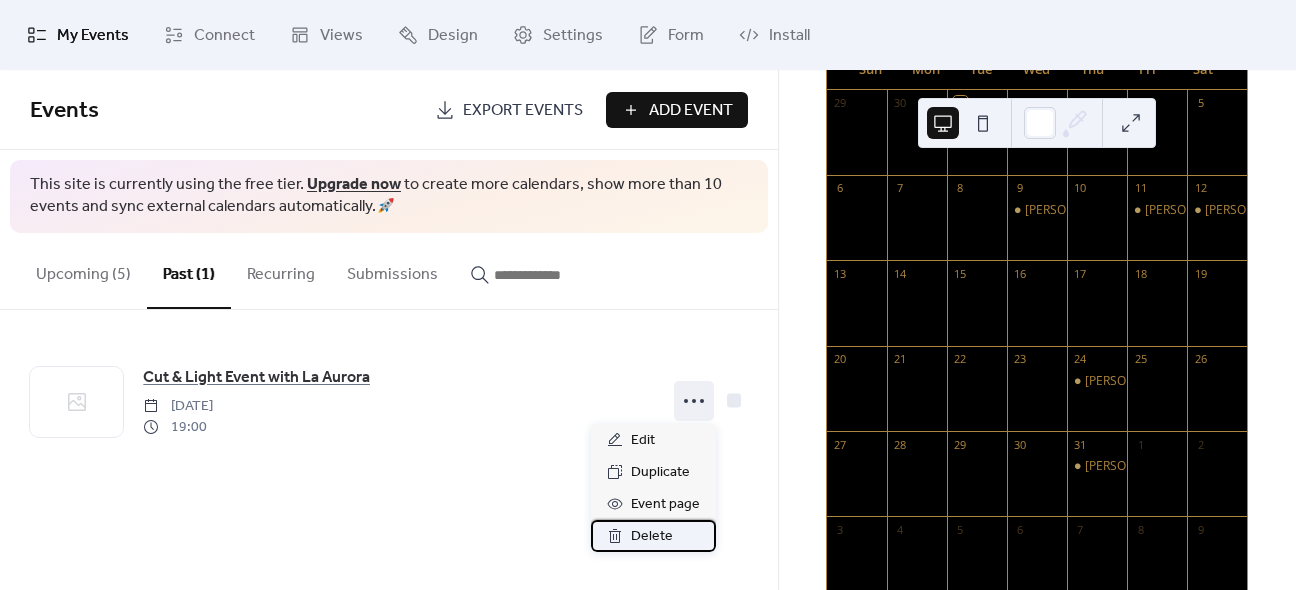 click on "Delete" at bounding box center [652, 537] 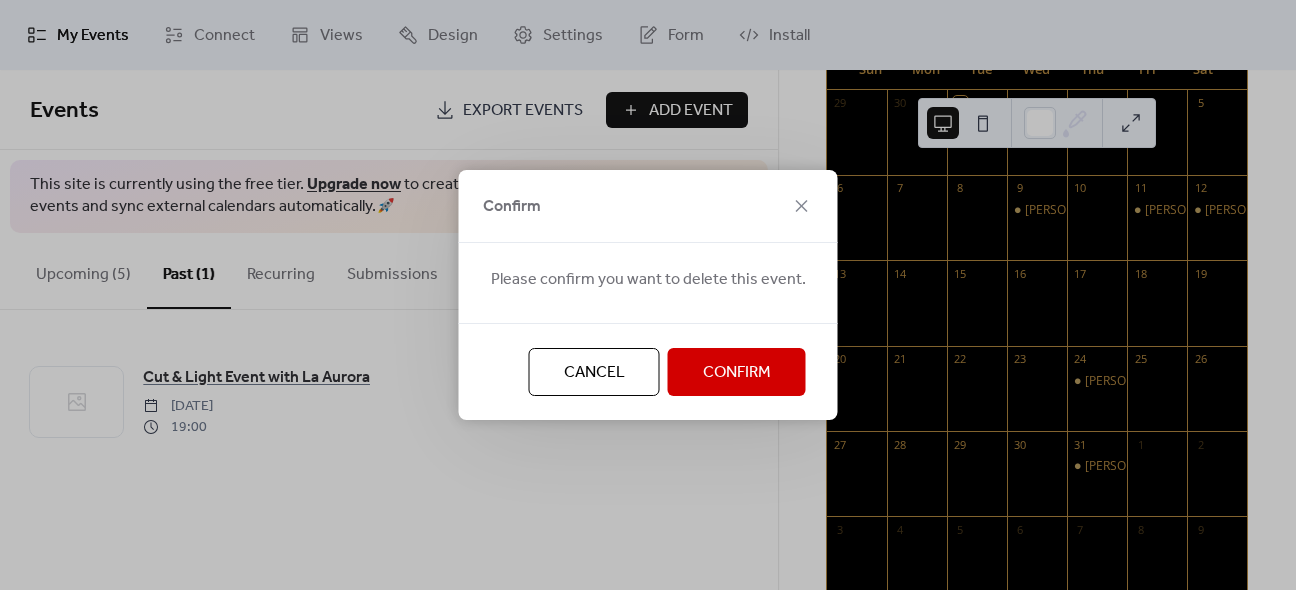 click on "Confirm" at bounding box center (737, 373) 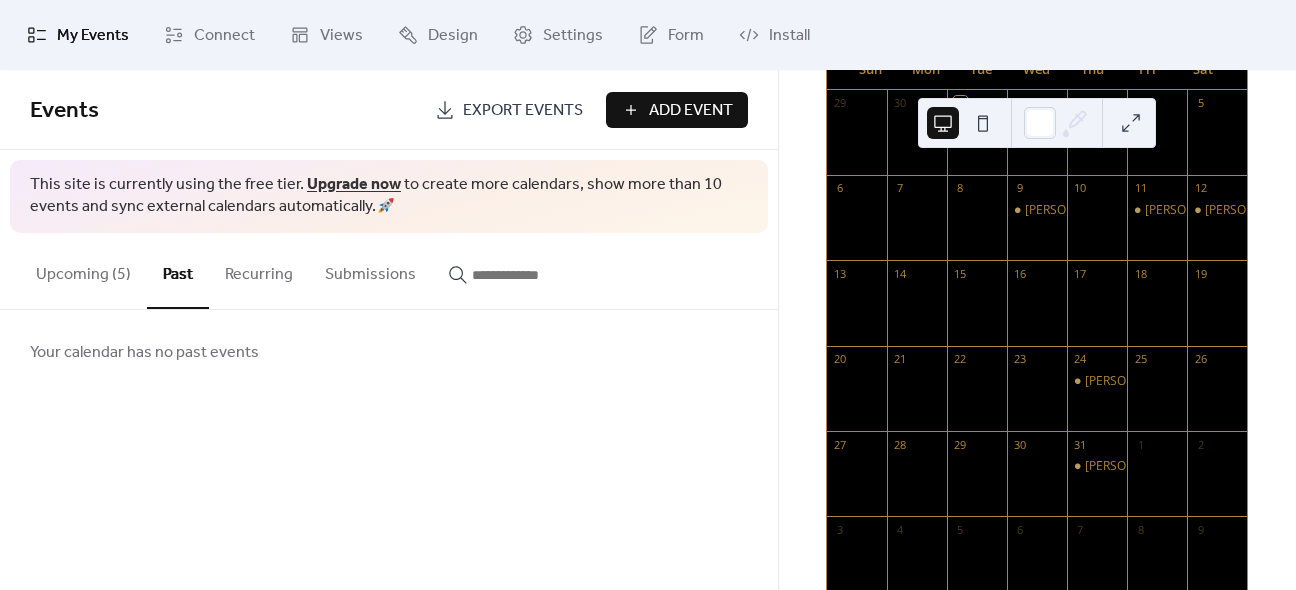 click on "Upcoming  (5)" at bounding box center (83, 270) 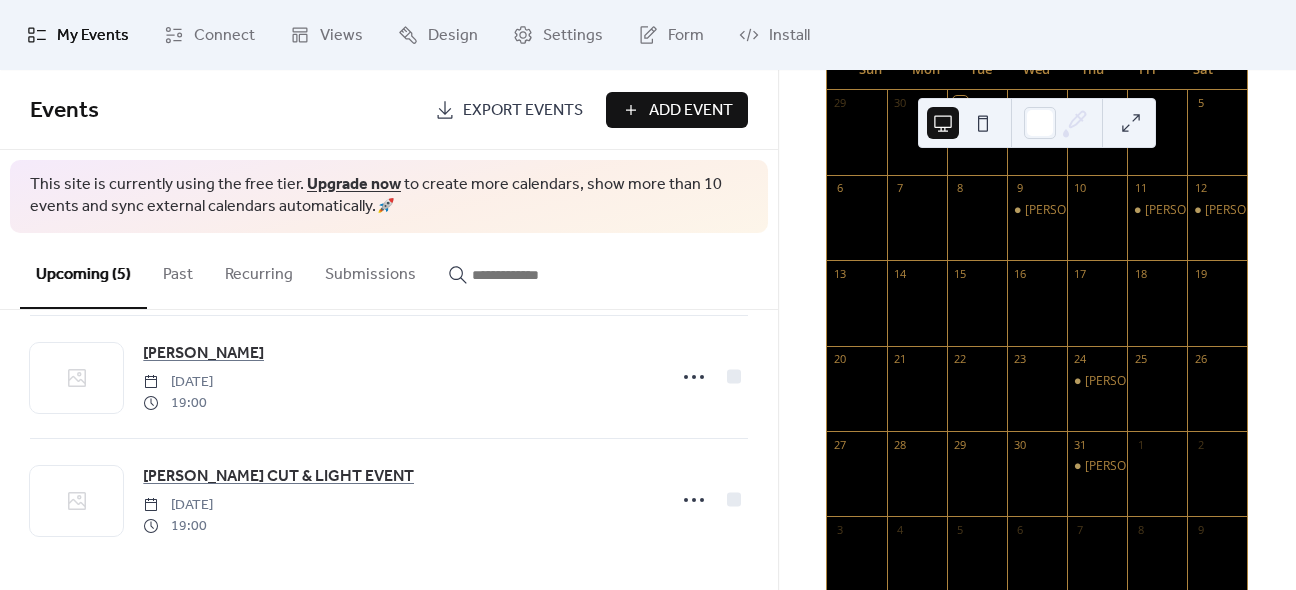 click on "Add Event" at bounding box center (691, 111) 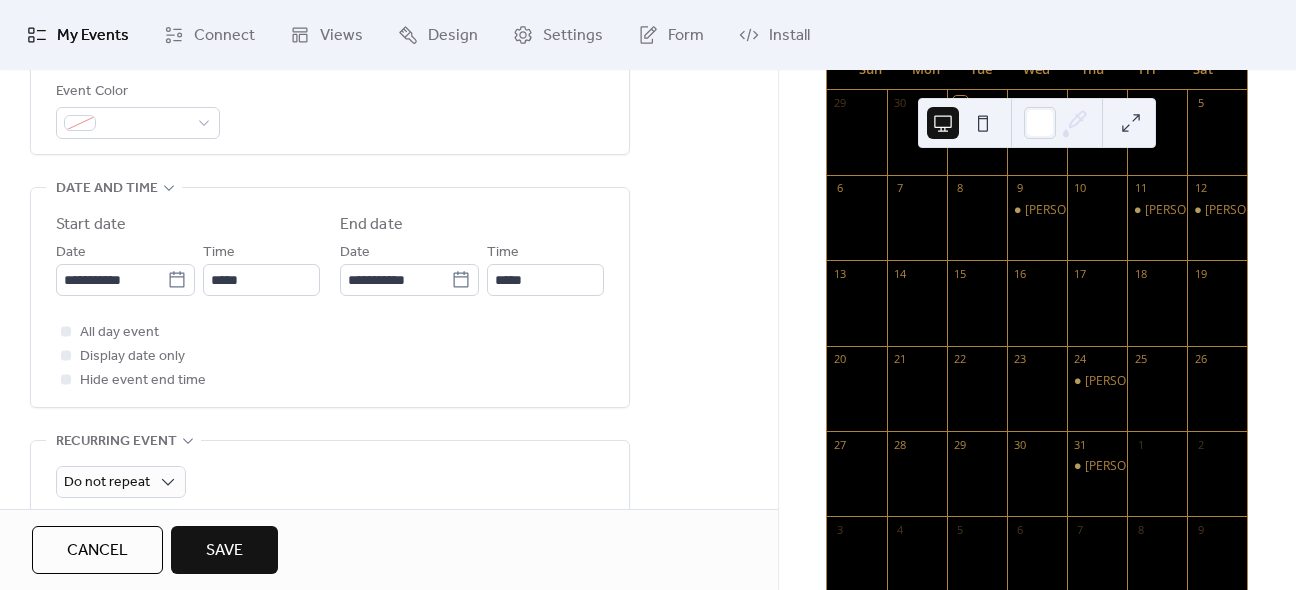 scroll, scrollTop: 600, scrollLeft: 0, axis: vertical 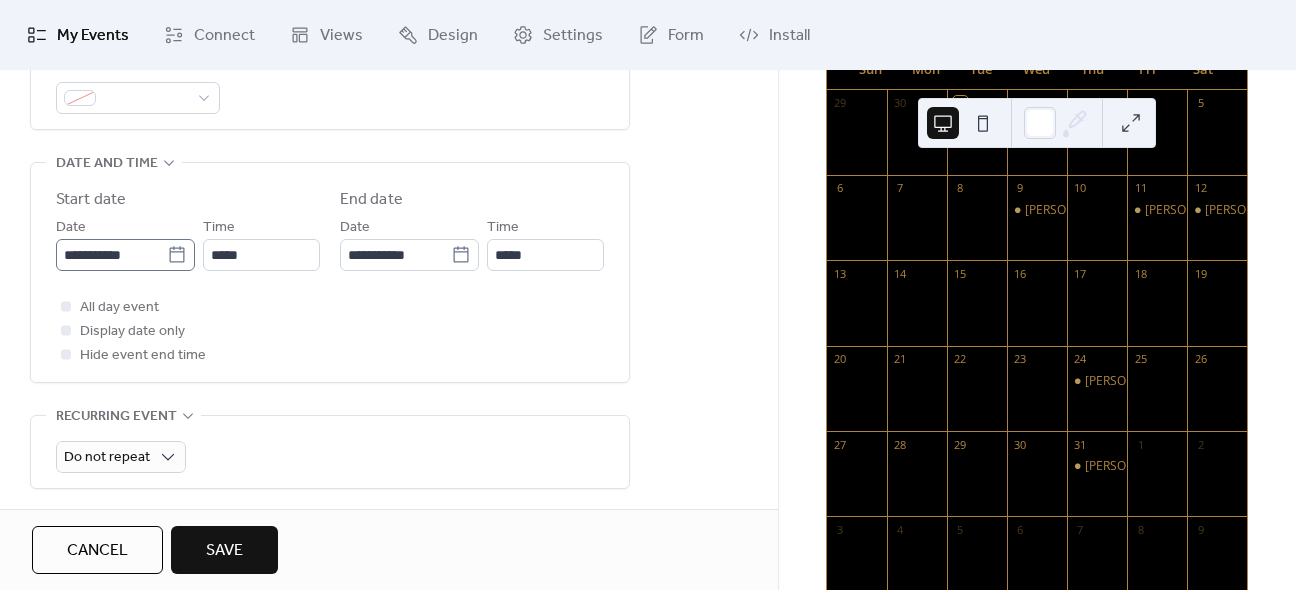 type on "**********" 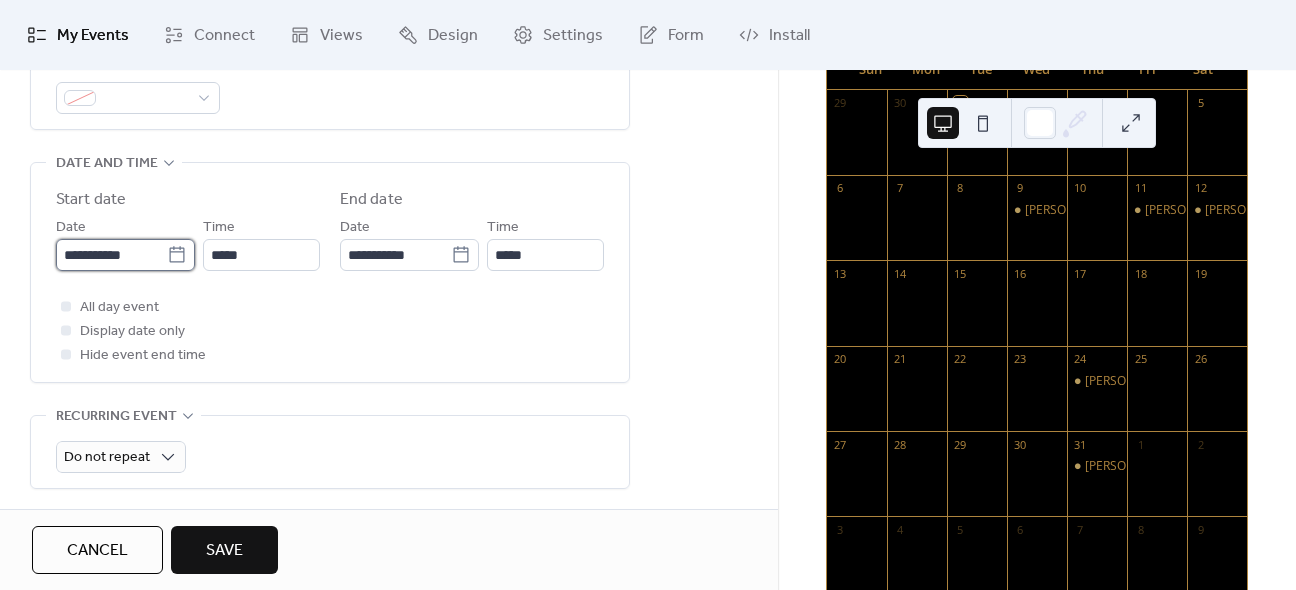 click on "**********" at bounding box center (111, 255) 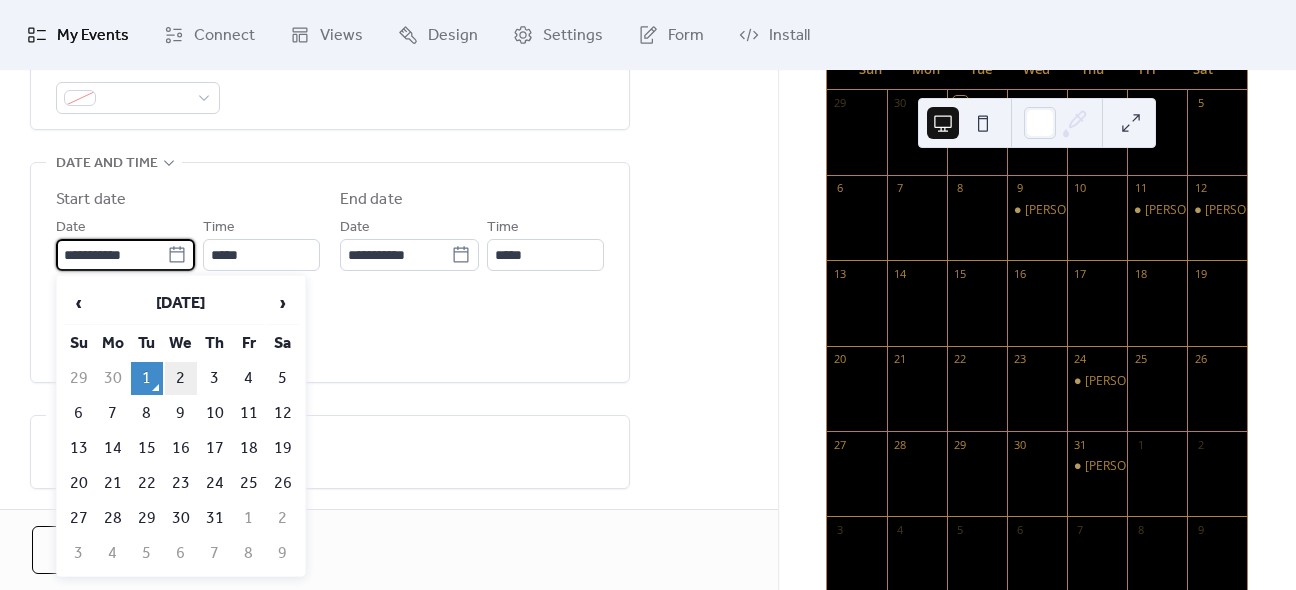 click on "2" at bounding box center (181, 378) 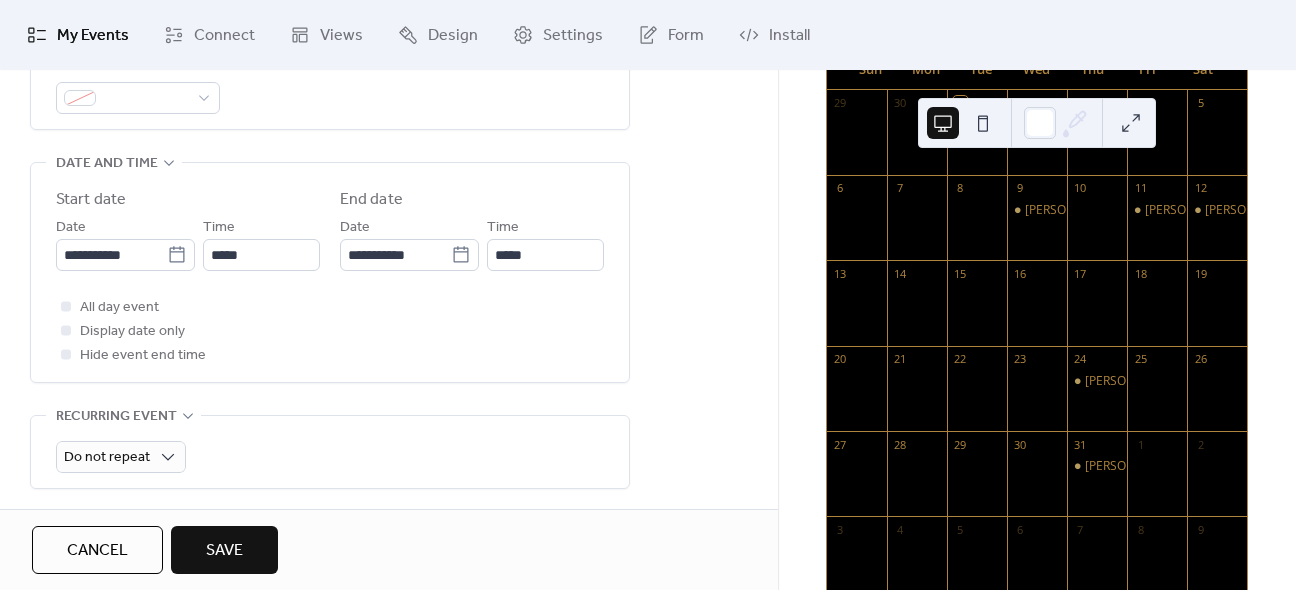 click on "Save" at bounding box center (224, 550) 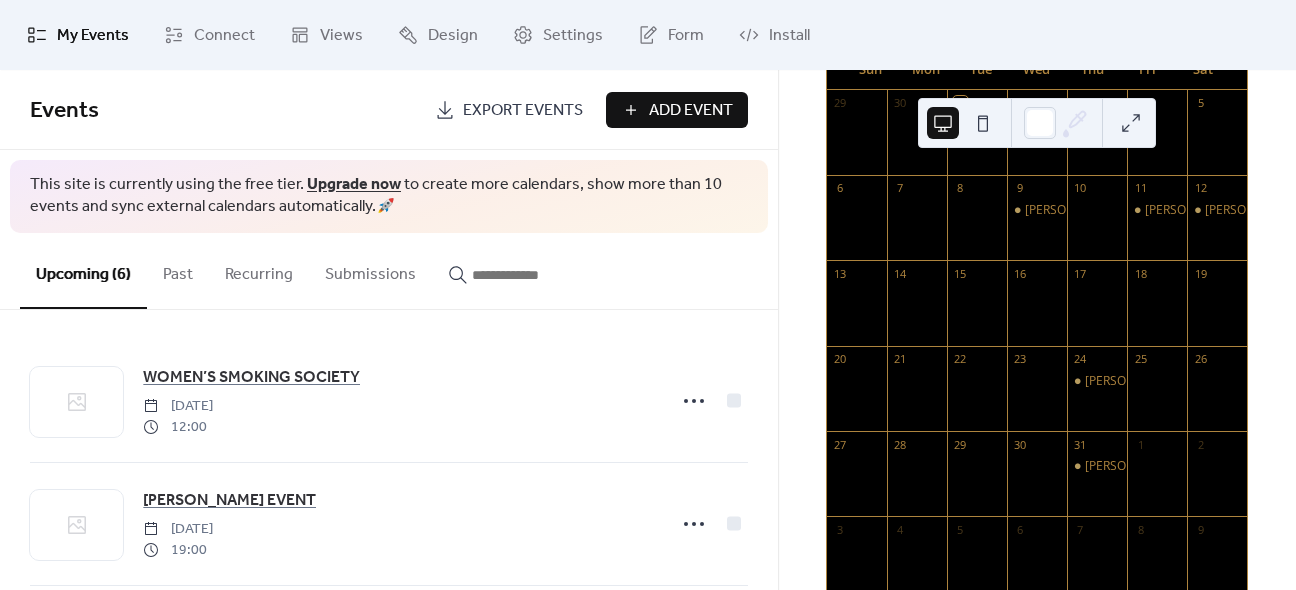 click on "Add Event" at bounding box center [677, 110] 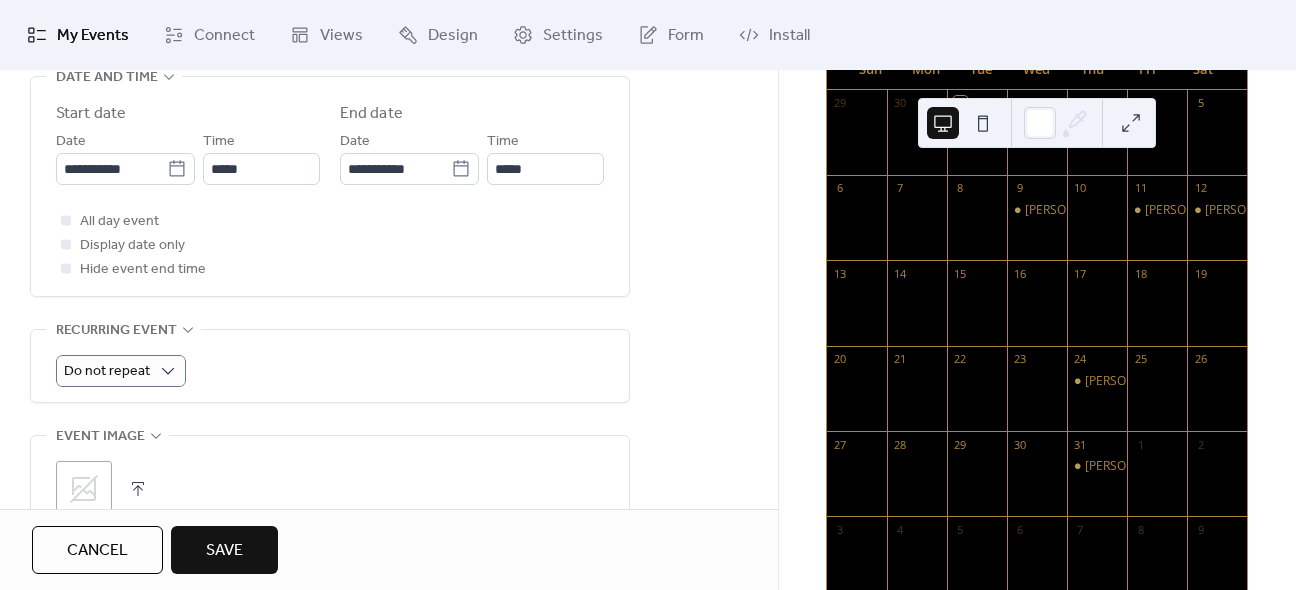 scroll, scrollTop: 600, scrollLeft: 0, axis: vertical 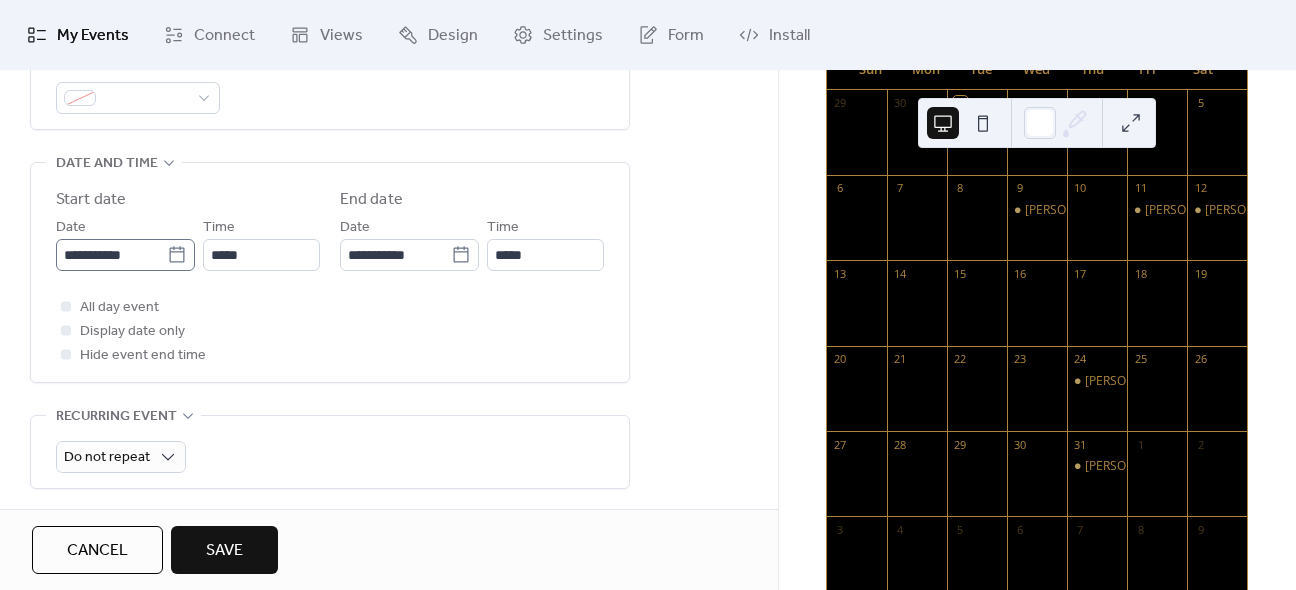 type on "**********" 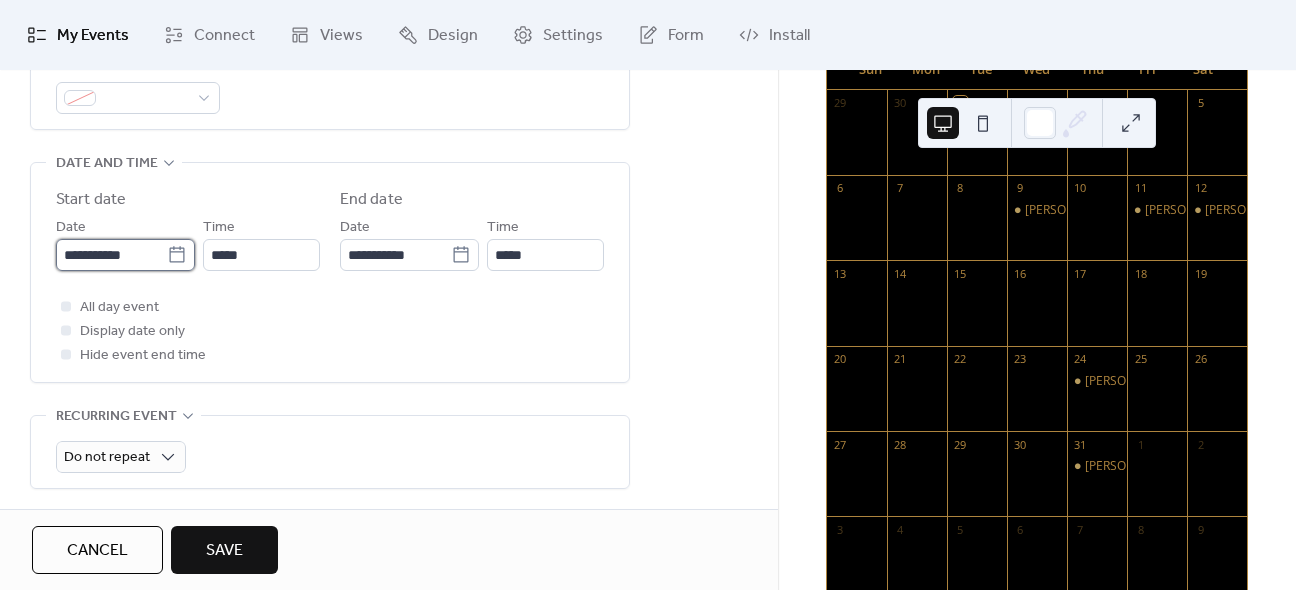 click on "**********" at bounding box center (111, 255) 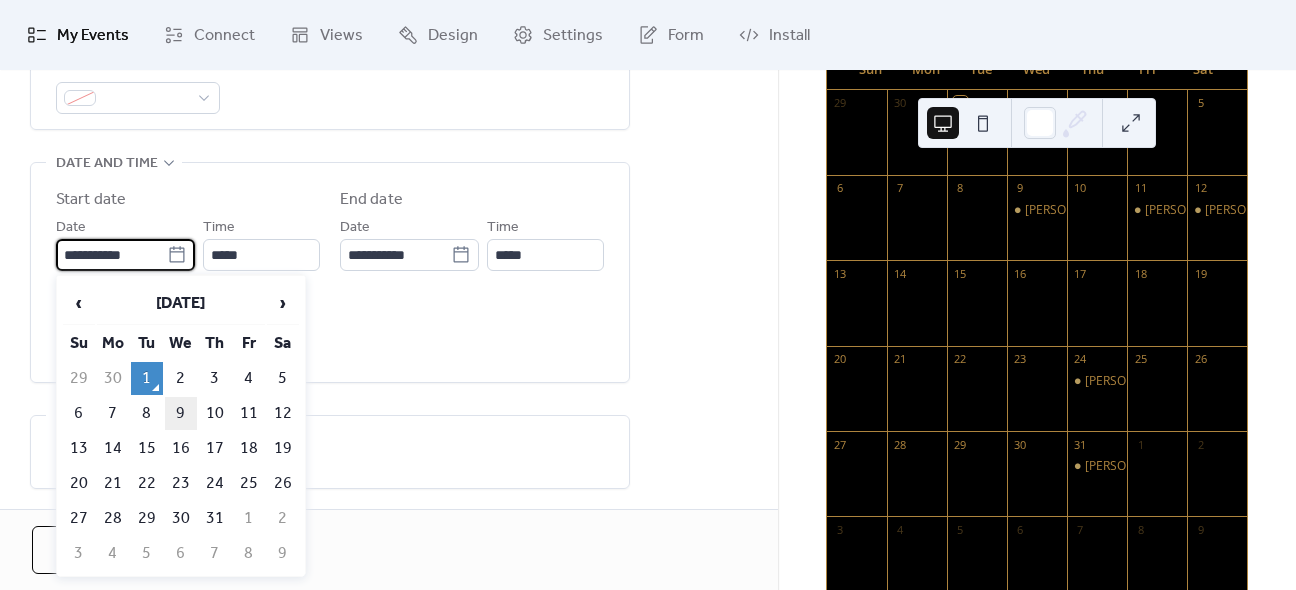 click on "9" at bounding box center [181, 413] 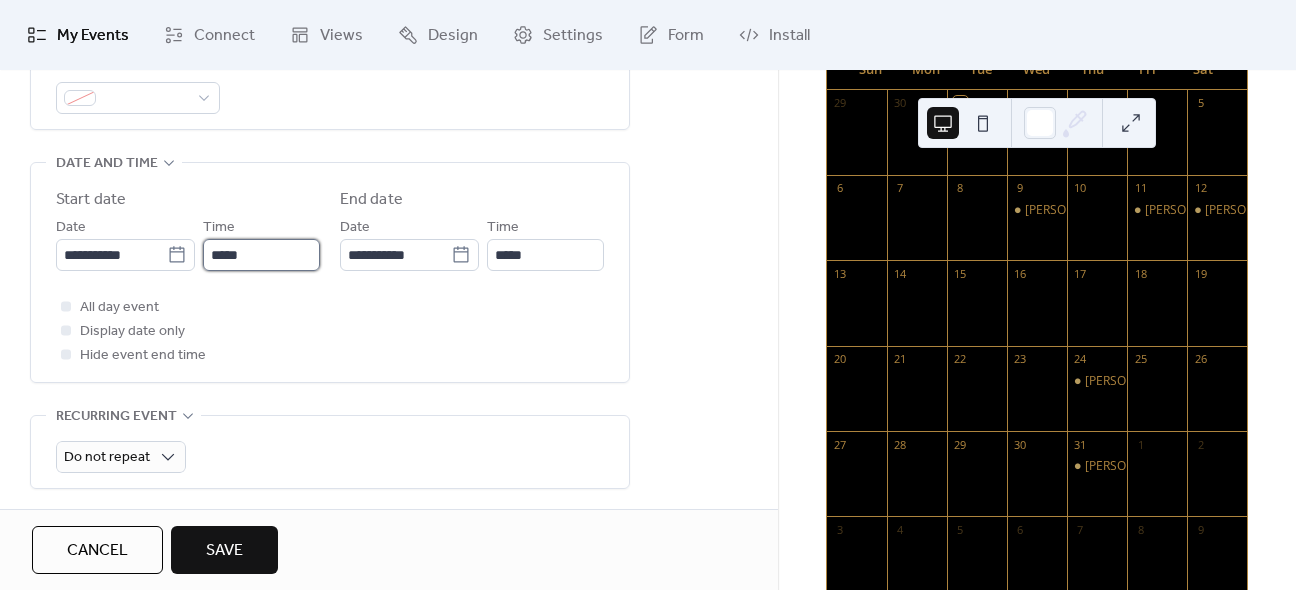 click on "*****" at bounding box center (261, 255) 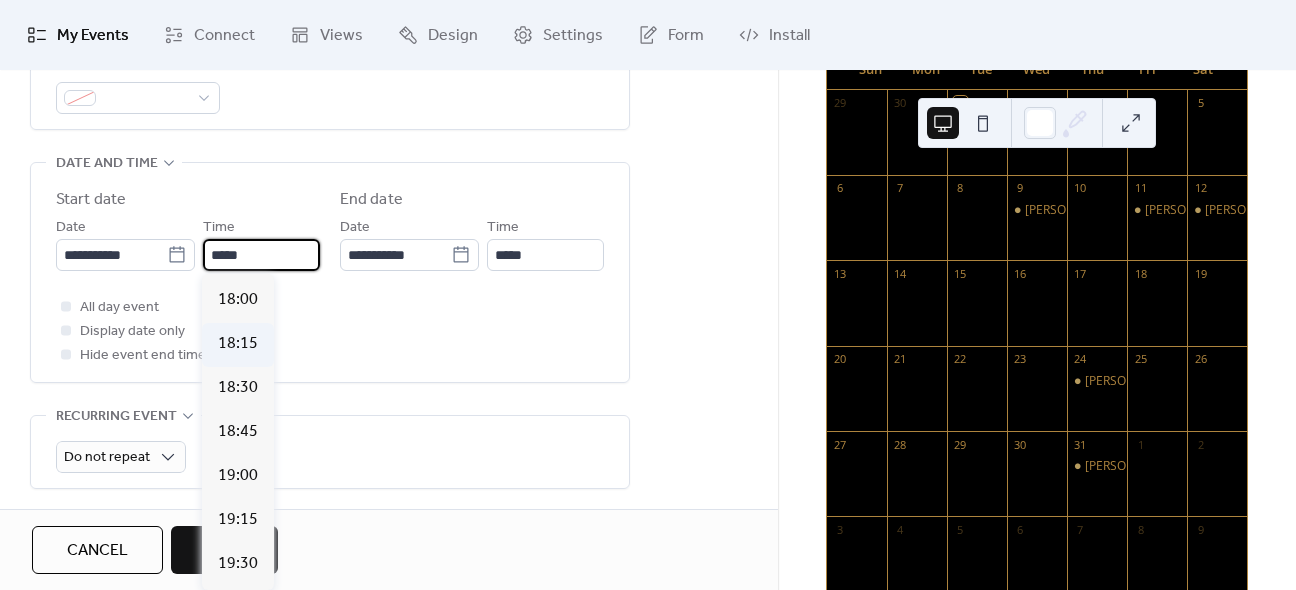 scroll, scrollTop: 3212, scrollLeft: 0, axis: vertical 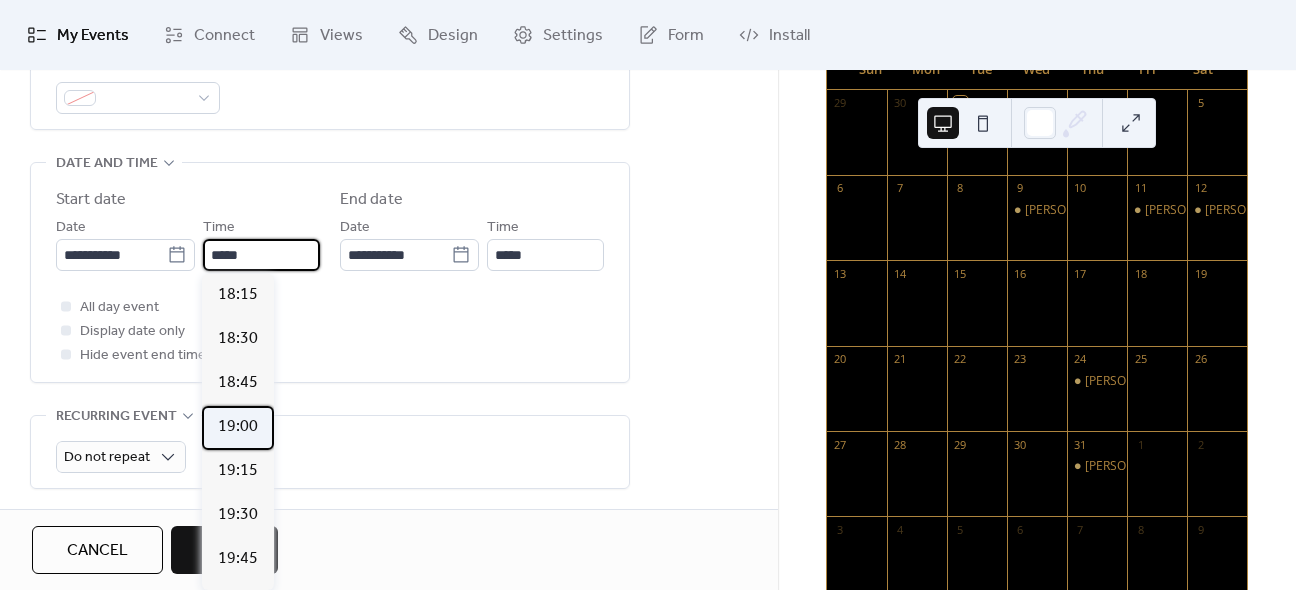 click on "19:00" at bounding box center (238, 427) 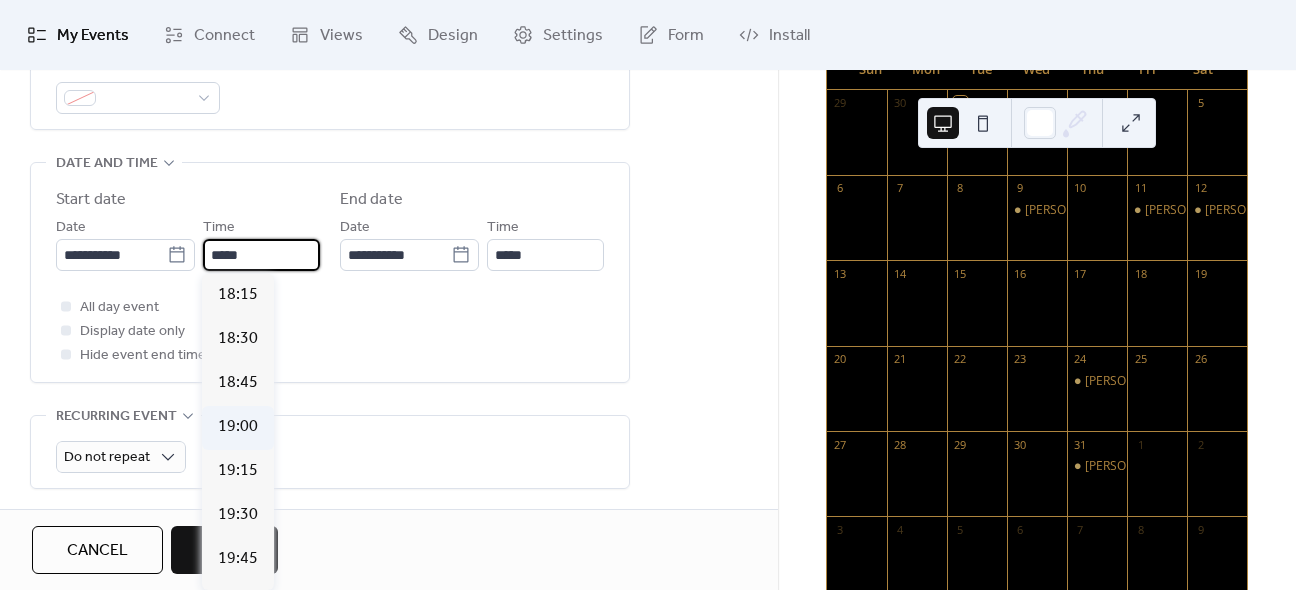 type on "*****" 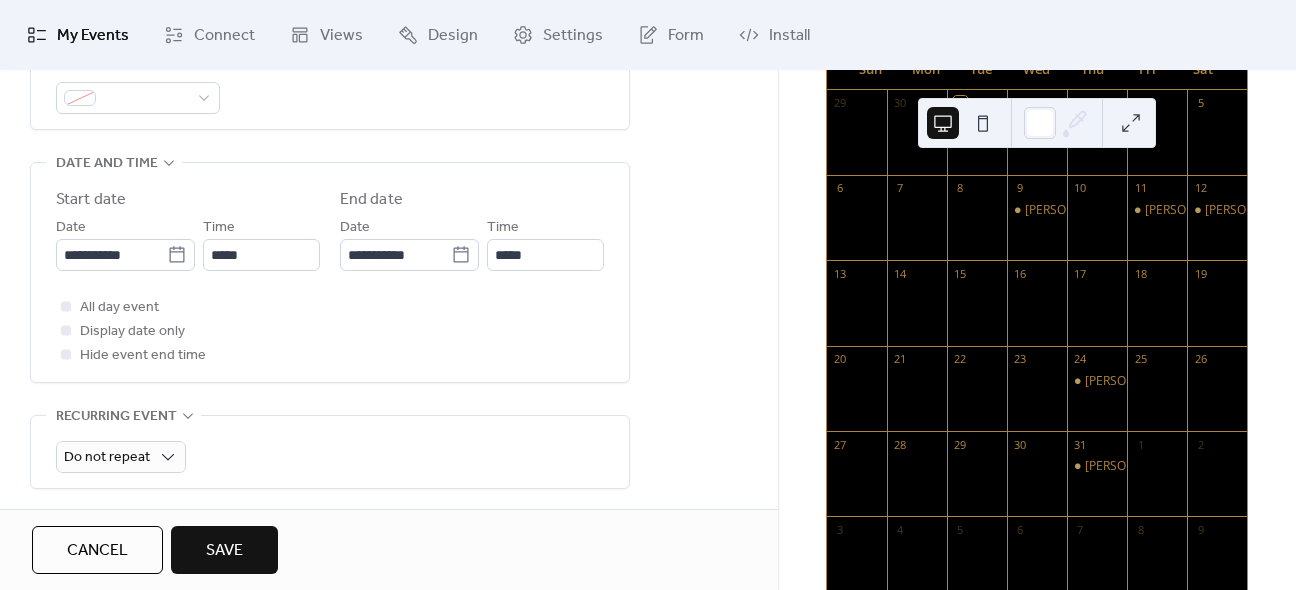 click on "Save" at bounding box center [224, 550] 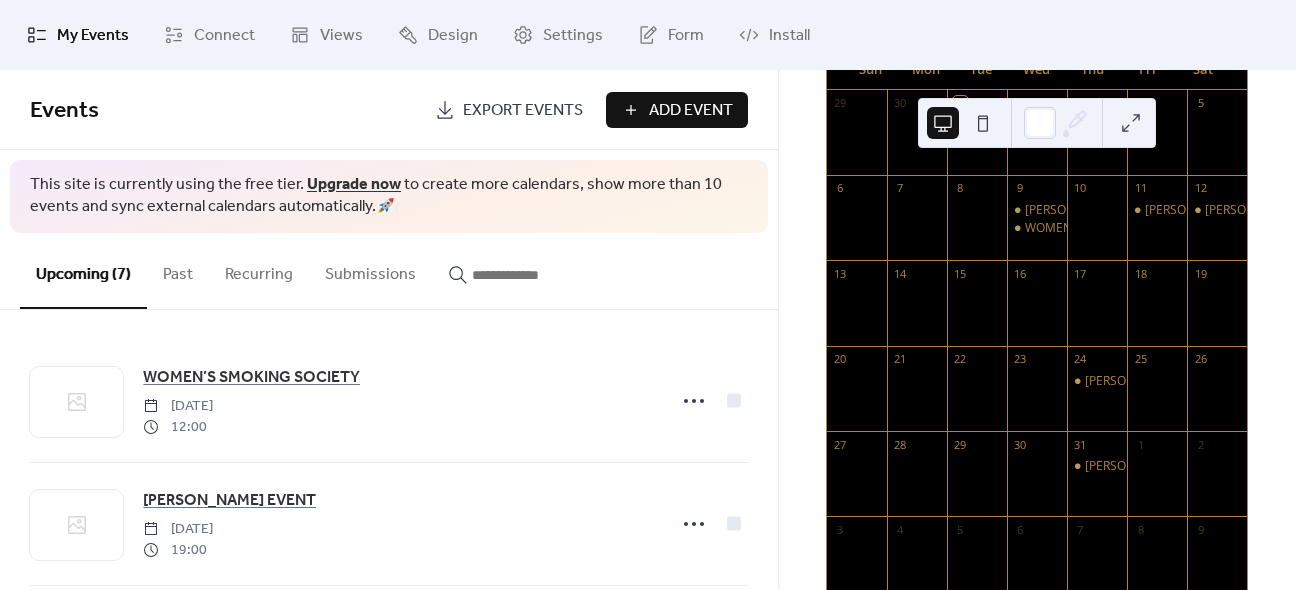 click on "Add Event" at bounding box center [677, 110] 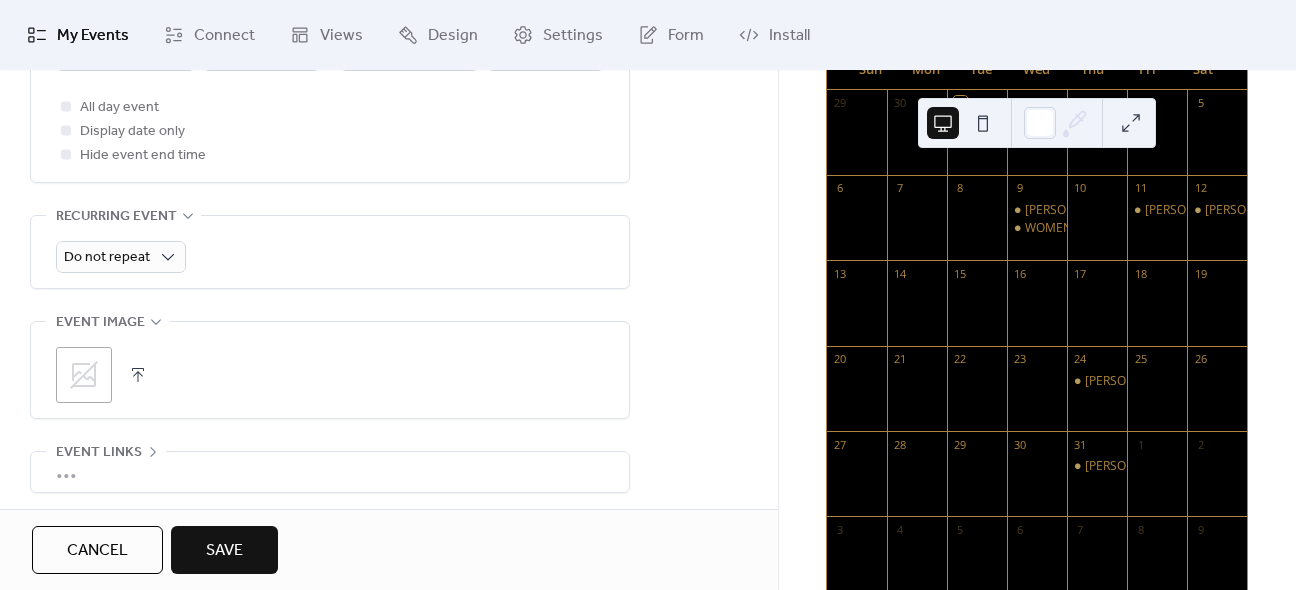 scroll, scrollTop: 700, scrollLeft: 0, axis: vertical 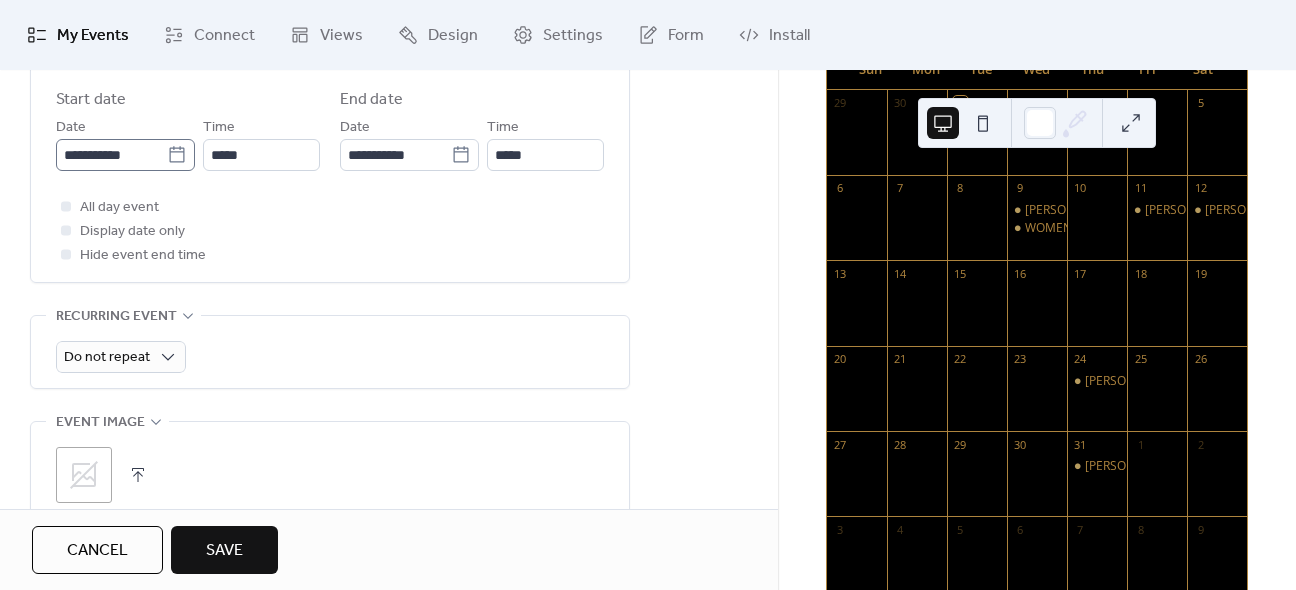 type on "**********" 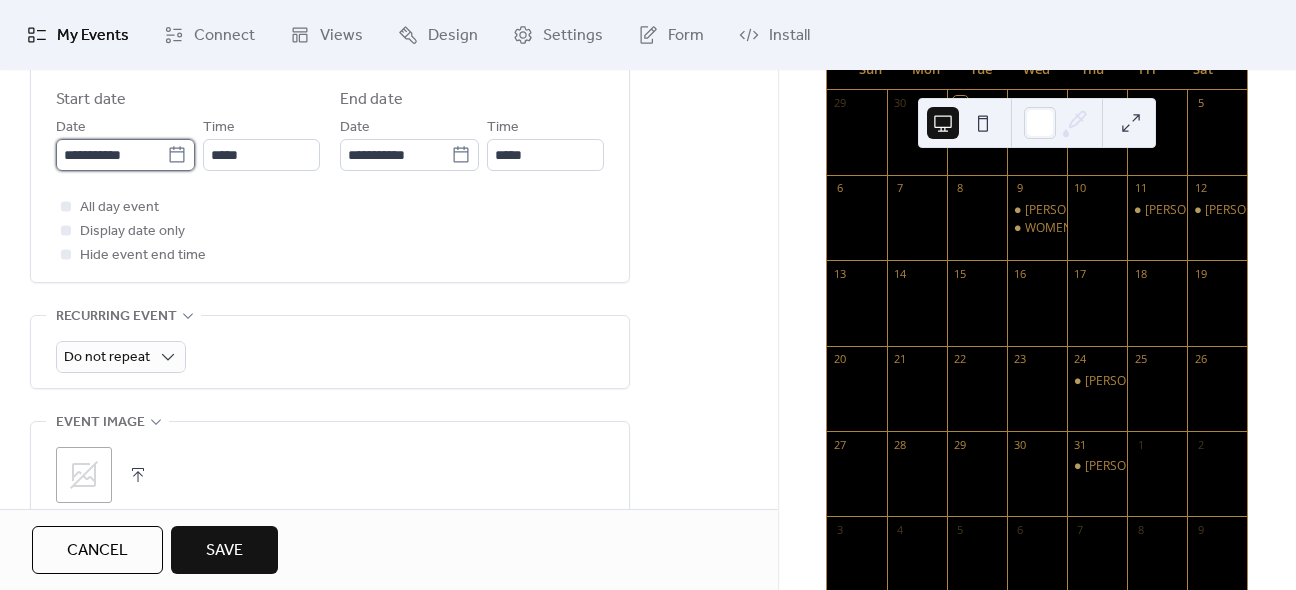 click on "**********" at bounding box center (111, 155) 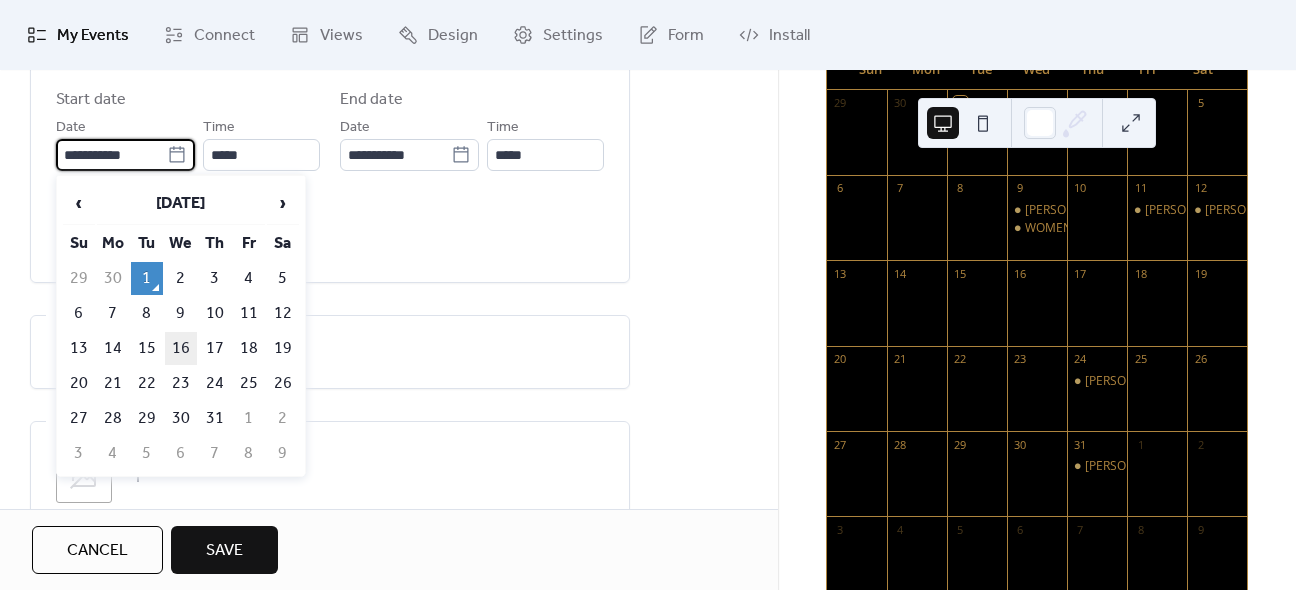 click on "16" at bounding box center (181, 348) 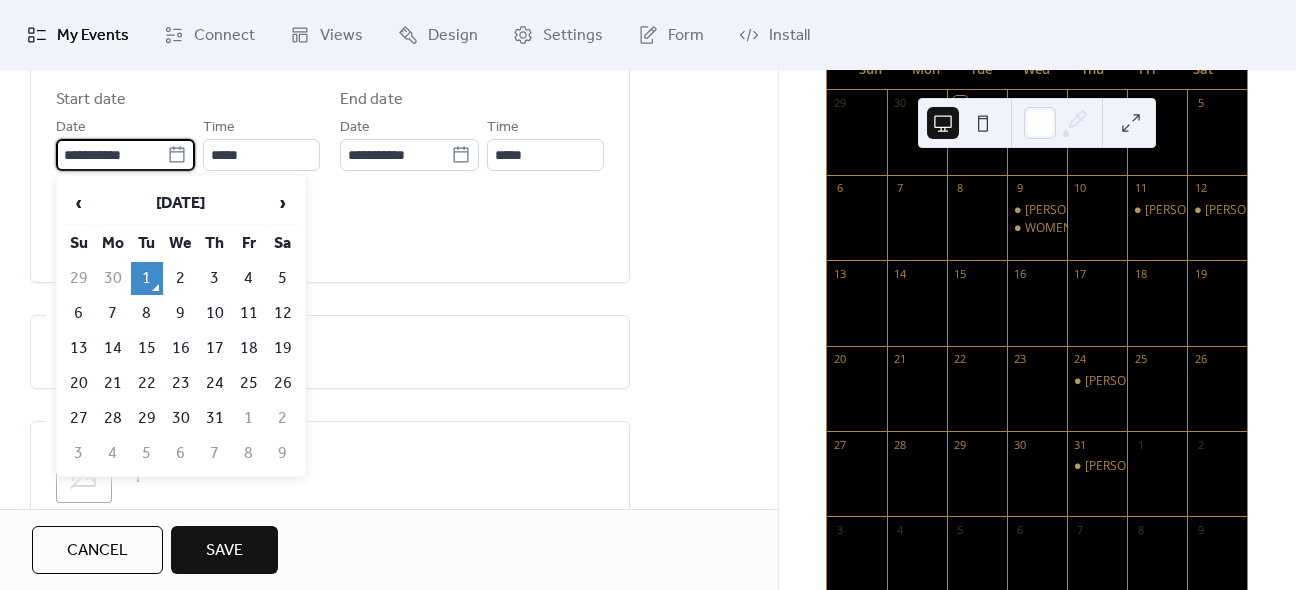 type on "**********" 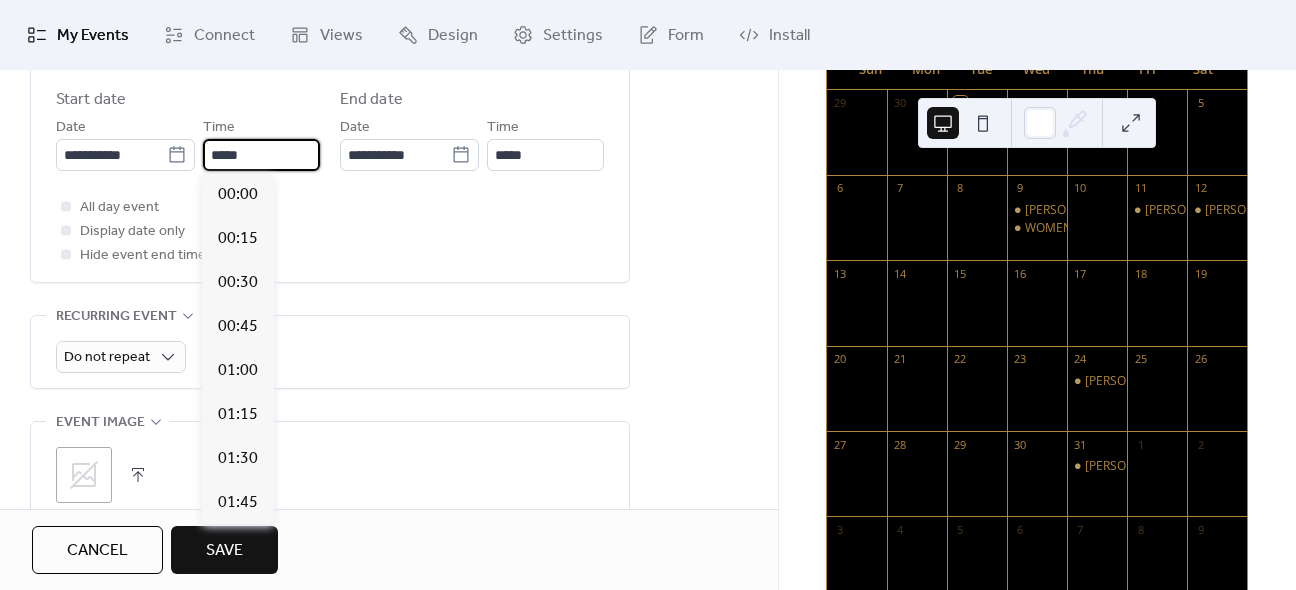 click on "*****" at bounding box center (261, 155) 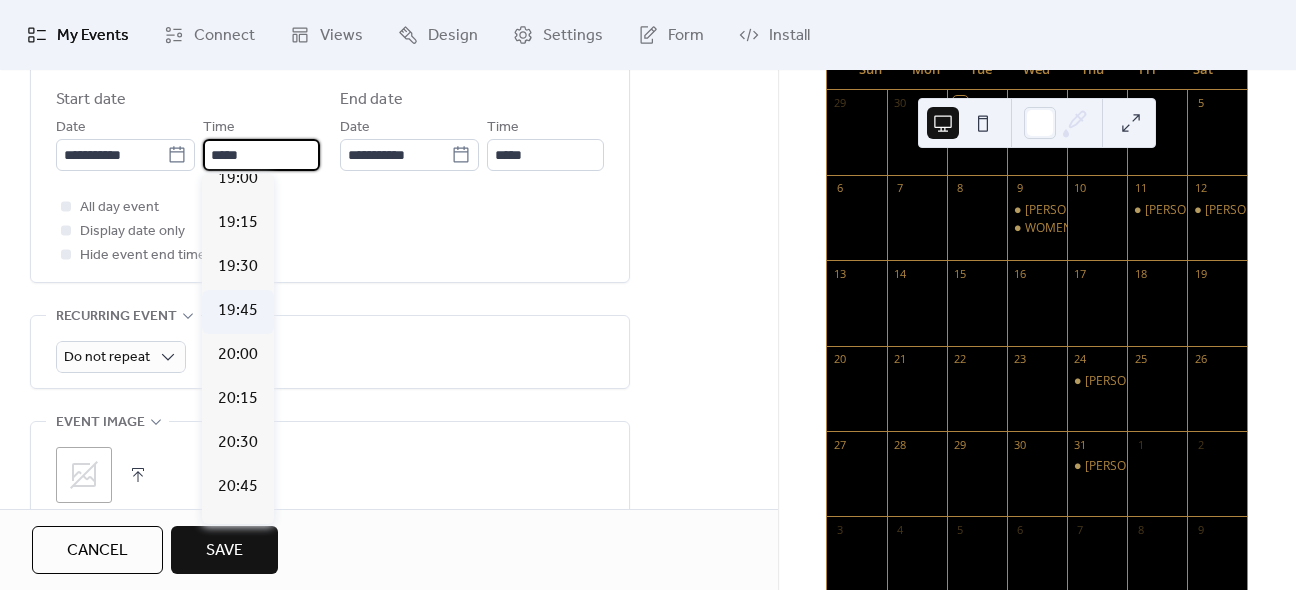 scroll, scrollTop: 3312, scrollLeft: 0, axis: vertical 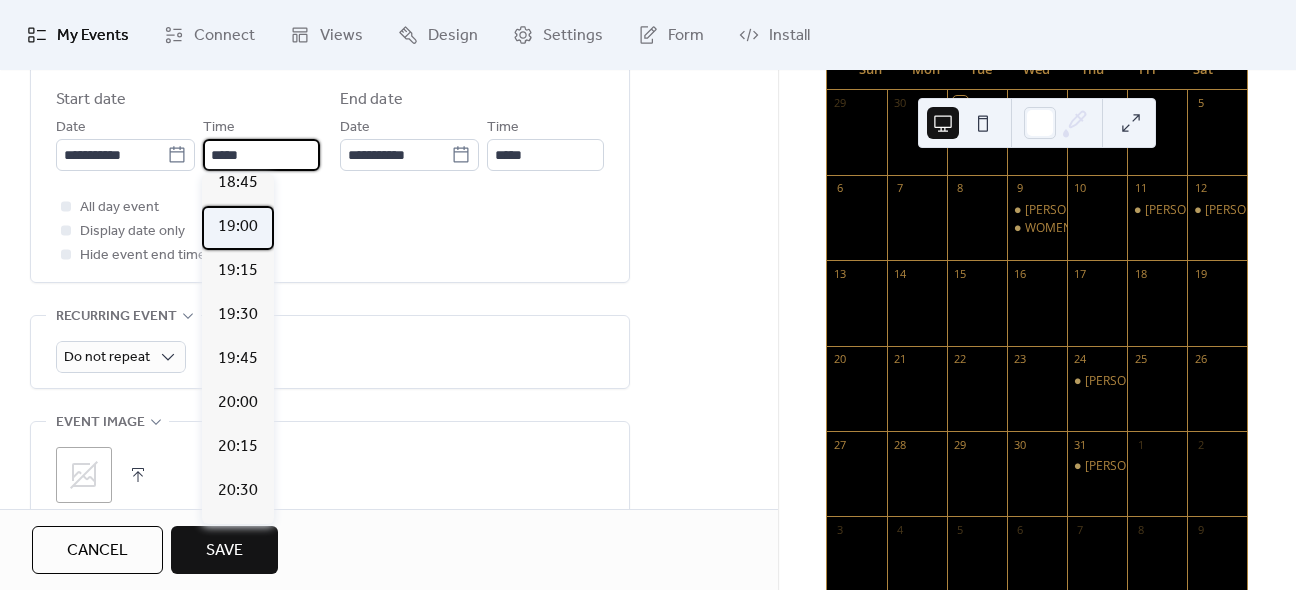 click on "19:00" at bounding box center [238, 227] 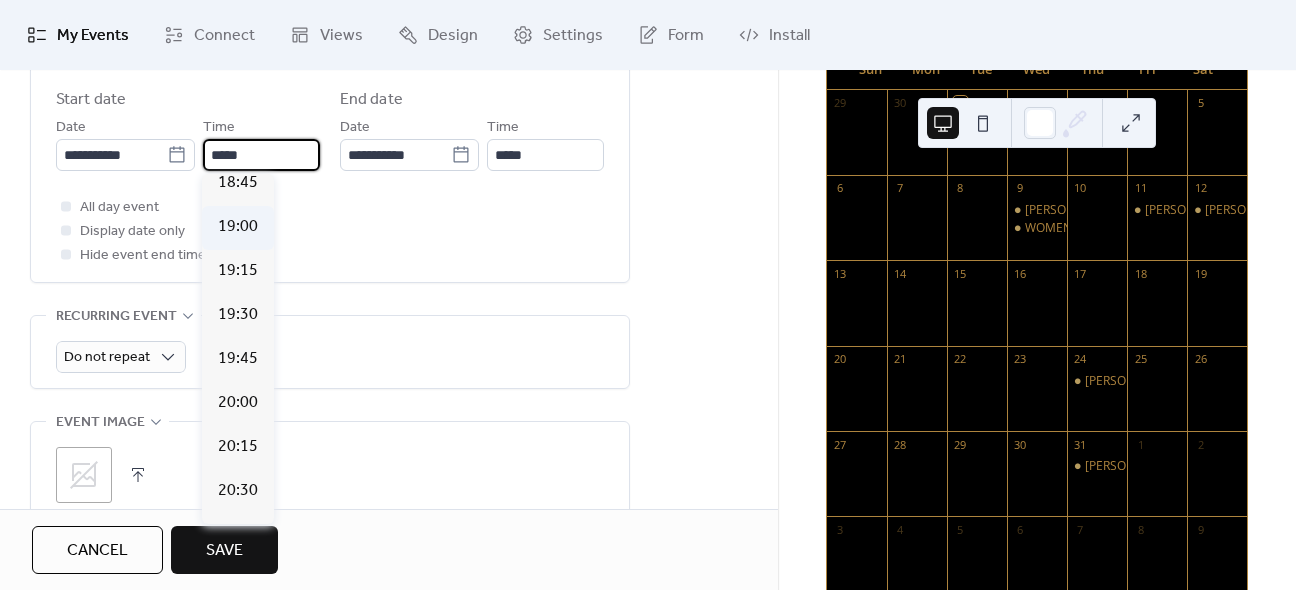type on "*****" 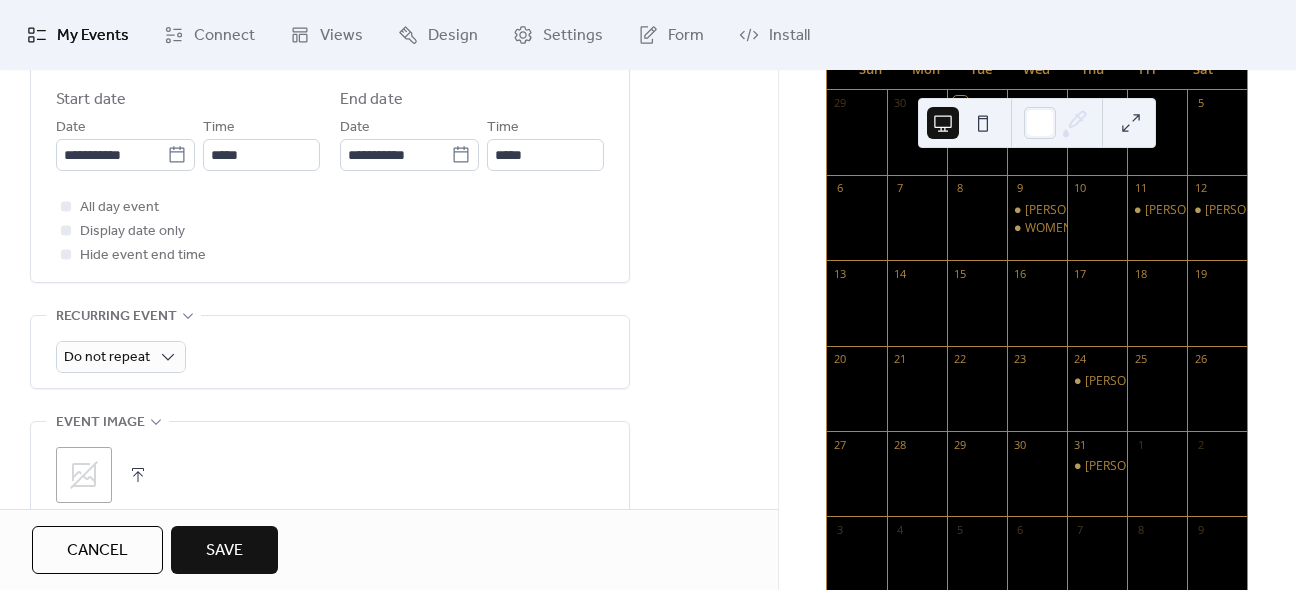 click on "Save" at bounding box center [224, 550] 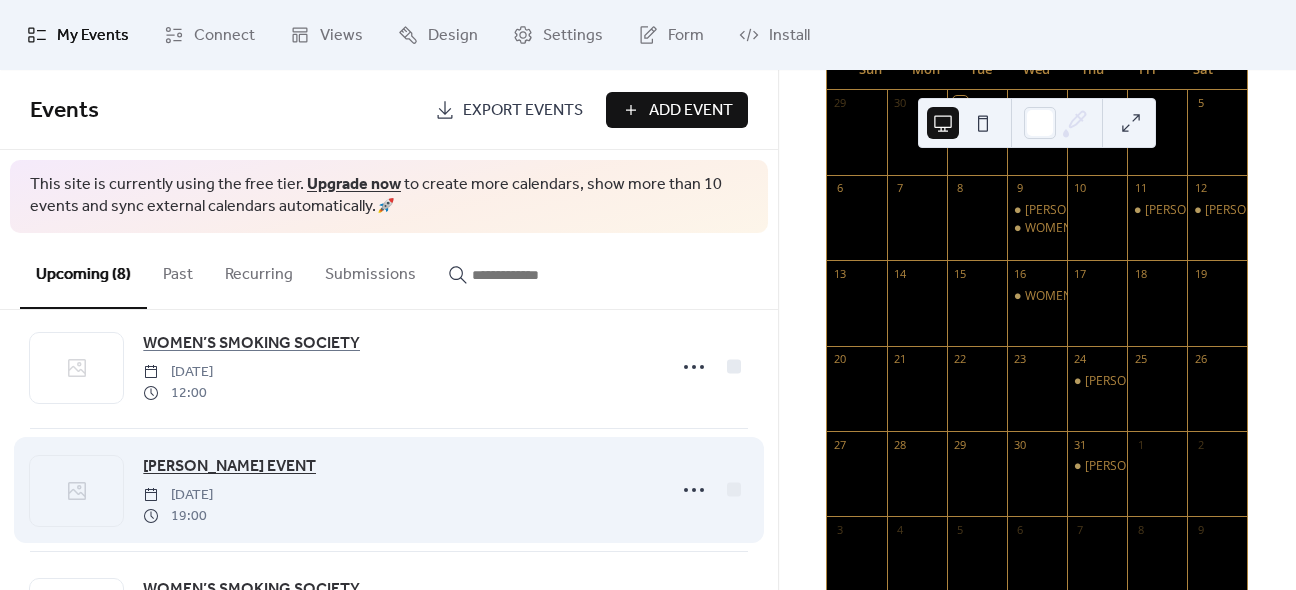 scroll, scrollTop: 0, scrollLeft: 0, axis: both 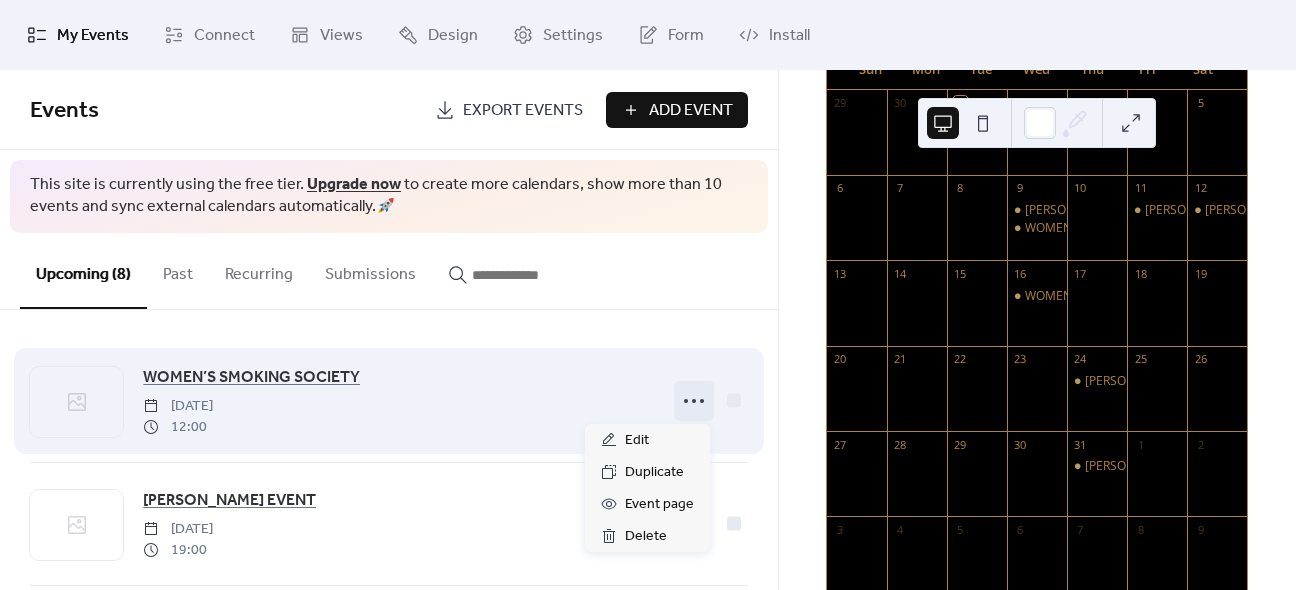click 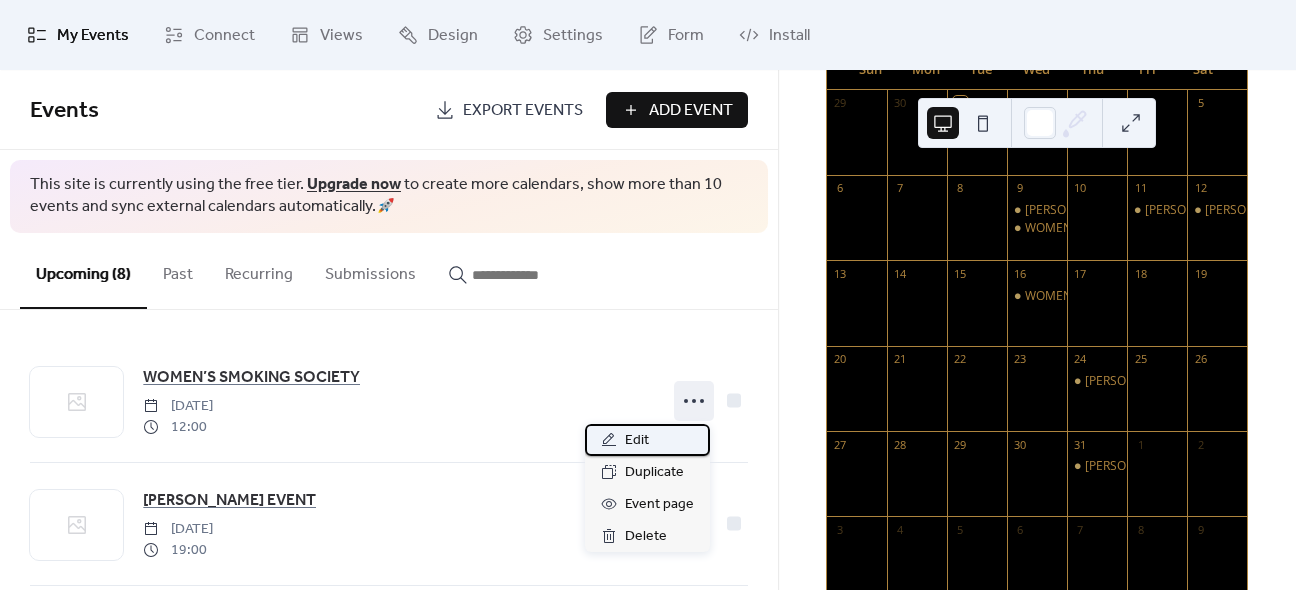 click on "Edit" at bounding box center [637, 441] 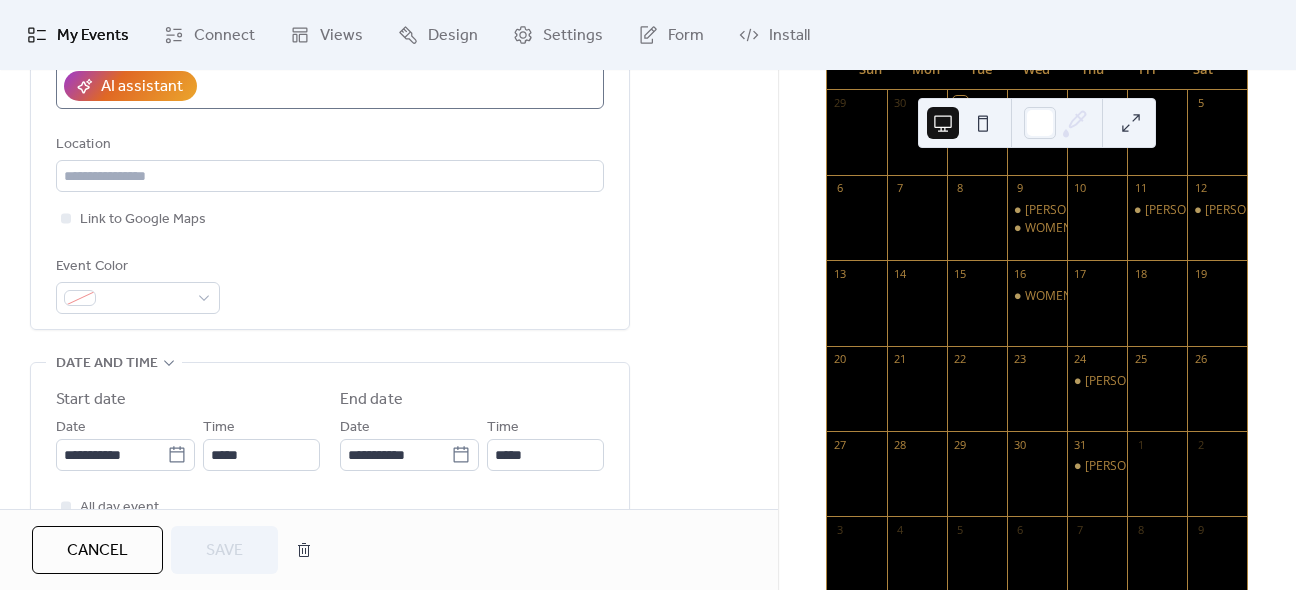 scroll, scrollTop: 500, scrollLeft: 0, axis: vertical 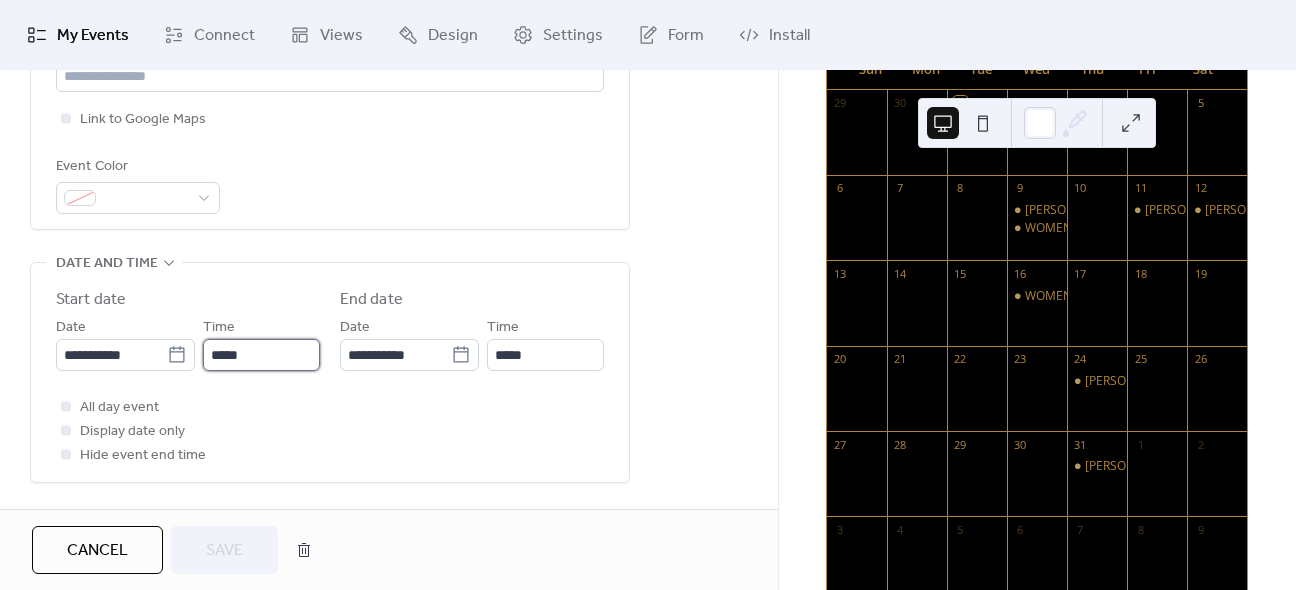 click on "*****" at bounding box center [261, 355] 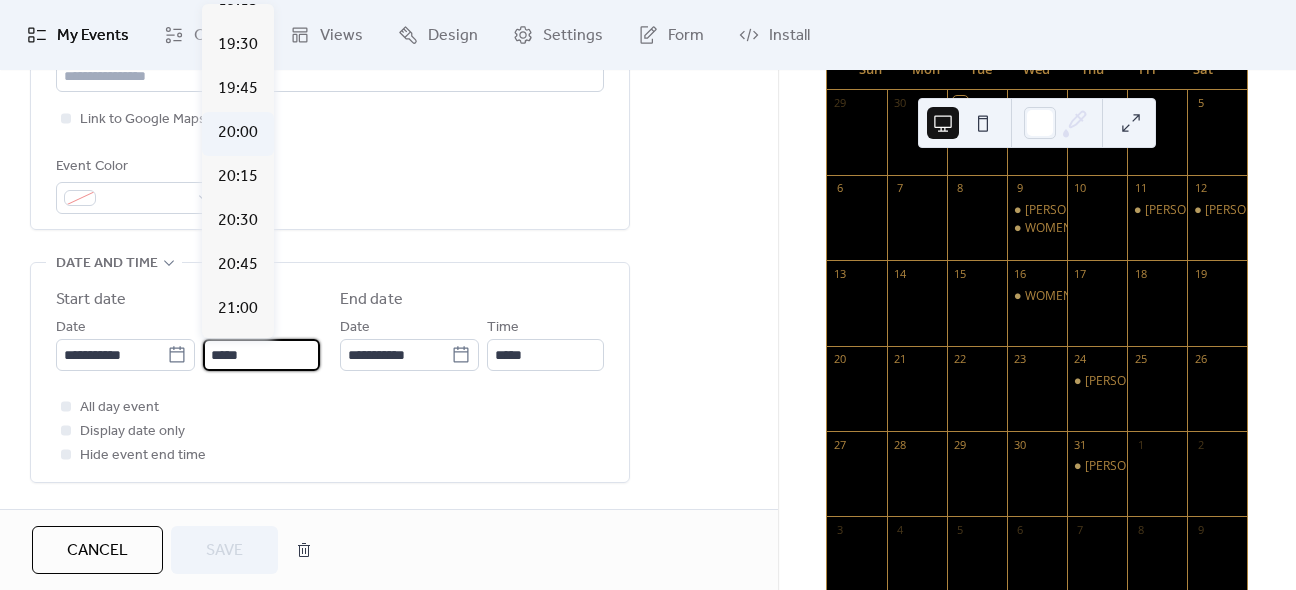 scroll, scrollTop: 3312, scrollLeft: 0, axis: vertical 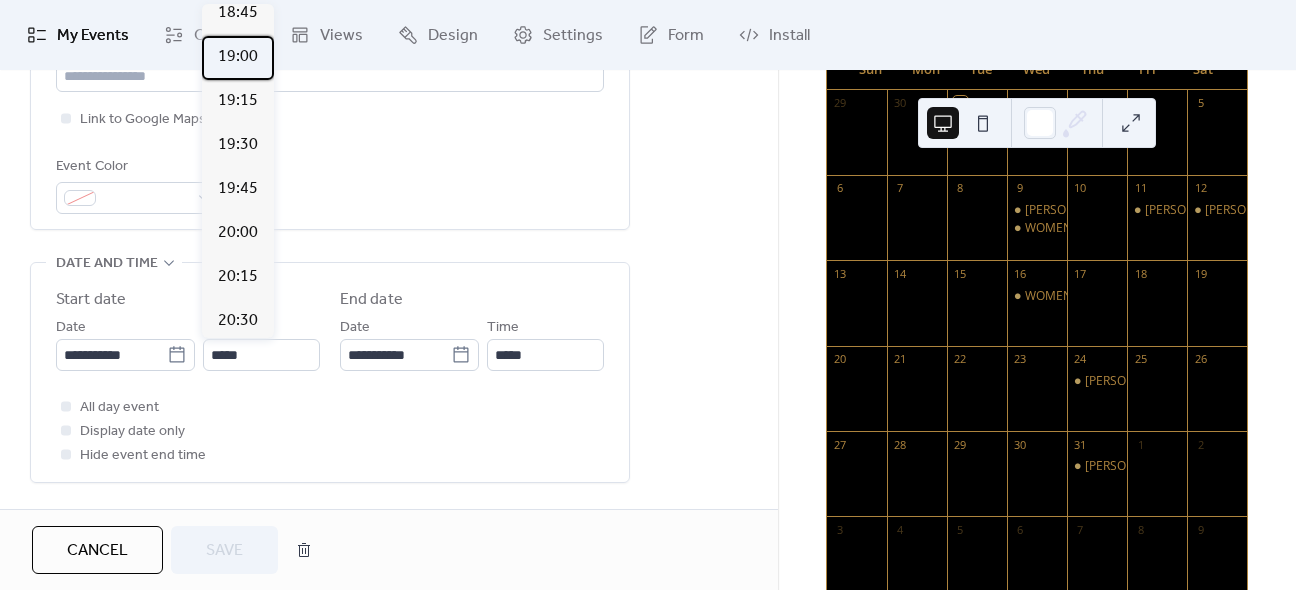 click on "19:00" at bounding box center [238, 58] 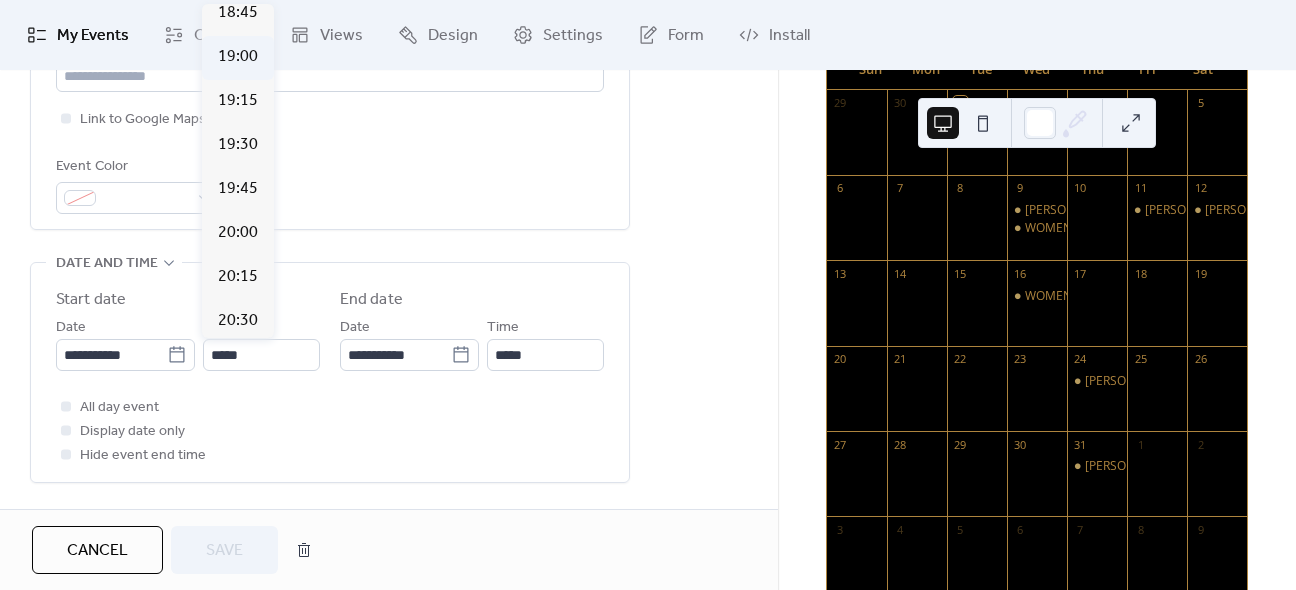 type on "*****" 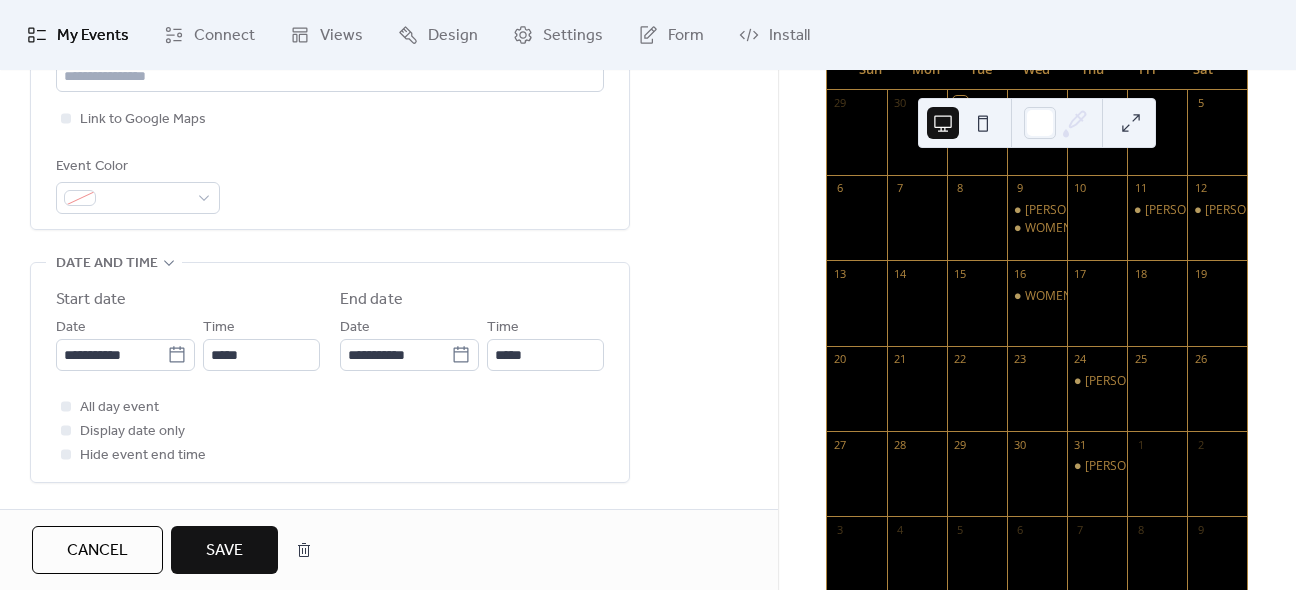 click on "Save" at bounding box center [224, 551] 